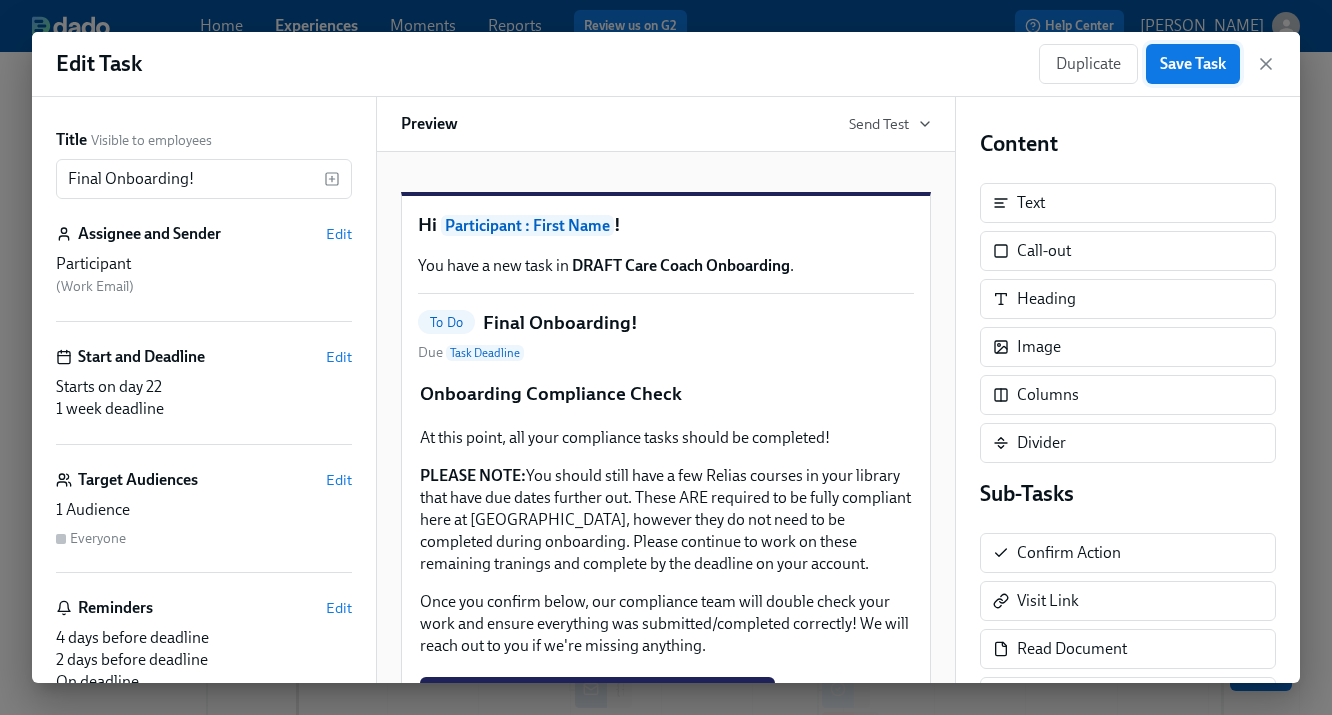 scroll, scrollTop: 0, scrollLeft: 0, axis: both 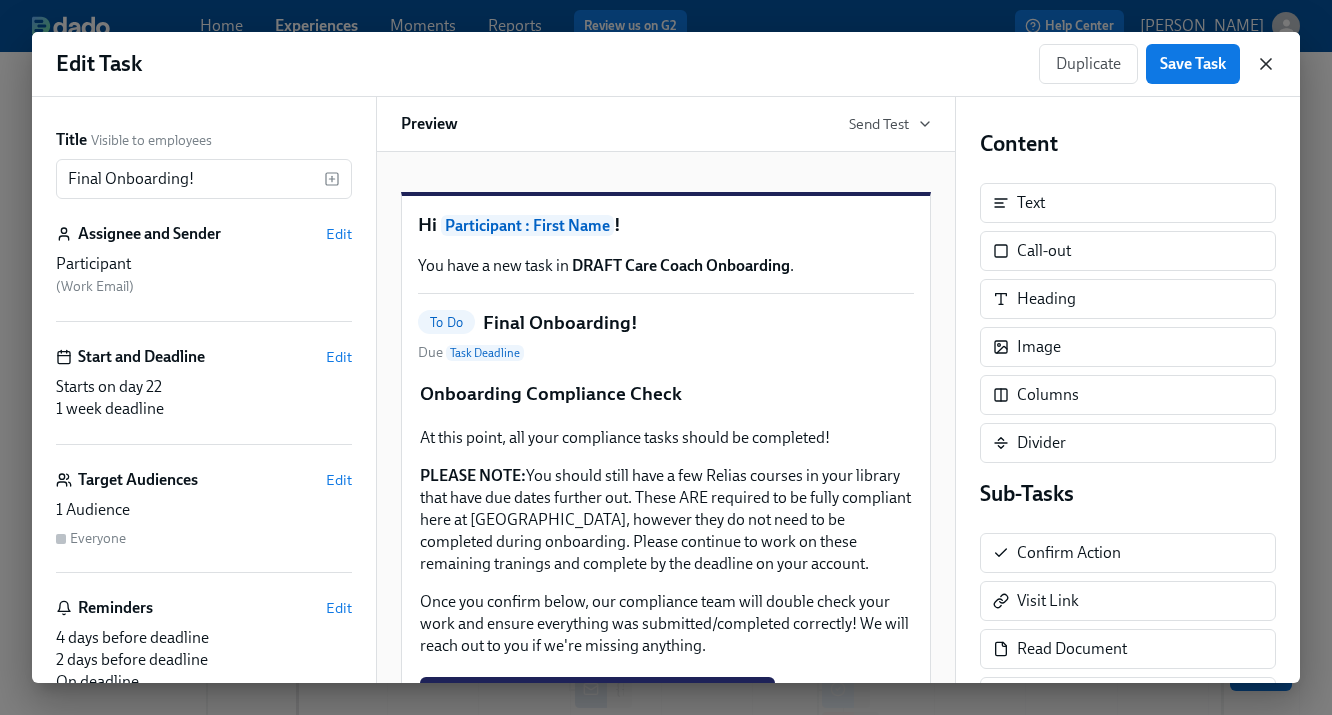 click 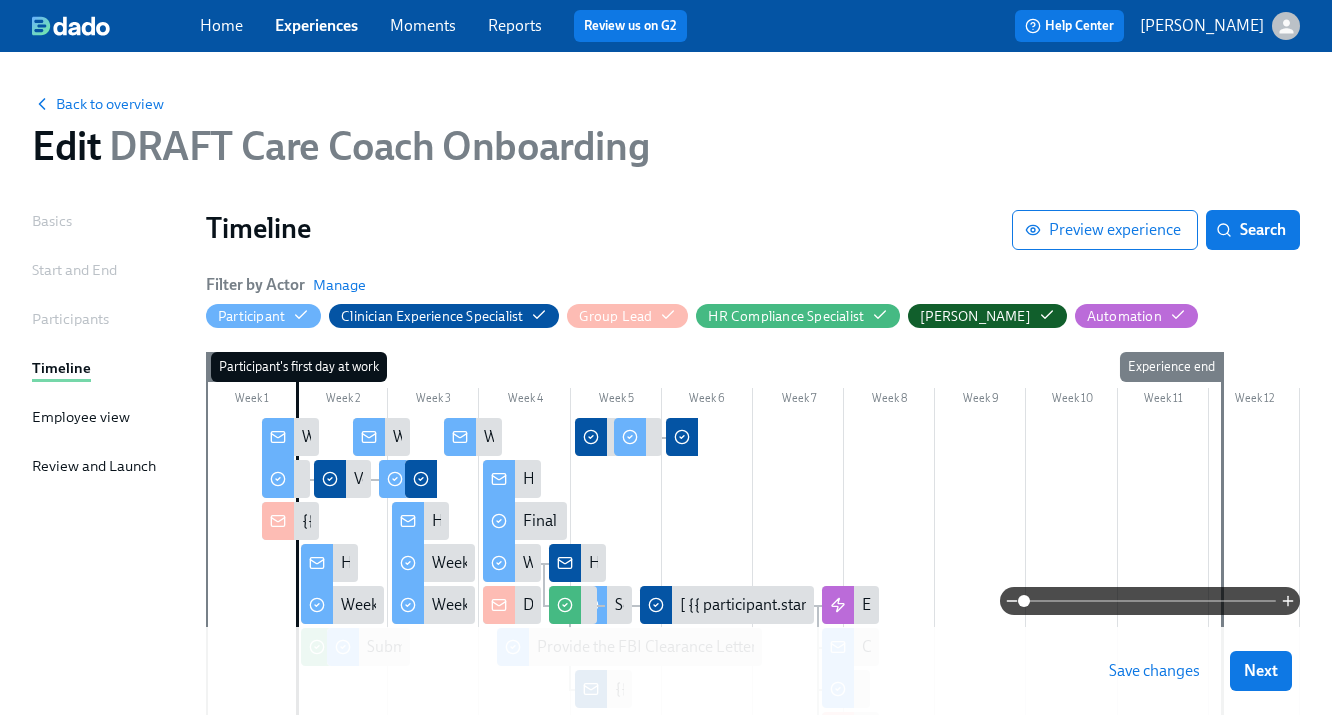 click on "Experiences" at bounding box center [316, 25] 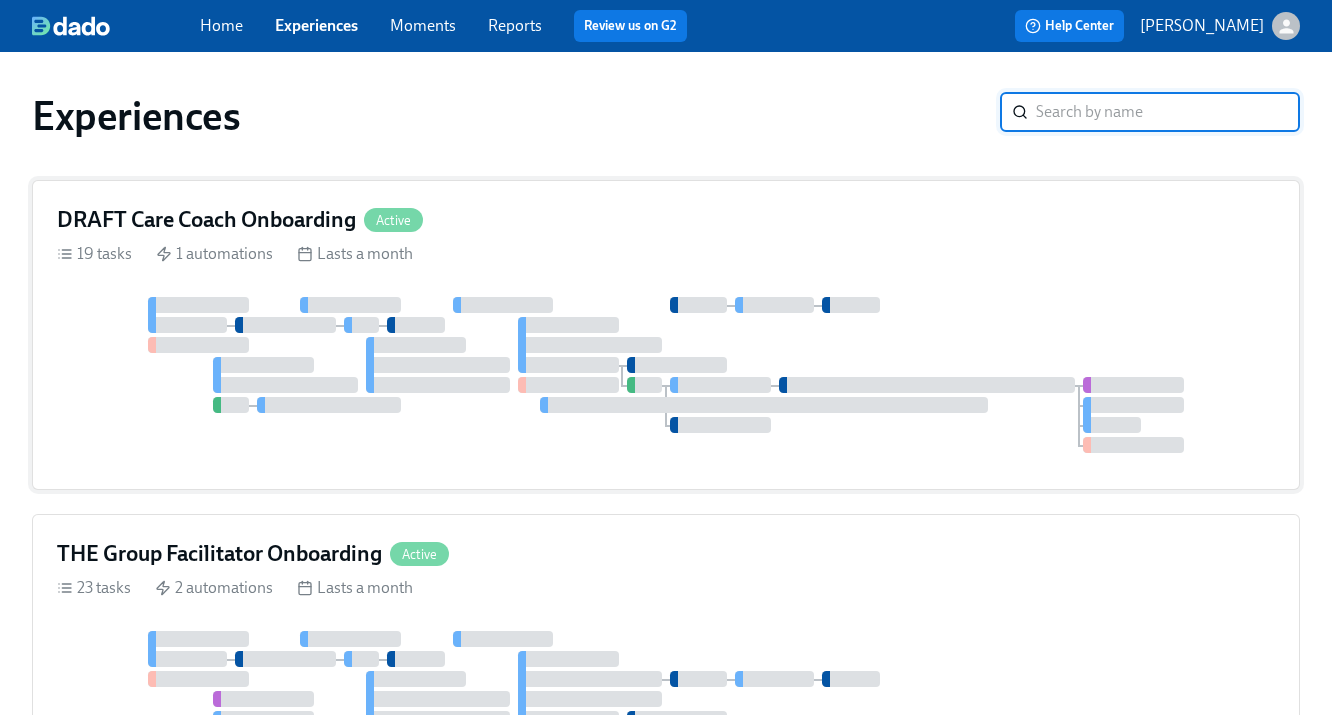 scroll, scrollTop: 238, scrollLeft: 0, axis: vertical 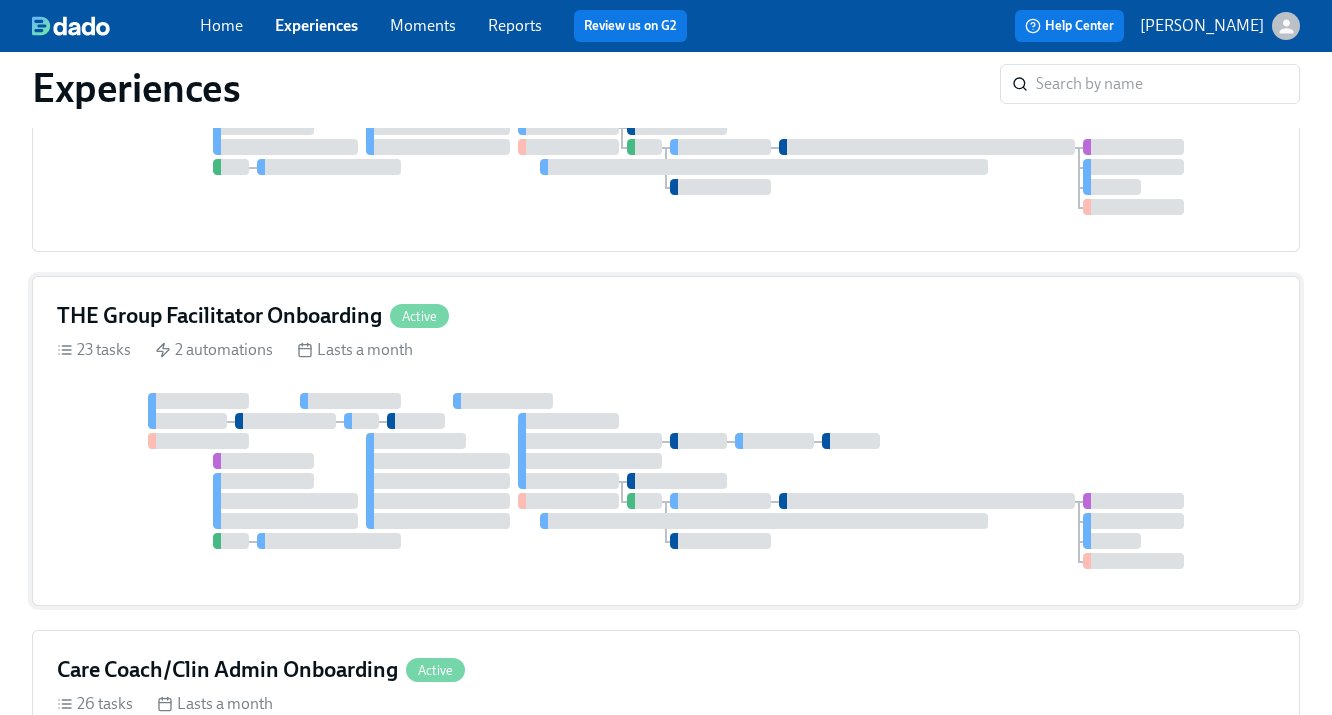 click at bounding box center (666, 481) 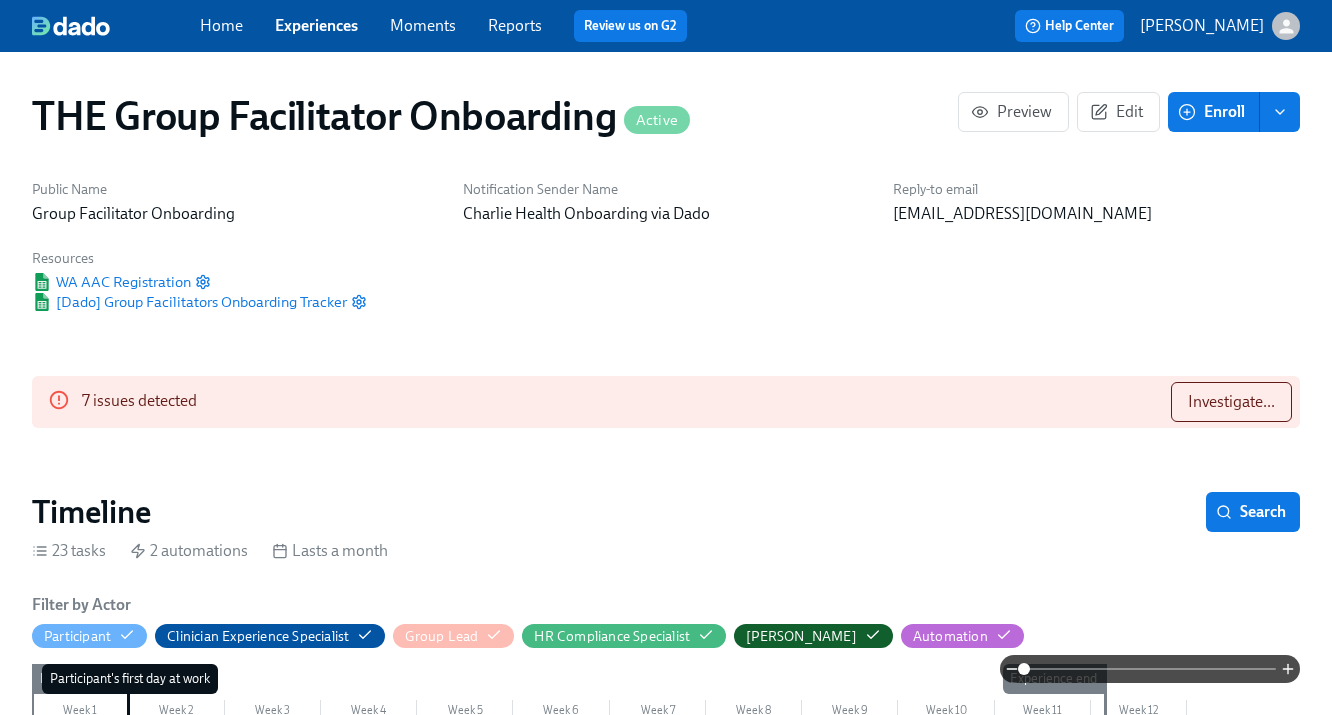scroll, scrollTop: 1121, scrollLeft: 0, axis: vertical 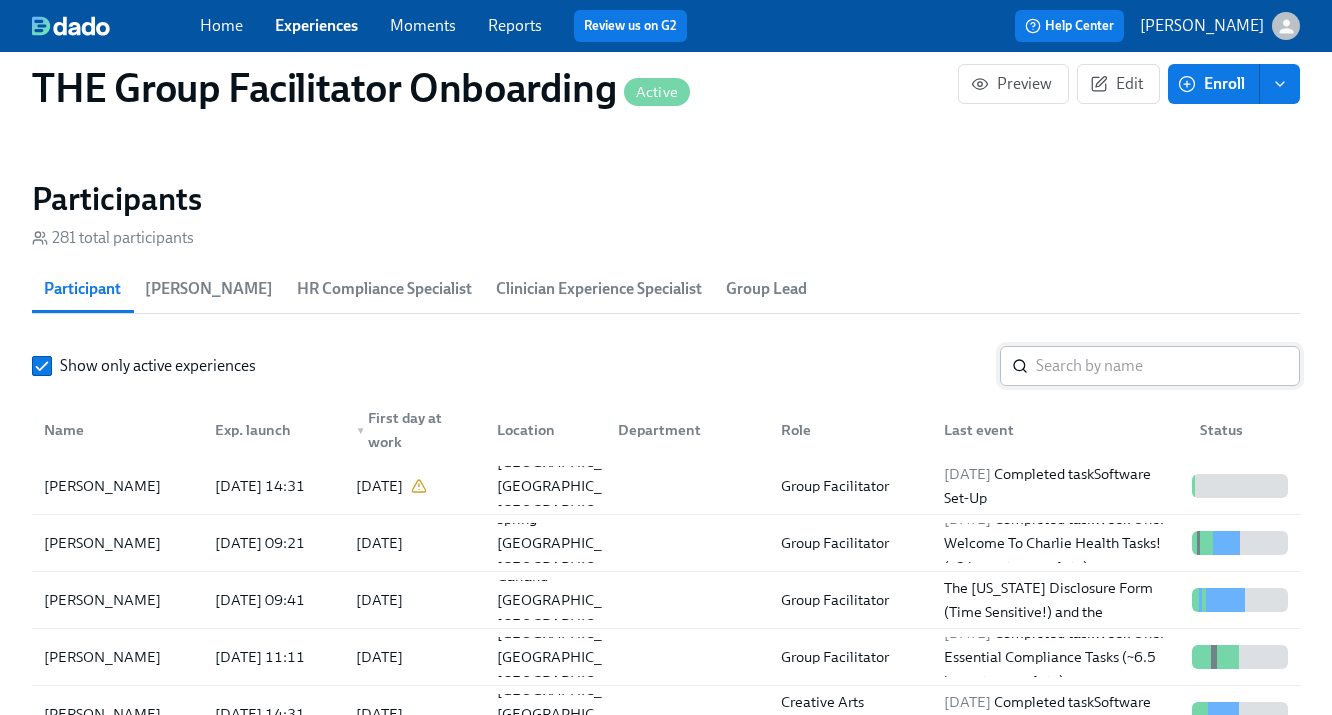 click at bounding box center [1168, 366] 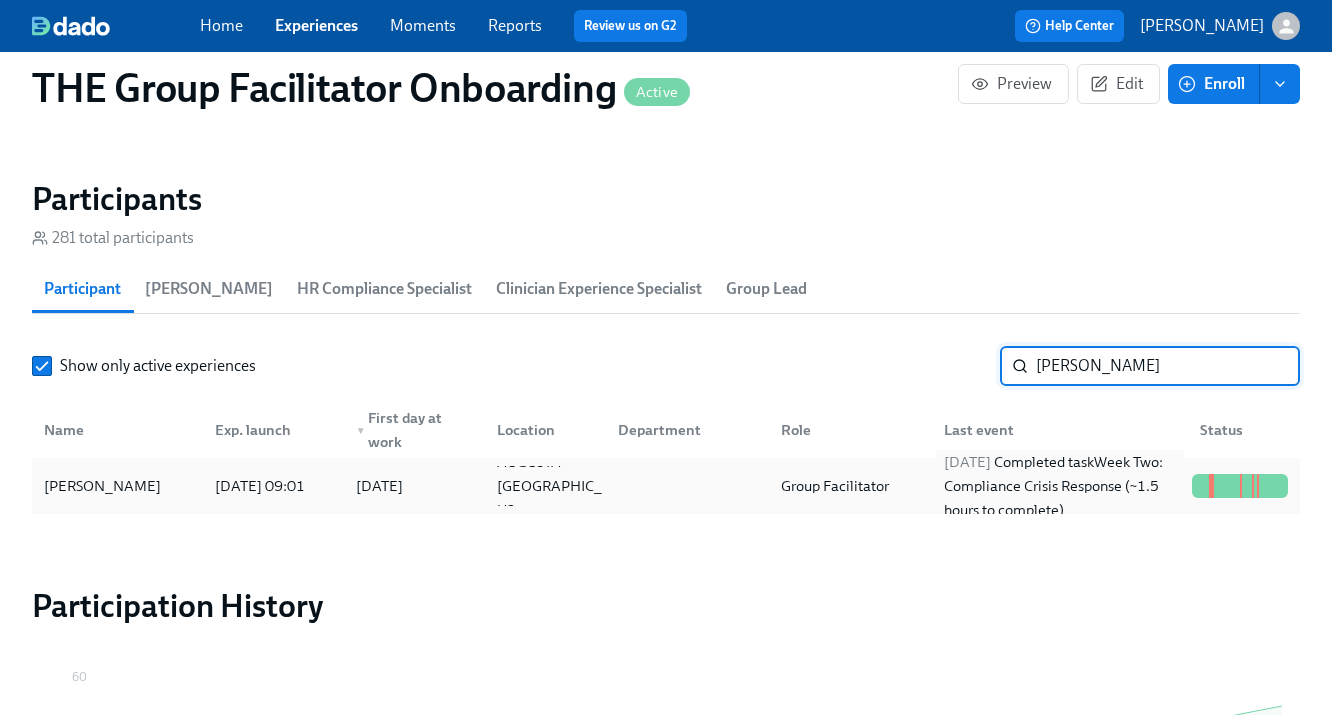 type on "amy mcla" 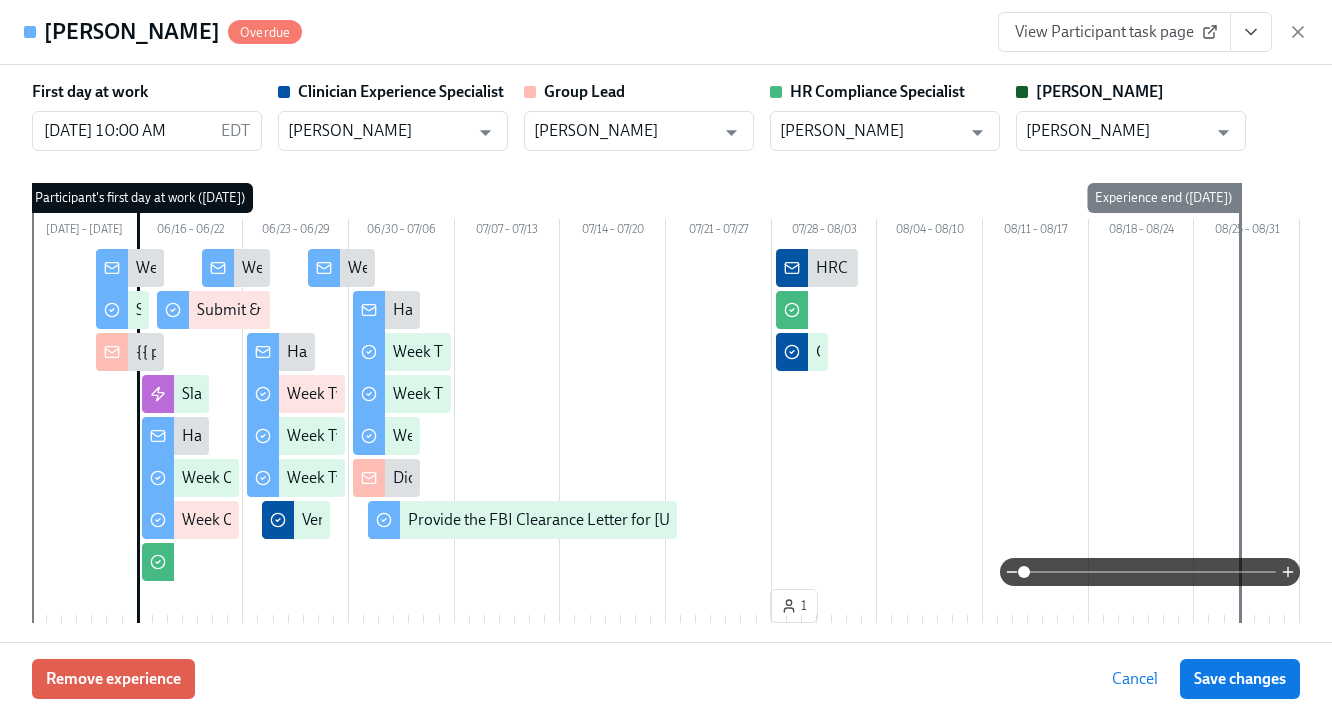 click on "View Participant task page" at bounding box center (1114, 32) 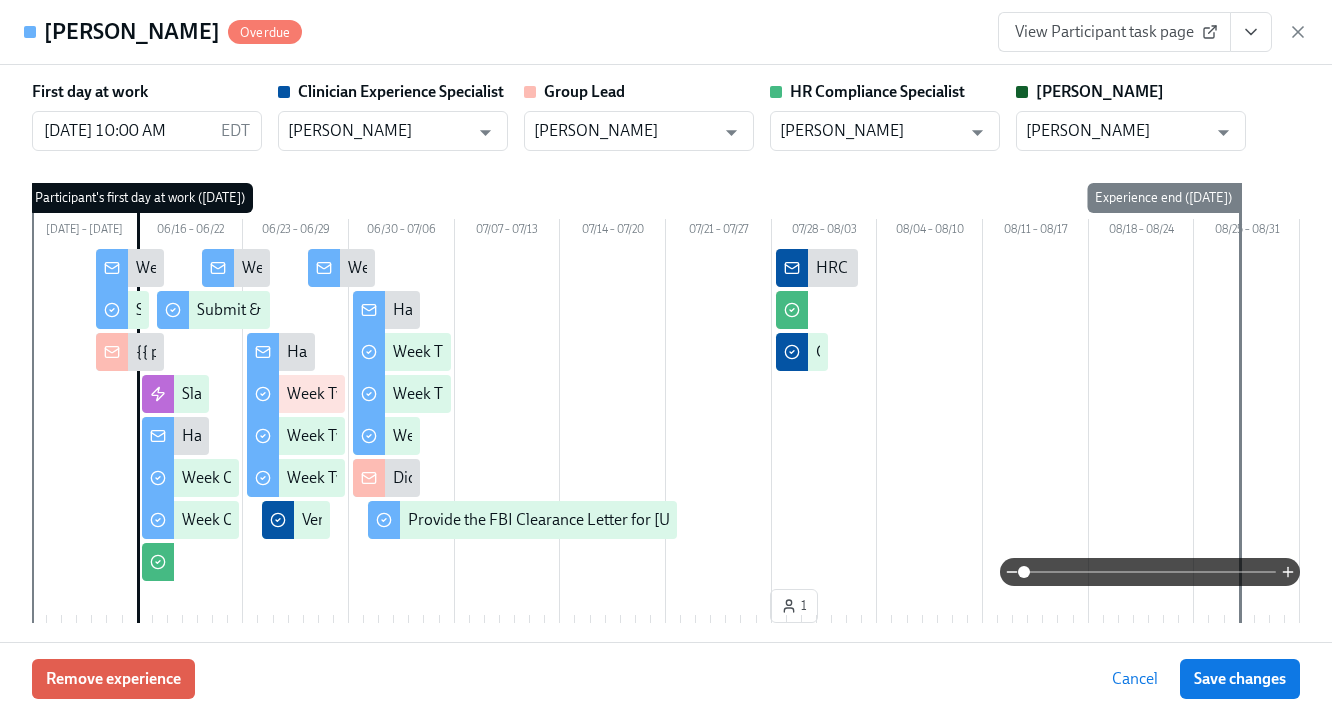 scroll, scrollTop: 0, scrollLeft: 27472, axis: horizontal 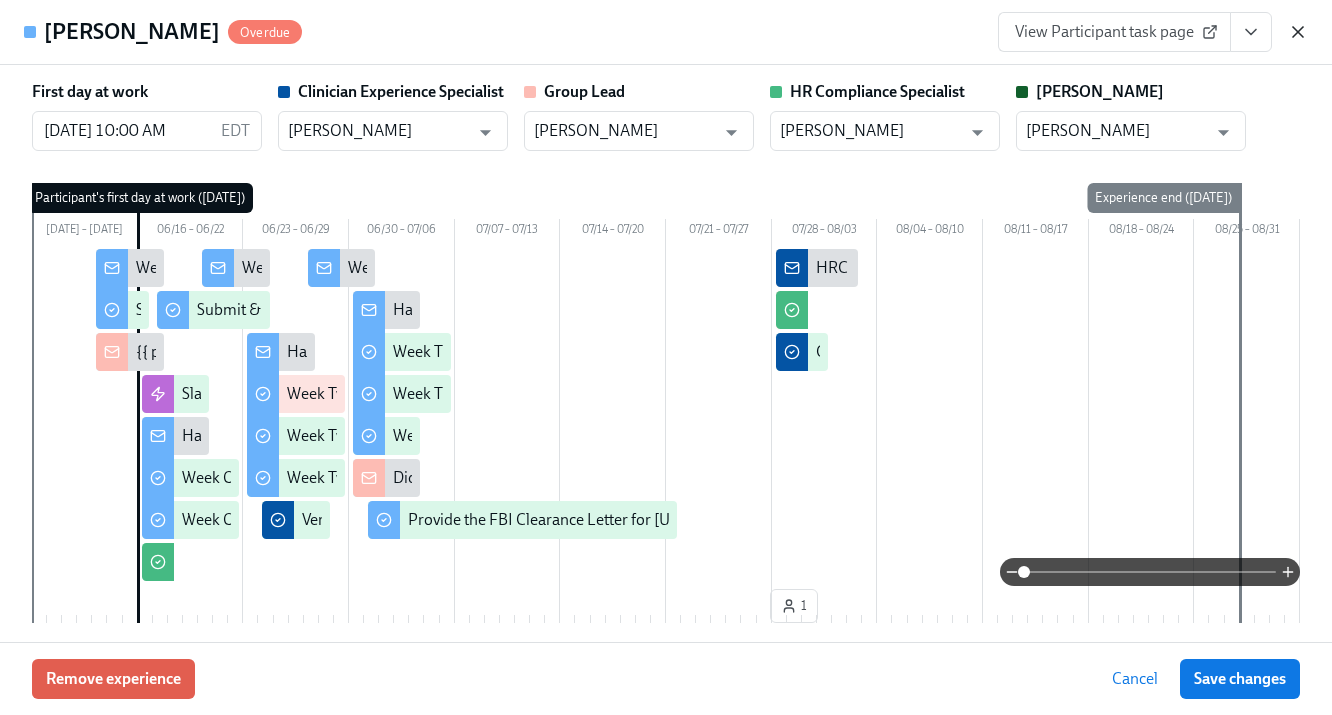 click 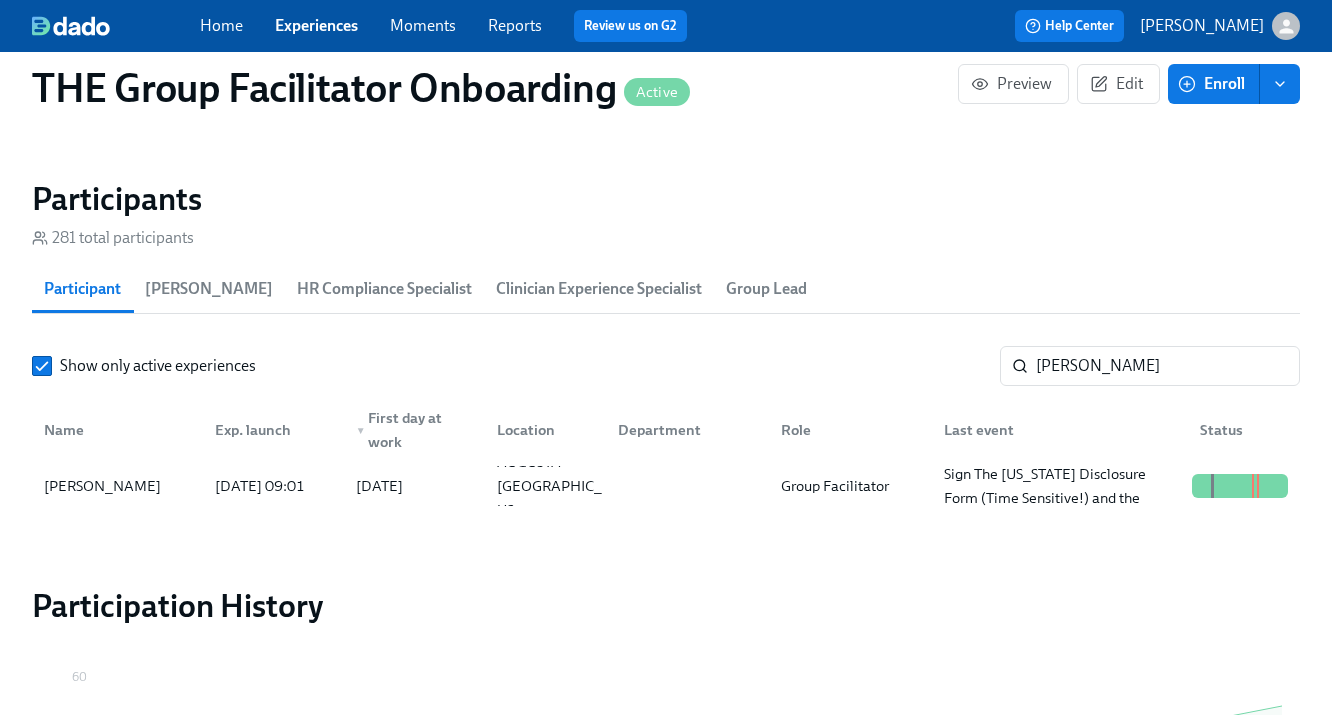 click on "Experiences" at bounding box center (316, 25) 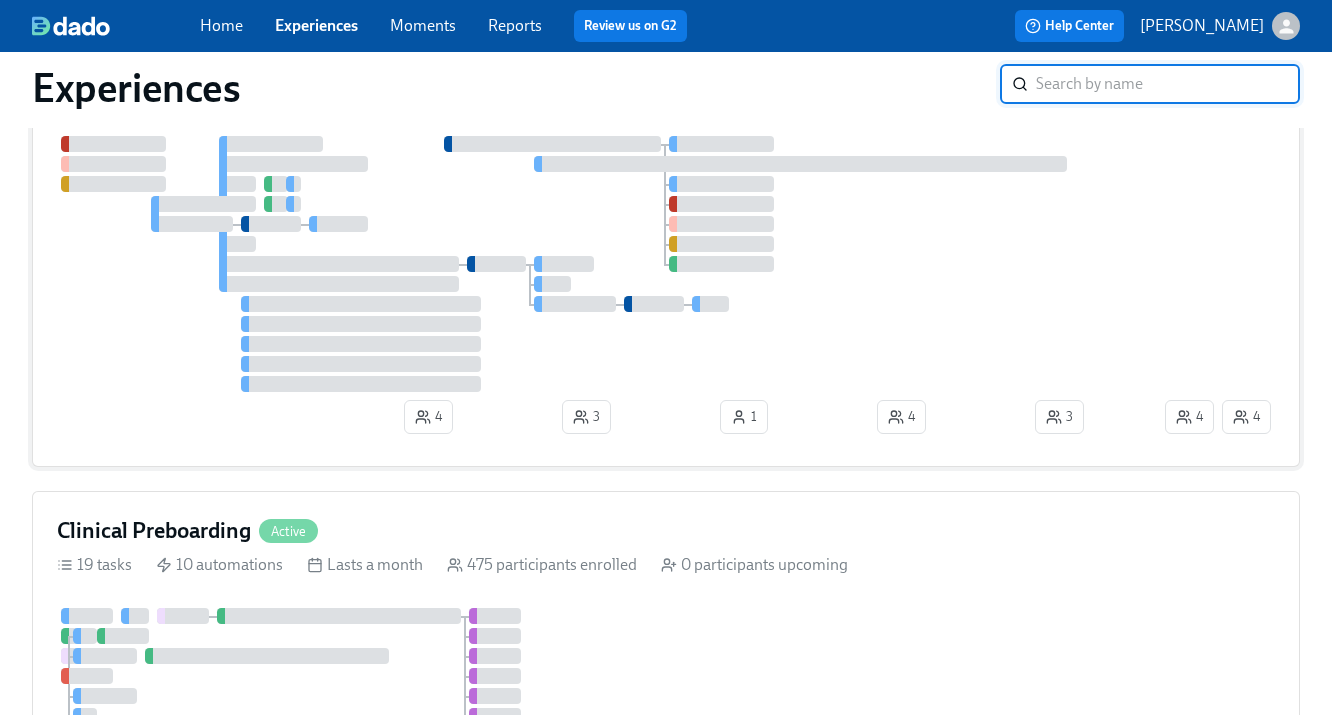 scroll, scrollTop: 892, scrollLeft: 0, axis: vertical 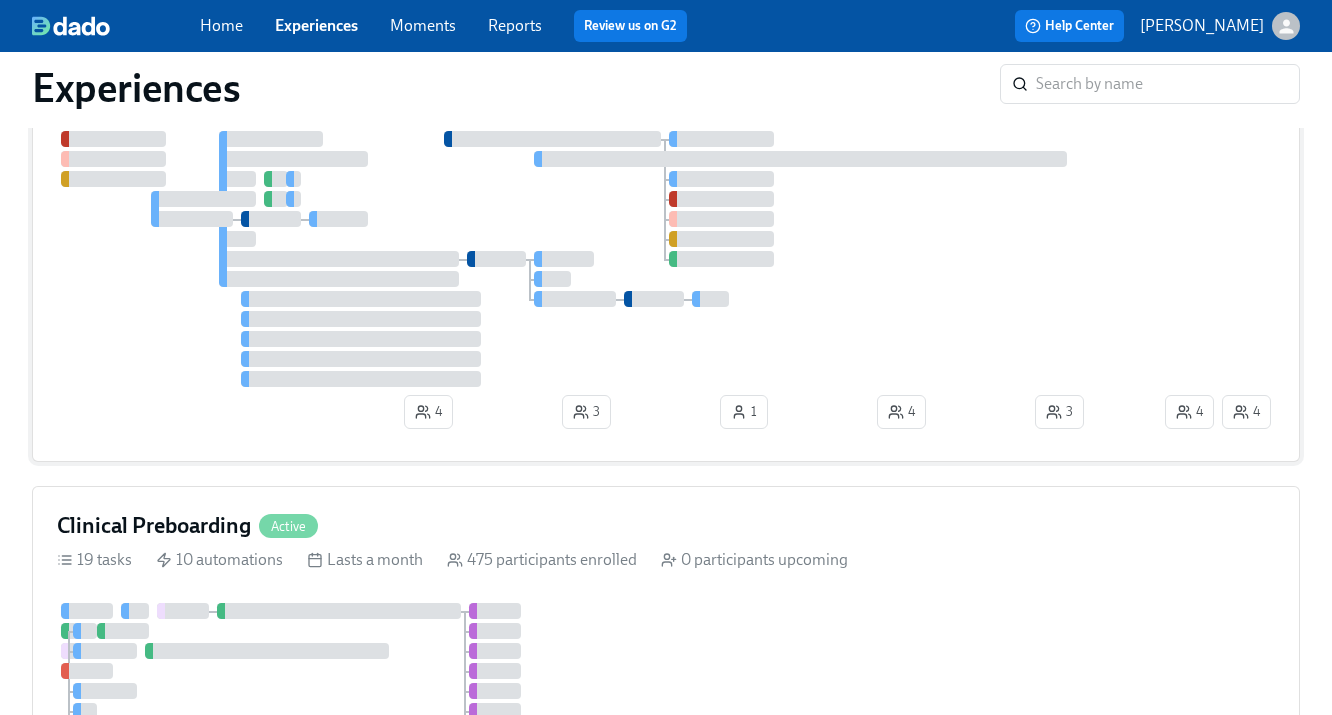 click at bounding box center (339, 259) 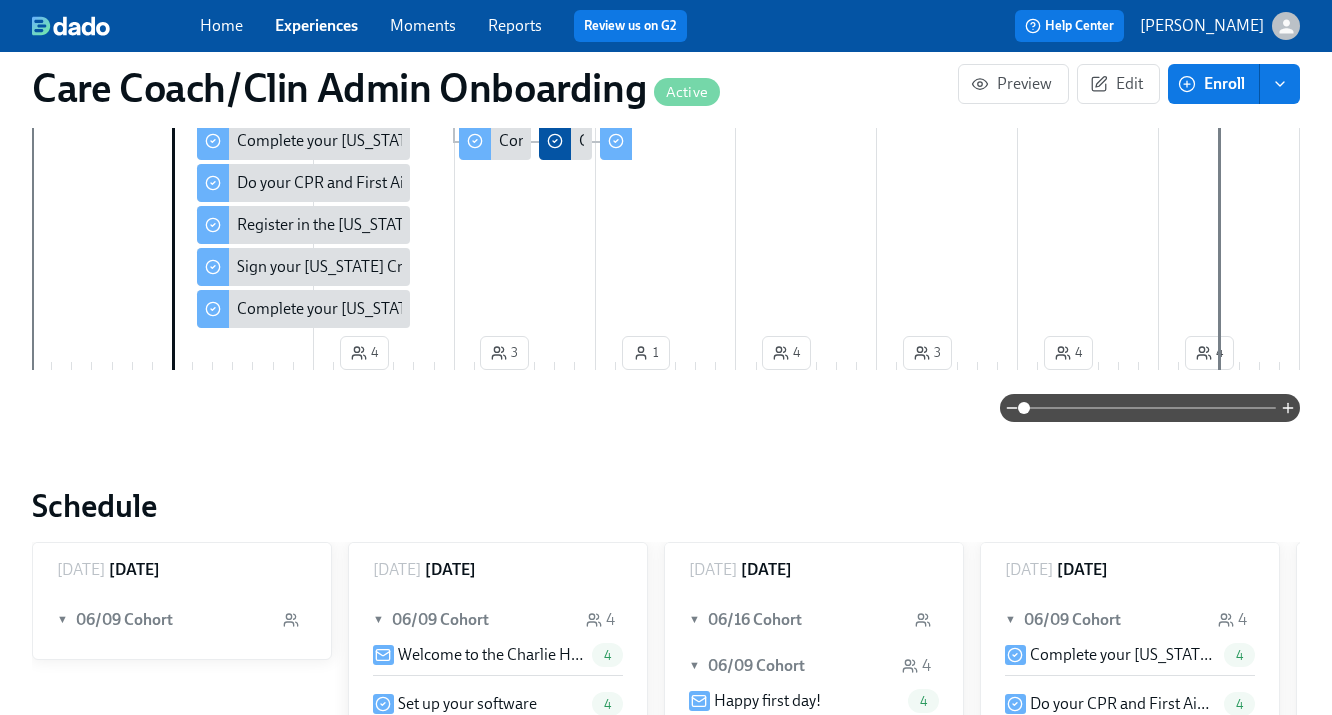 scroll, scrollTop: 0, scrollLeft: 0, axis: both 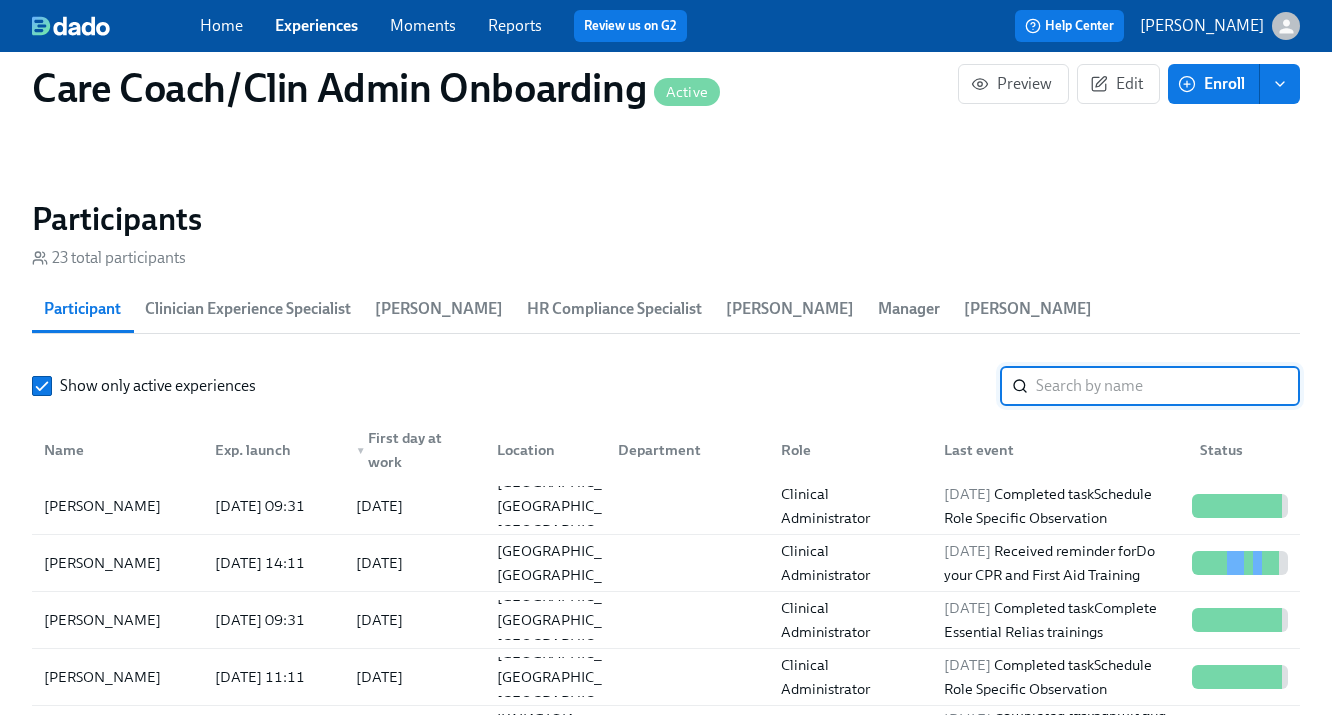 click at bounding box center (1168, 386) 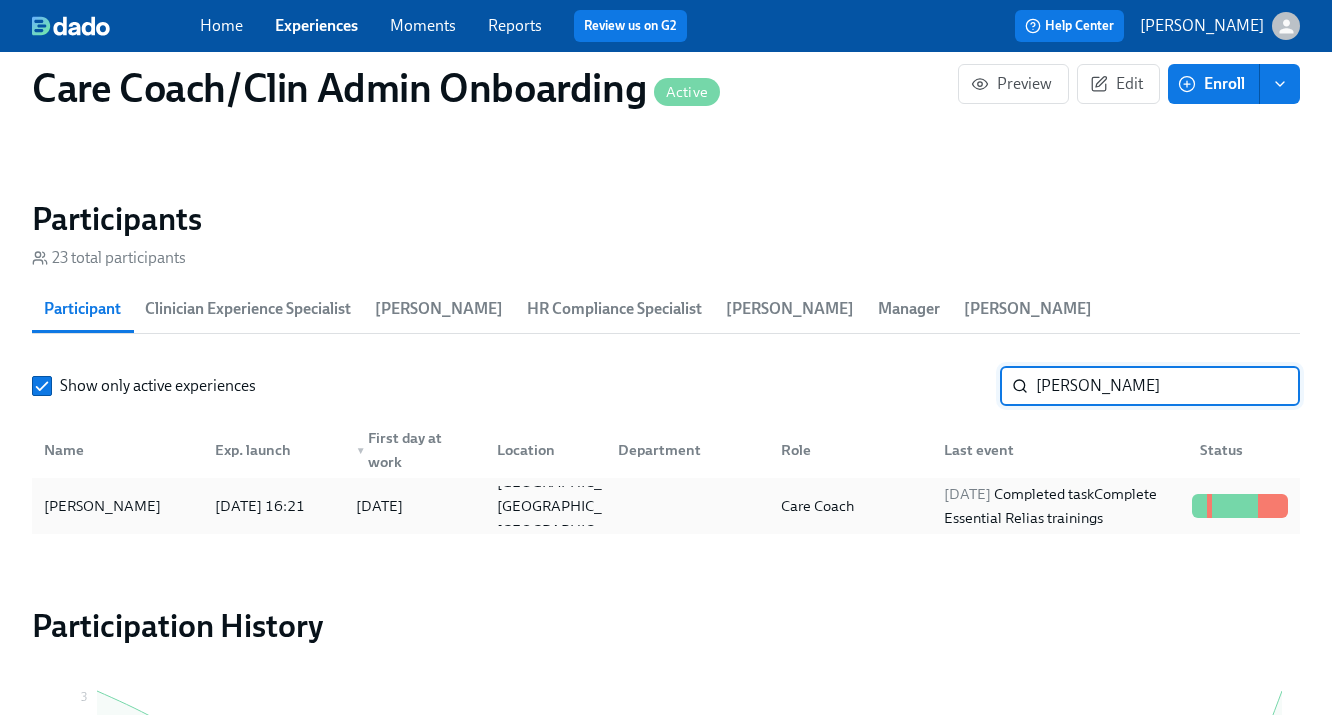 click on "2025/07/29   Completed task  Complete Essential Relias trainings" at bounding box center (1060, 506) 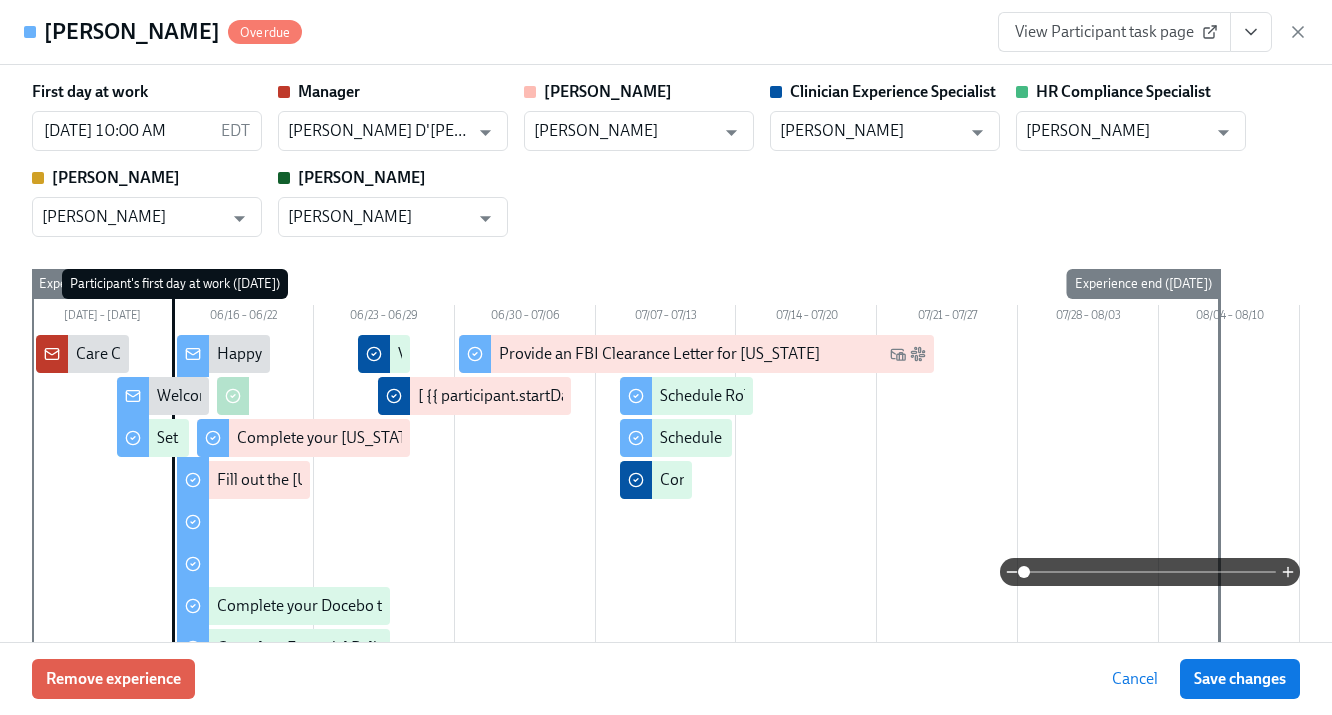 click on "View Participant task page" at bounding box center [1114, 32] 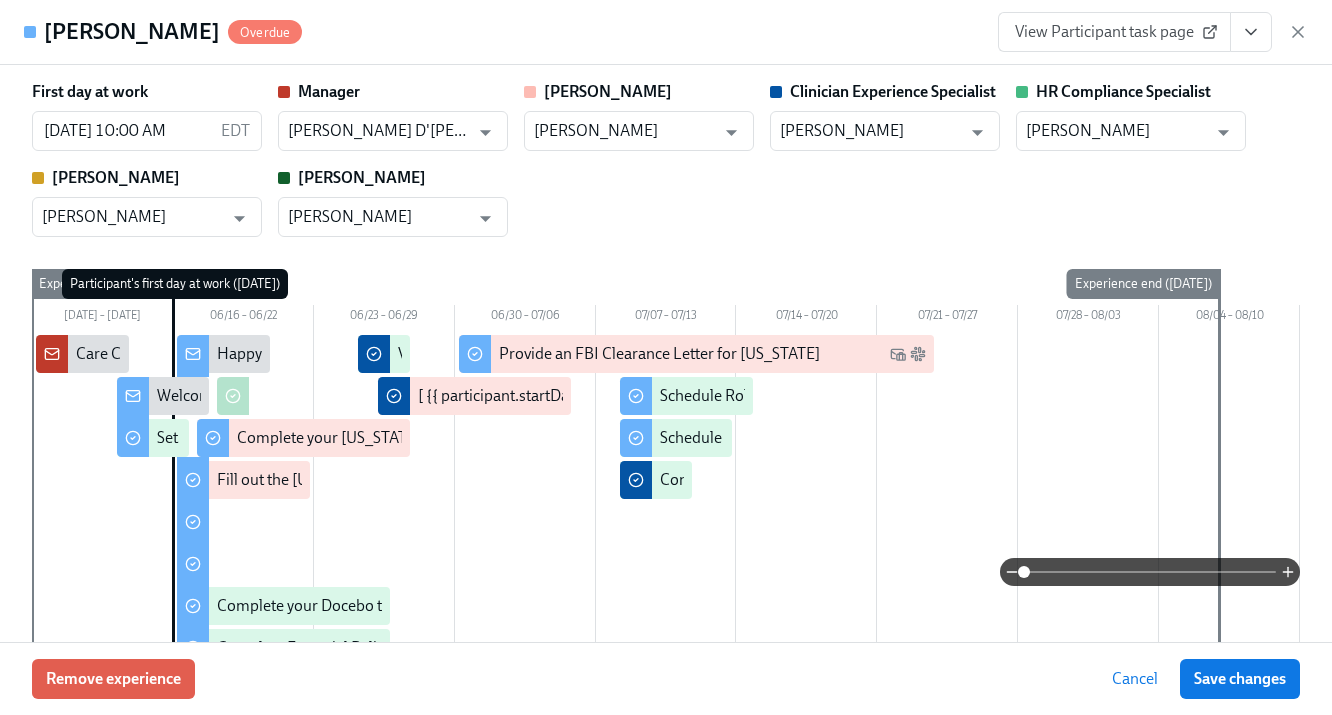 click on "View Participant task page" at bounding box center [1114, 32] 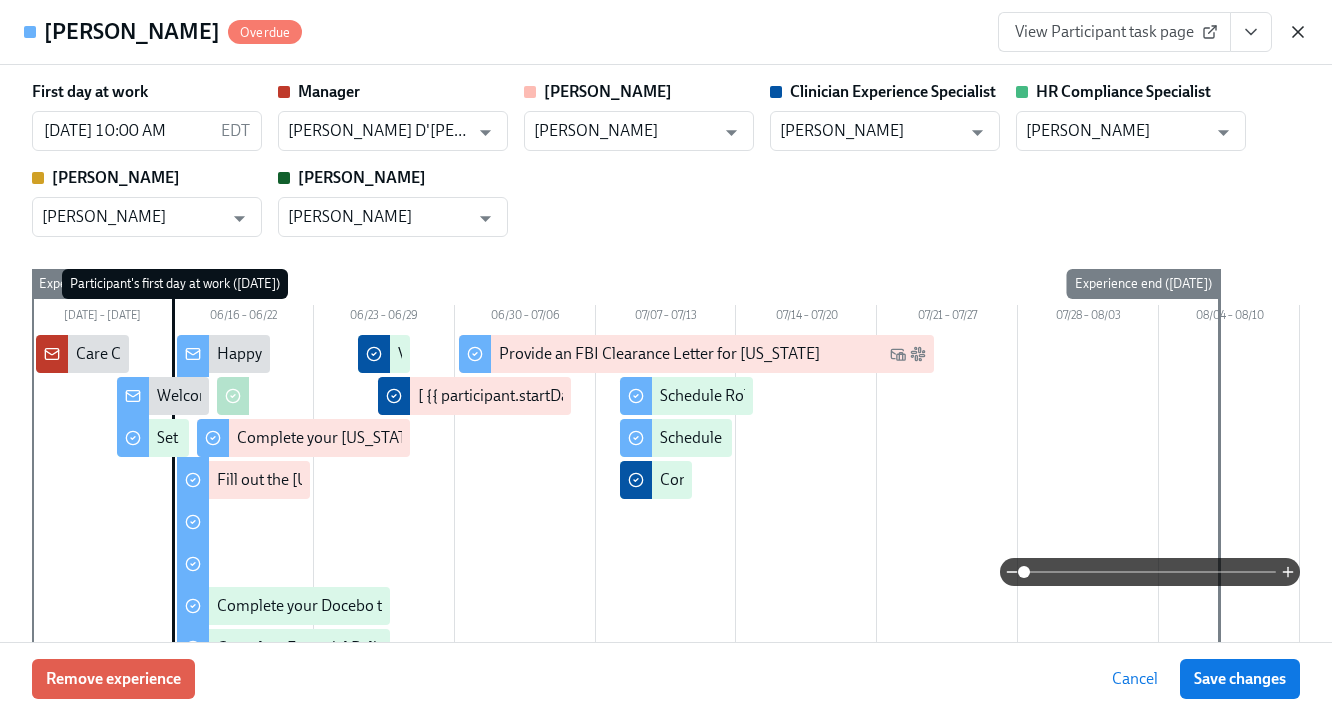 click 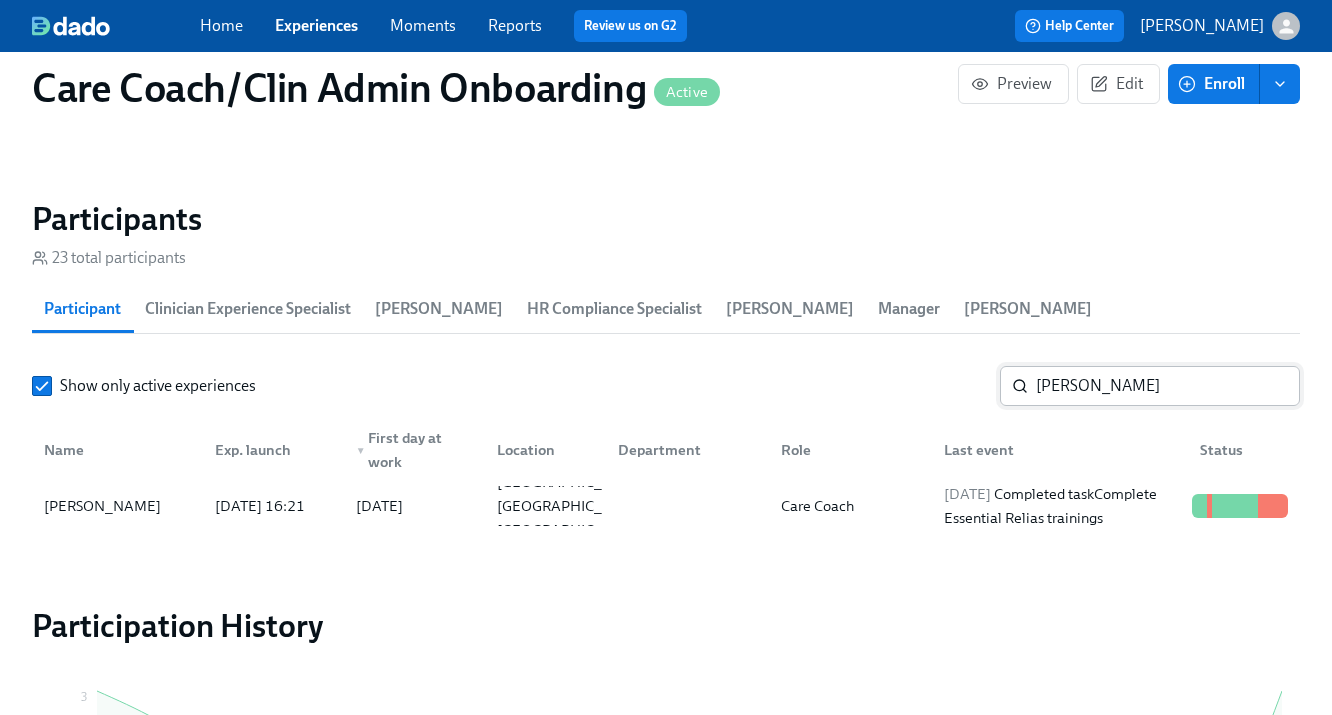 click on "claire pr" at bounding box center [1168, 386] 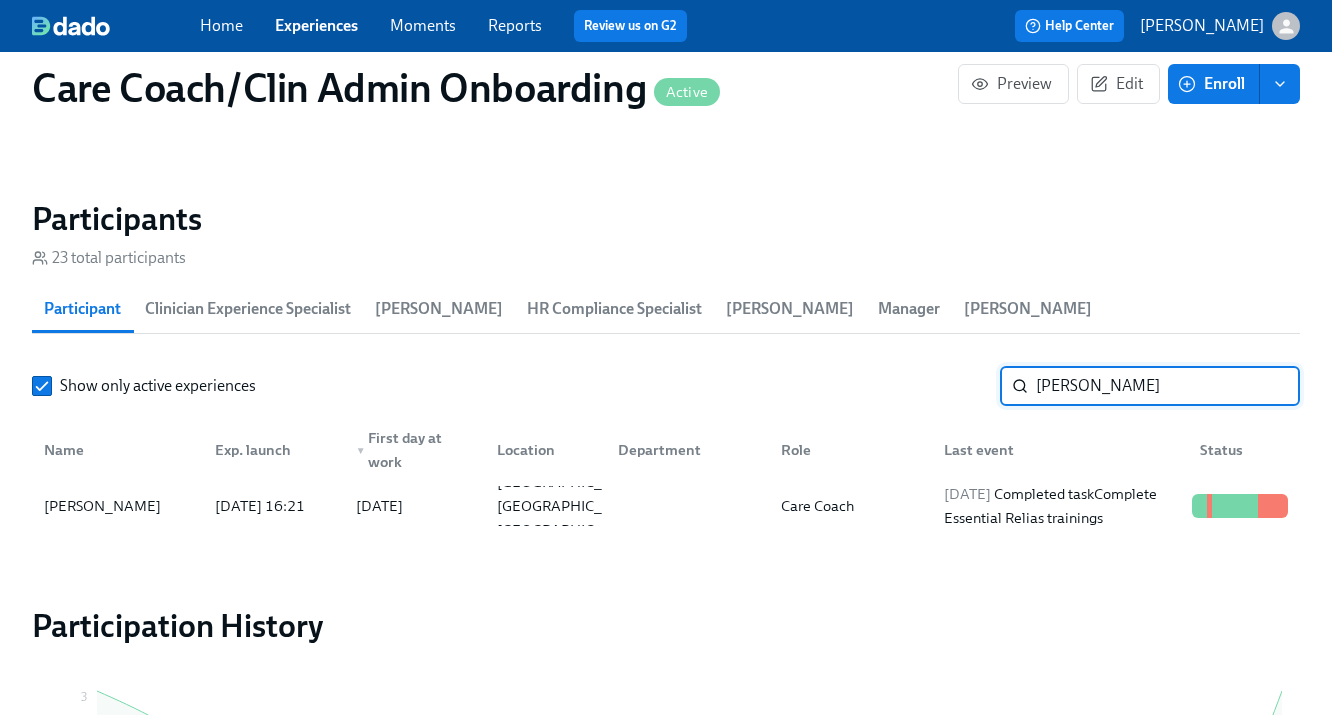 click on "claire pr" at bounding box center (1168, 386) 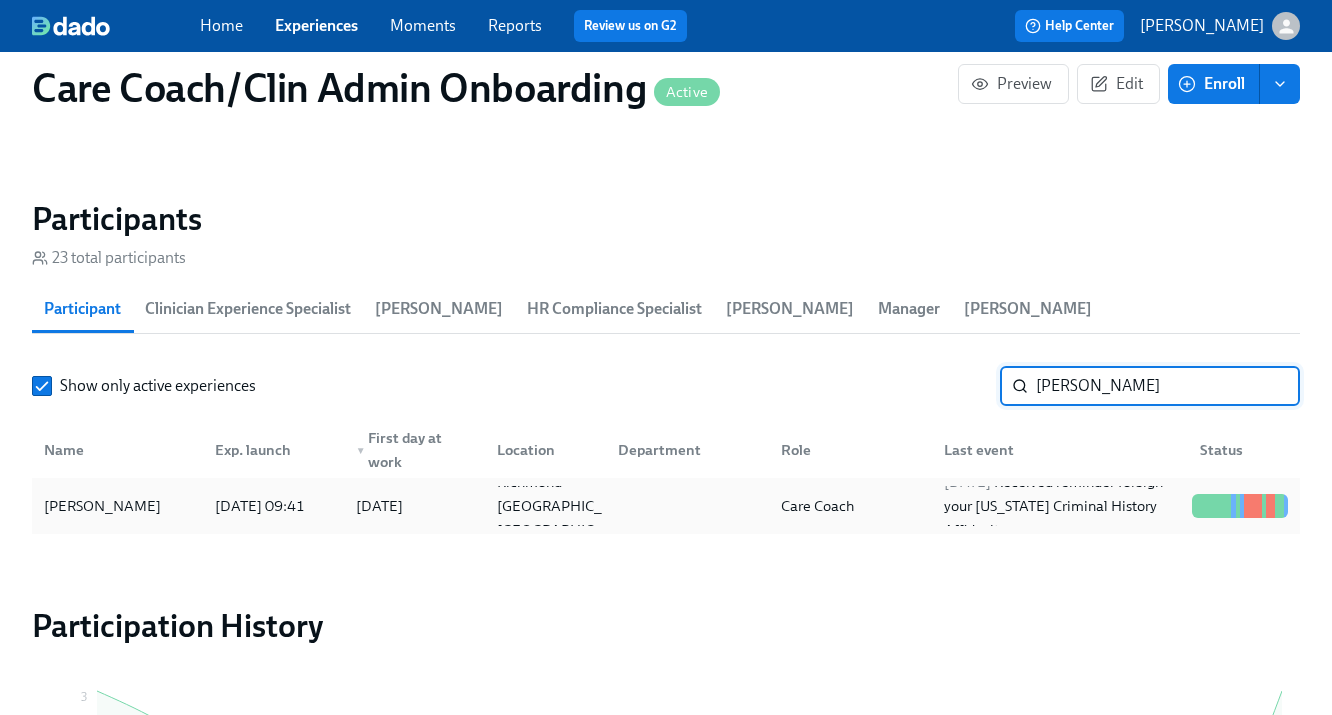 type on "roseboro" 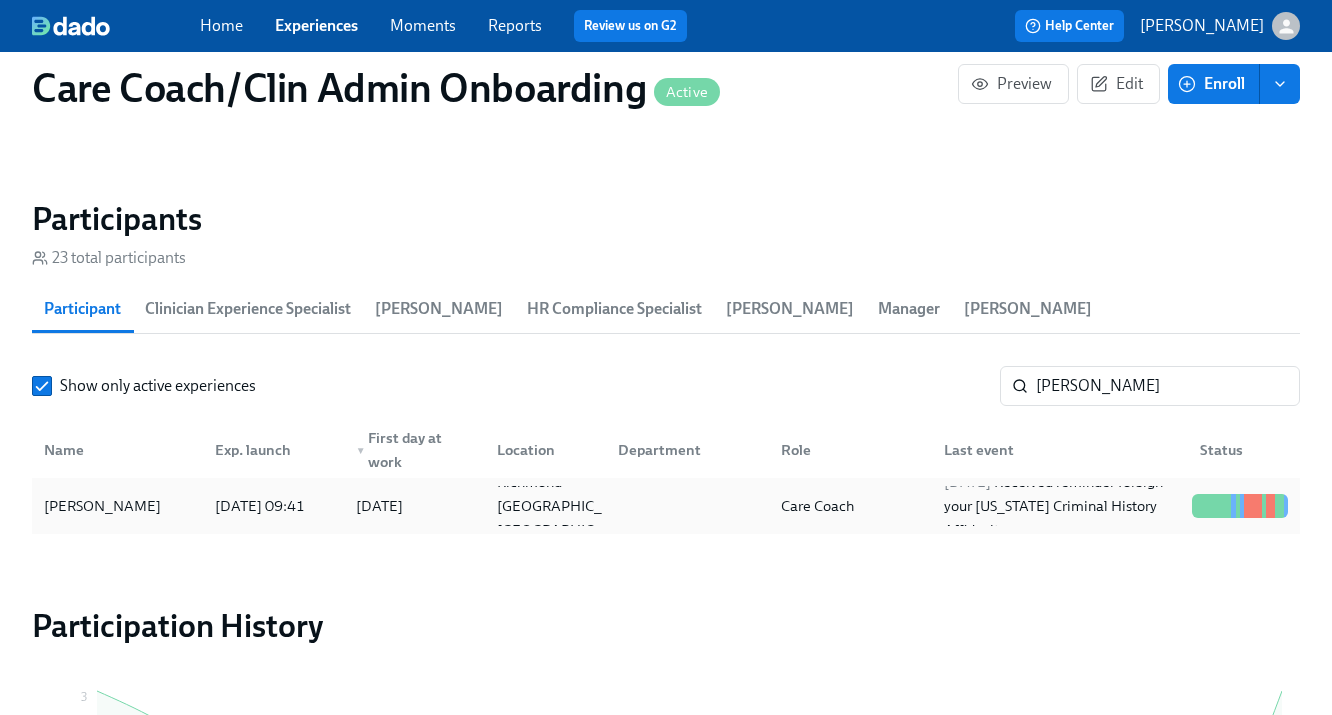 click on "Care Coach" at bounding box center [846, 506] 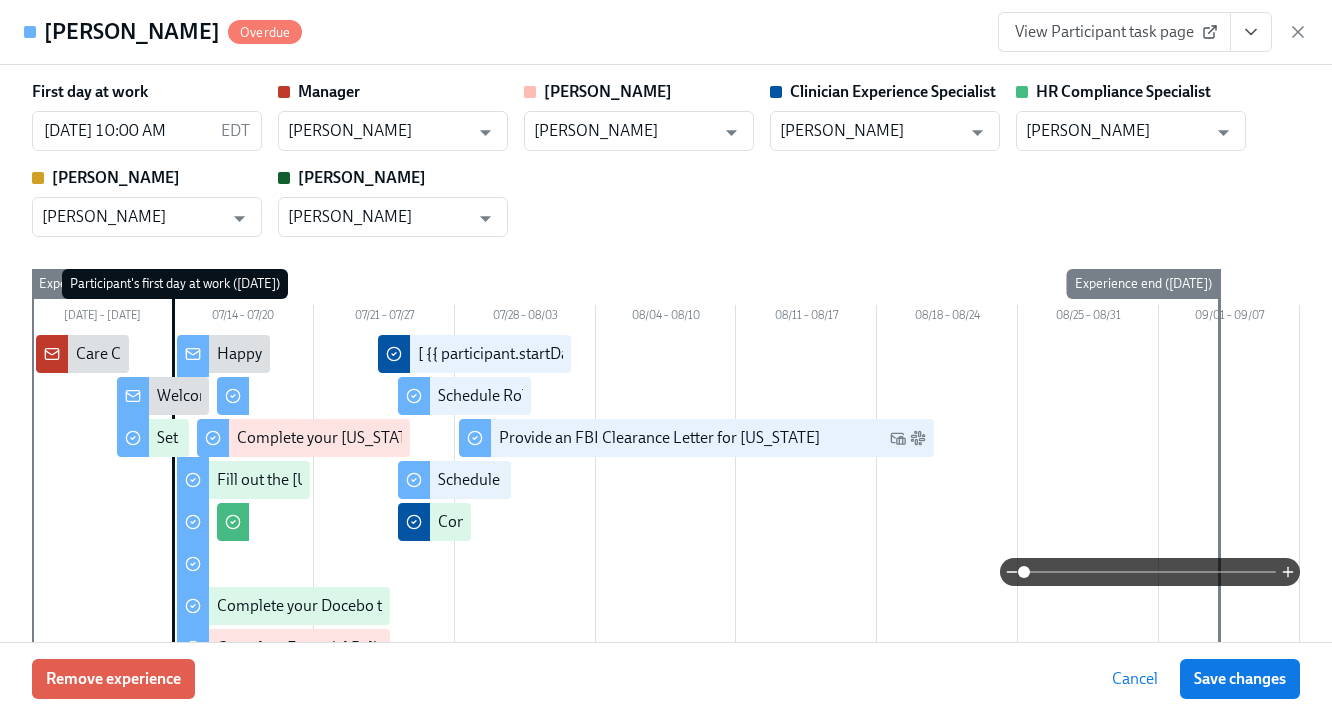 click on "View Participant task page" at bounding box center (1114, 32) 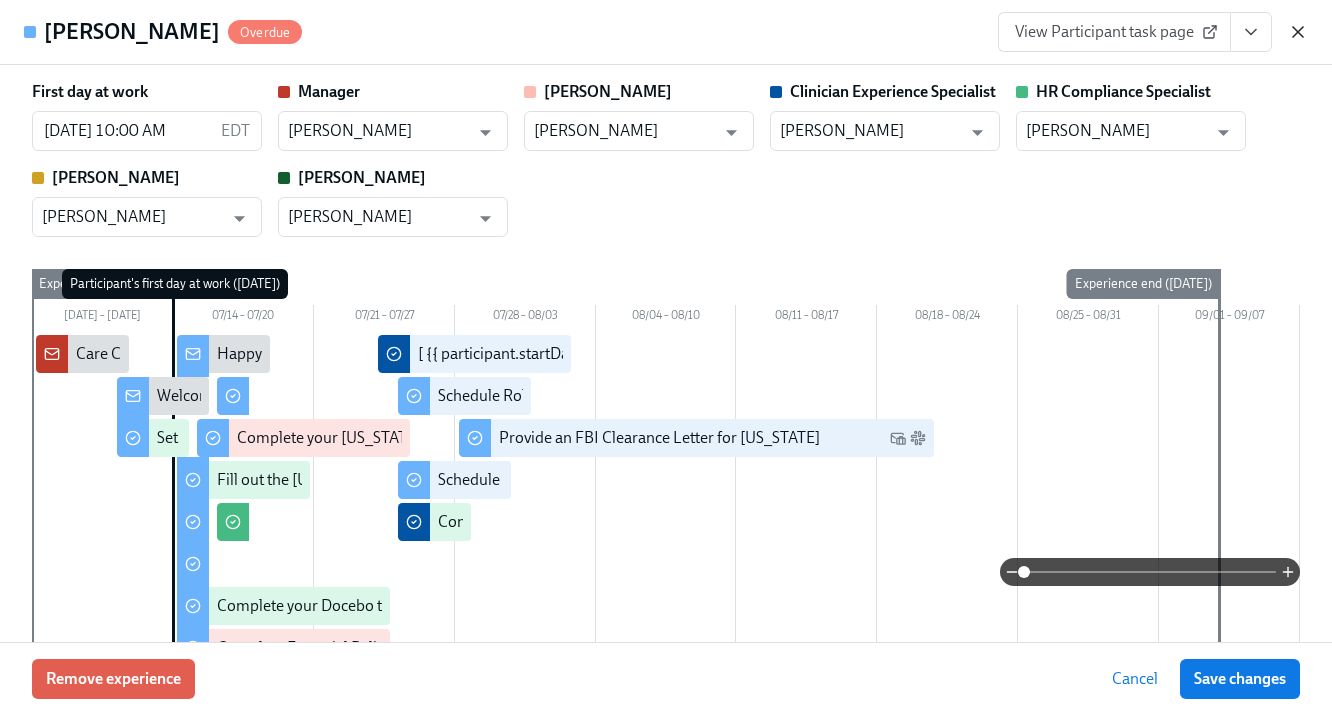 click 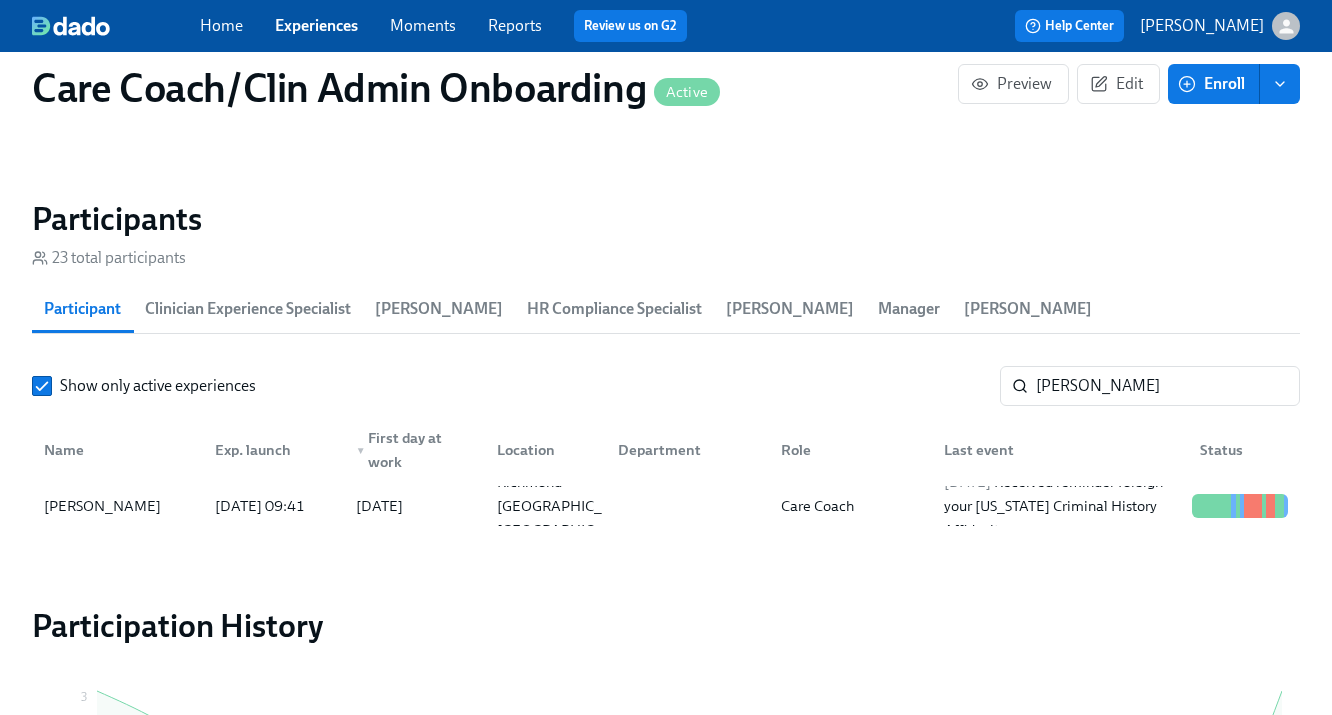 click on "Experiences" at bounding box center [316, 25] 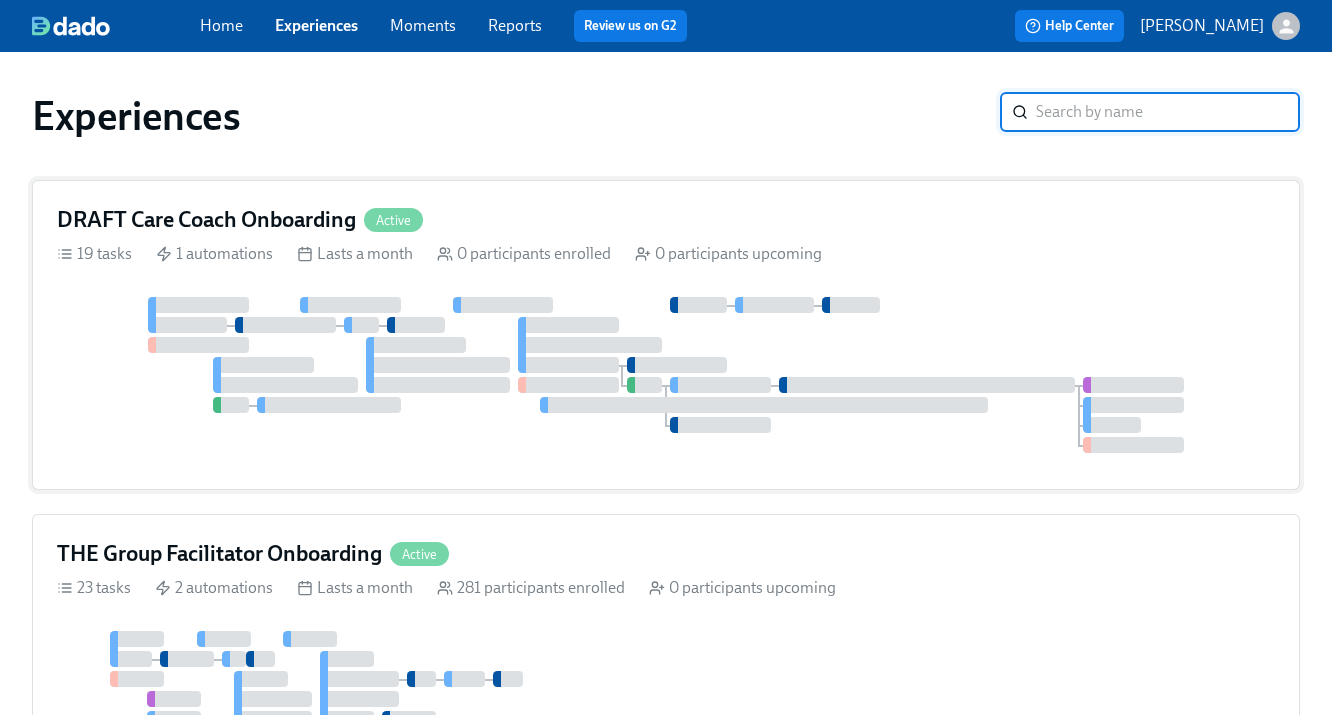 scroll, scrollTop: 143, scrollLeft: 0, axis: vertical 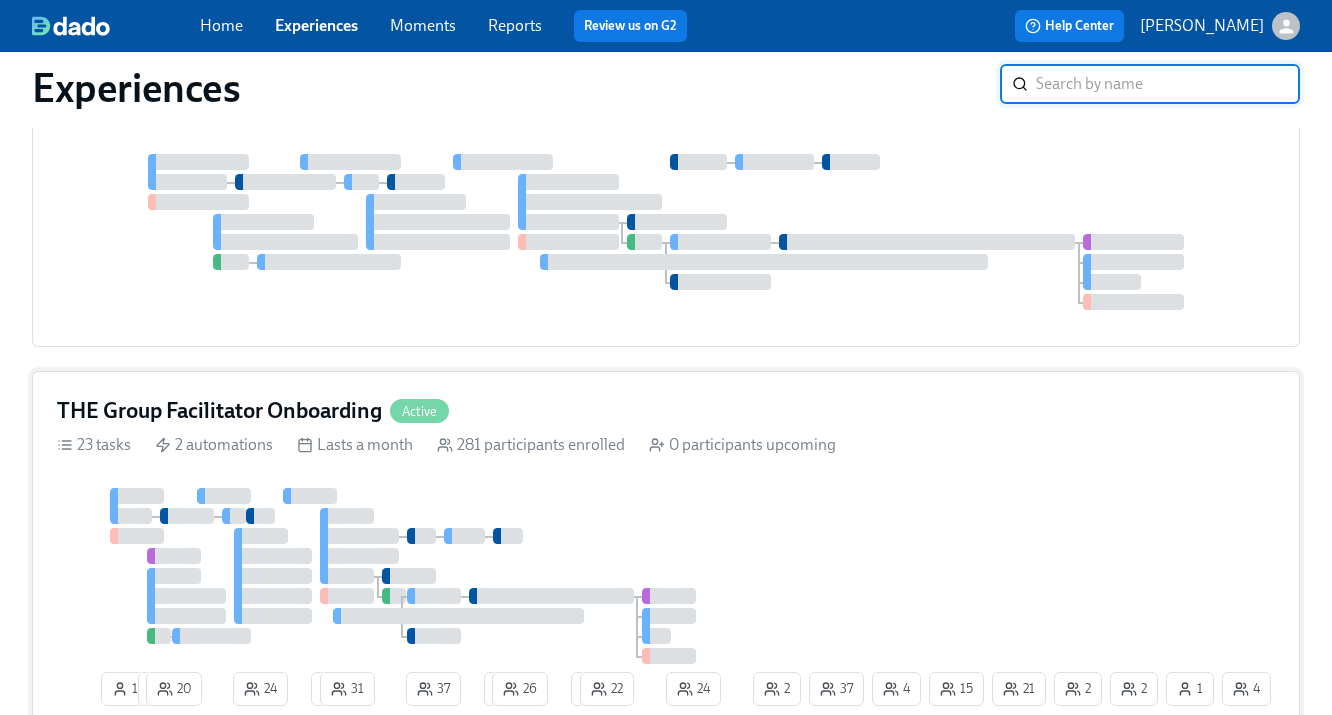 click on "THE Group Facilitator Onboarding Active 23 tasks   2 automations   Lasts   a month   281 participants   enrolled     0 participants   upcoming   1 1 20 24 2 31 37 3 26 2 22 21 2 1 4 4 37 15 2 24 2" at bounding box center (666, 555) 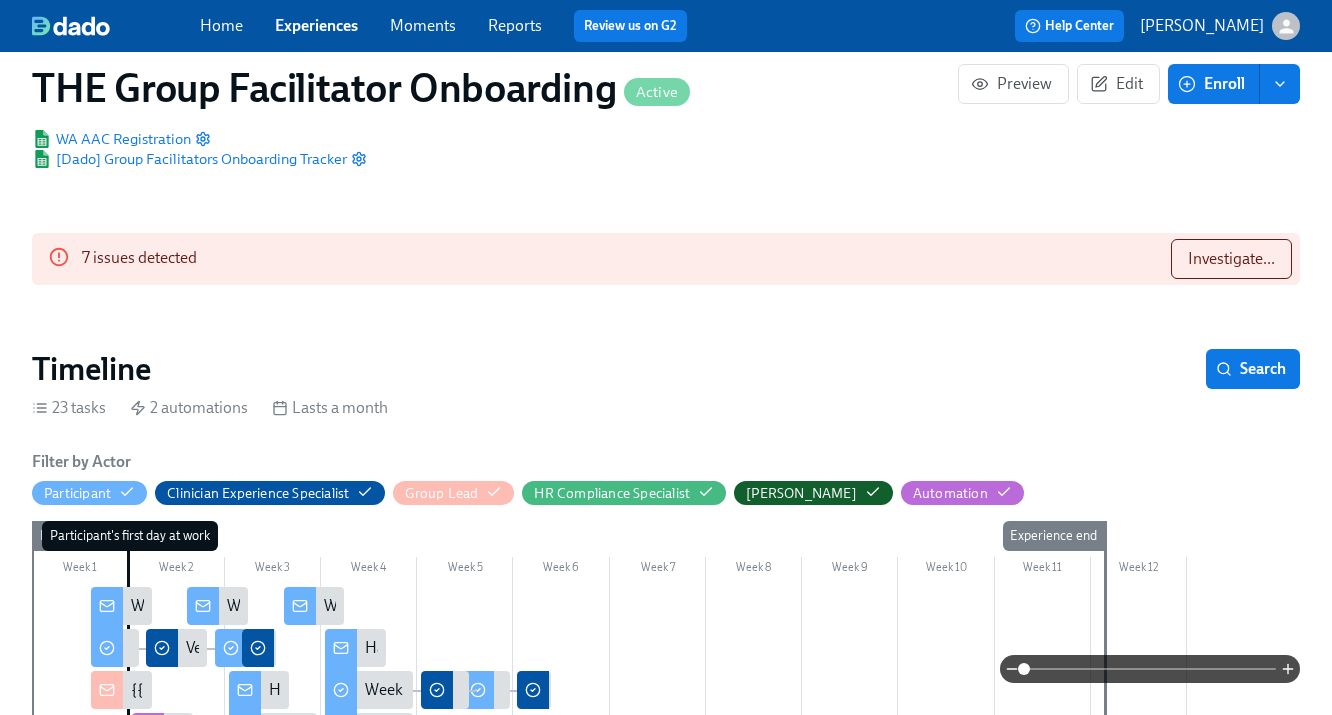 scroll, scrollTop: 0, scrollLeft: 0, axis: both 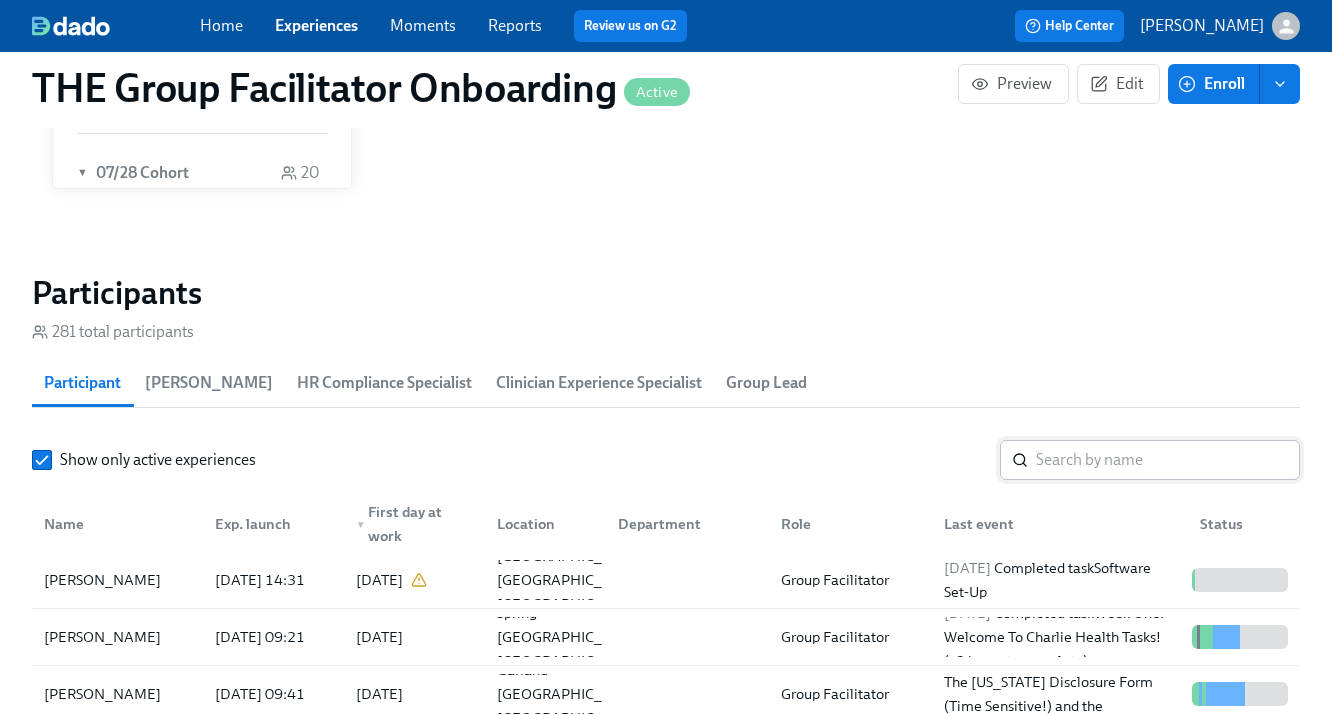 click at bounding box center [1168, 460] 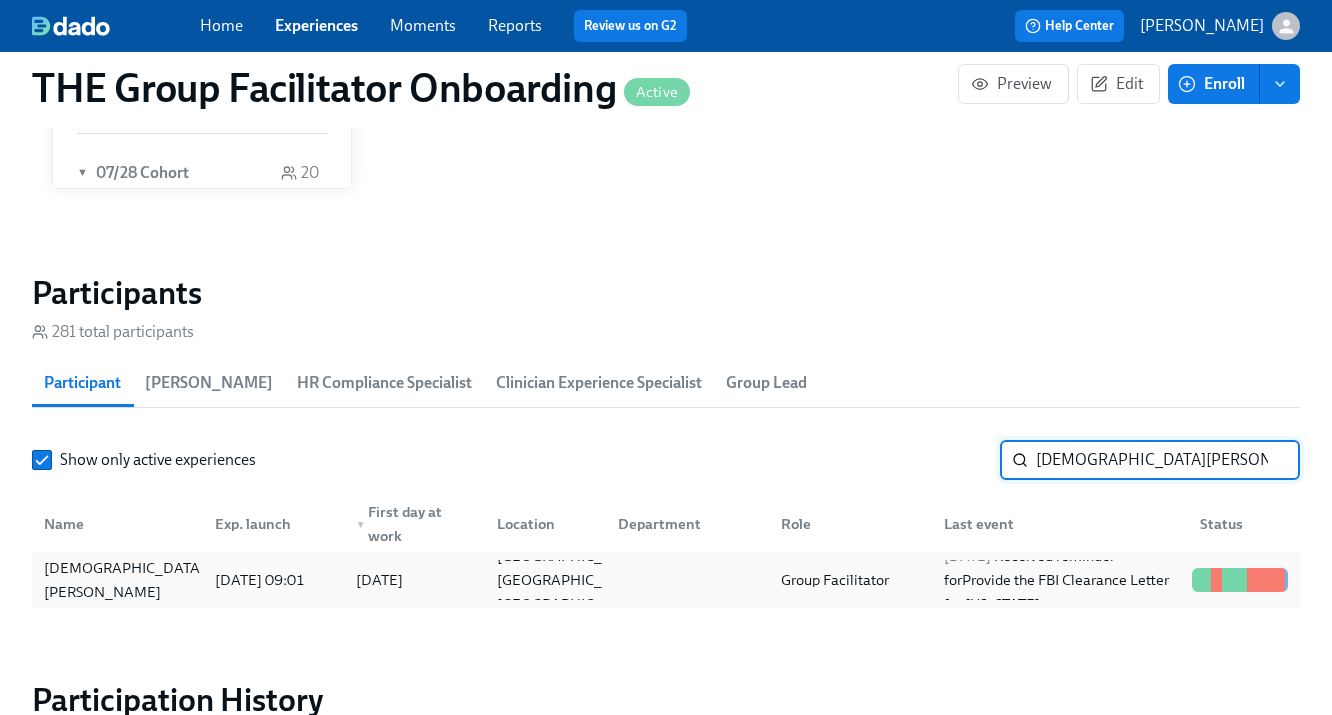 click at bounding box center [683, 580] 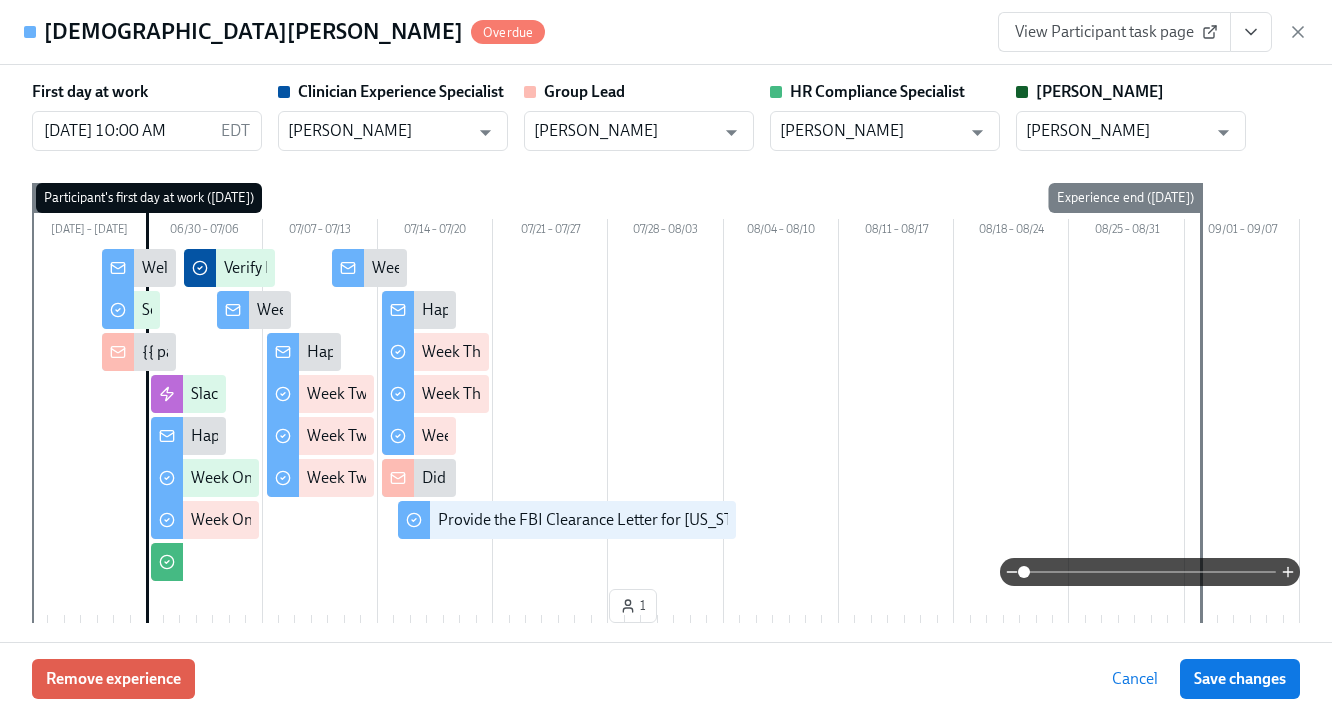 click on "View Participant task page" at bounding box center [1114, 32] 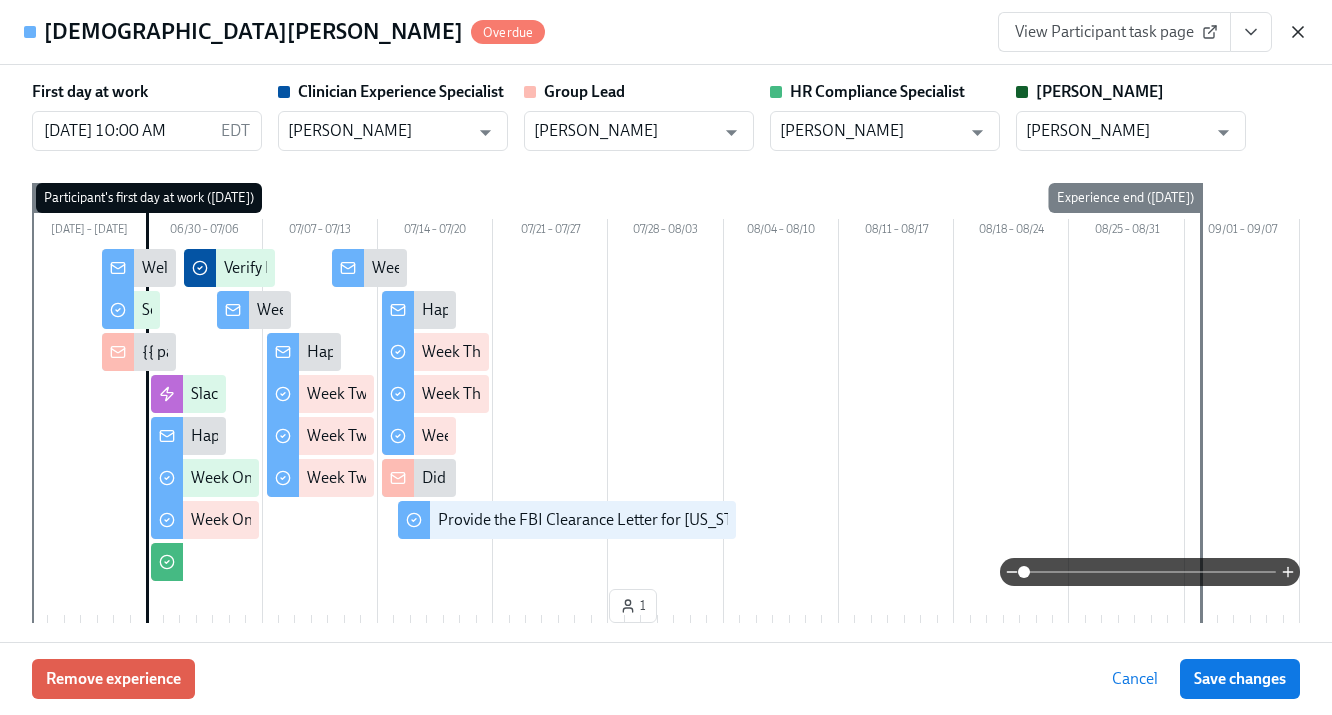 click 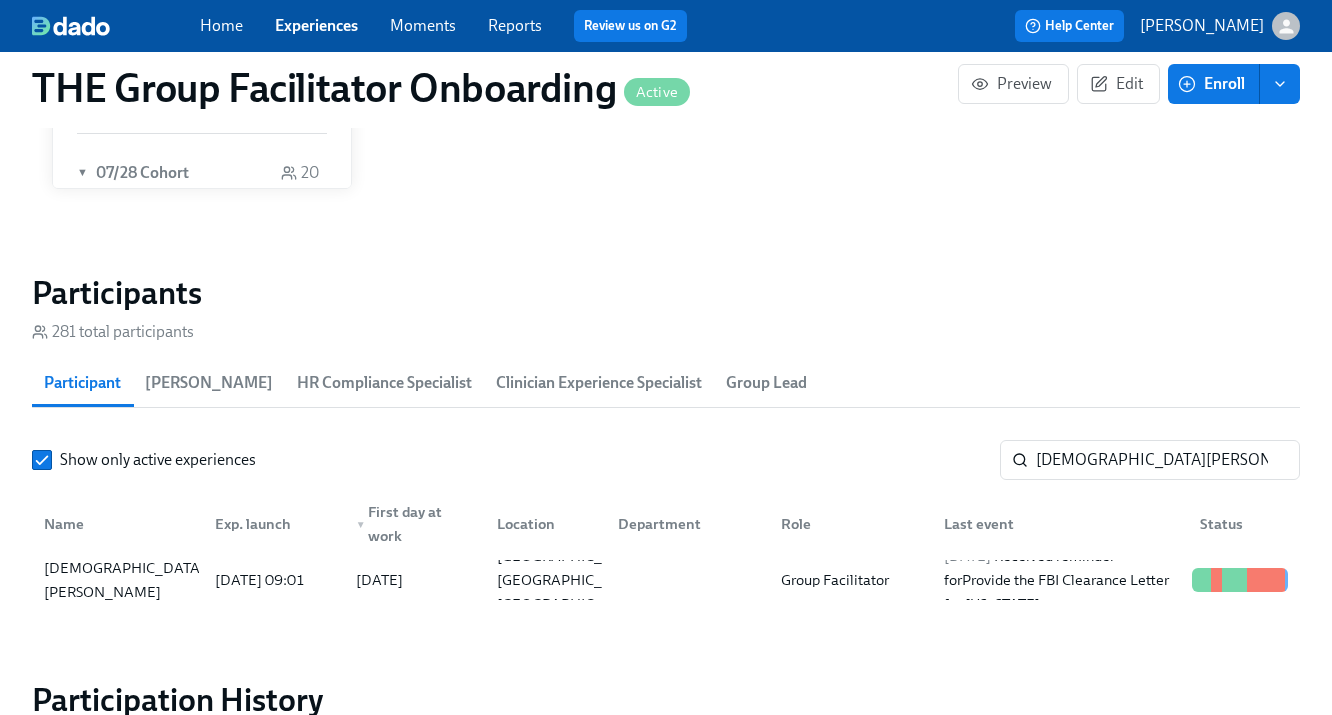 click on "Name Exp. launch ▼ First day at work Location Department Role Last event Status" at bounding box center [666, 520] 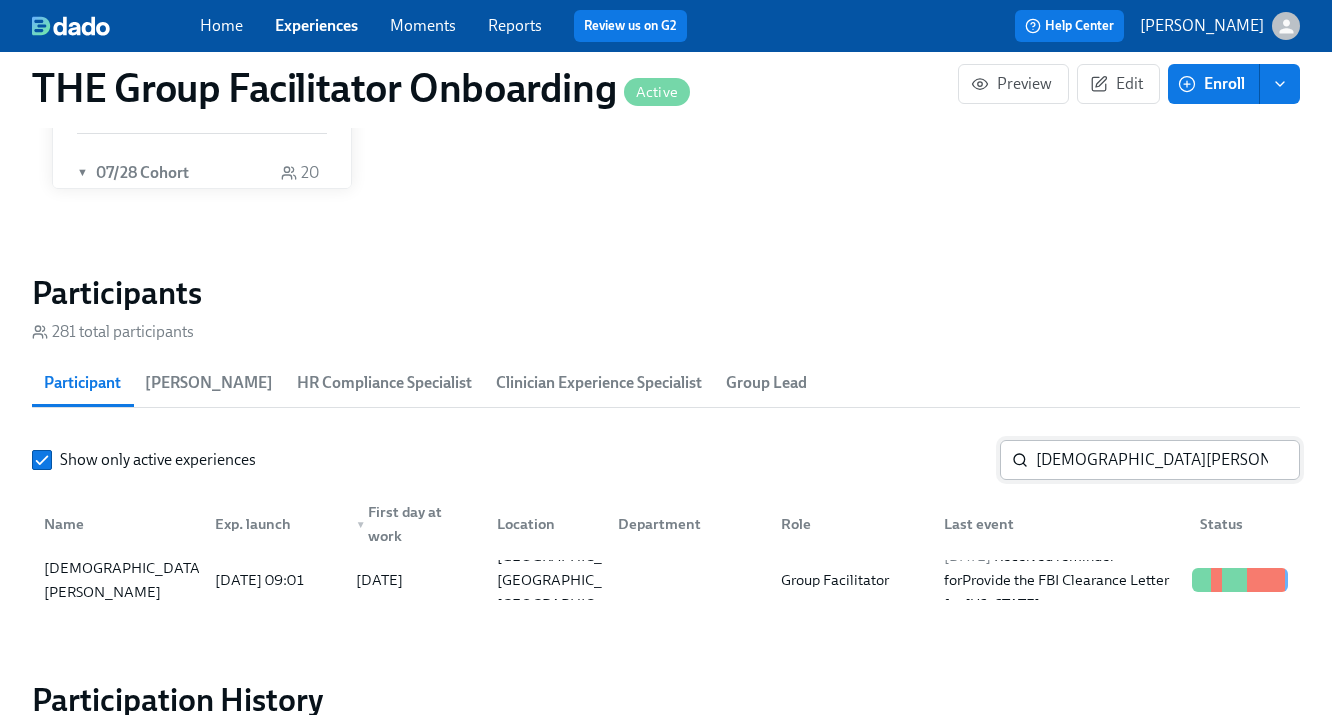 click on "kristen b" at bounding box center (1168, 460) 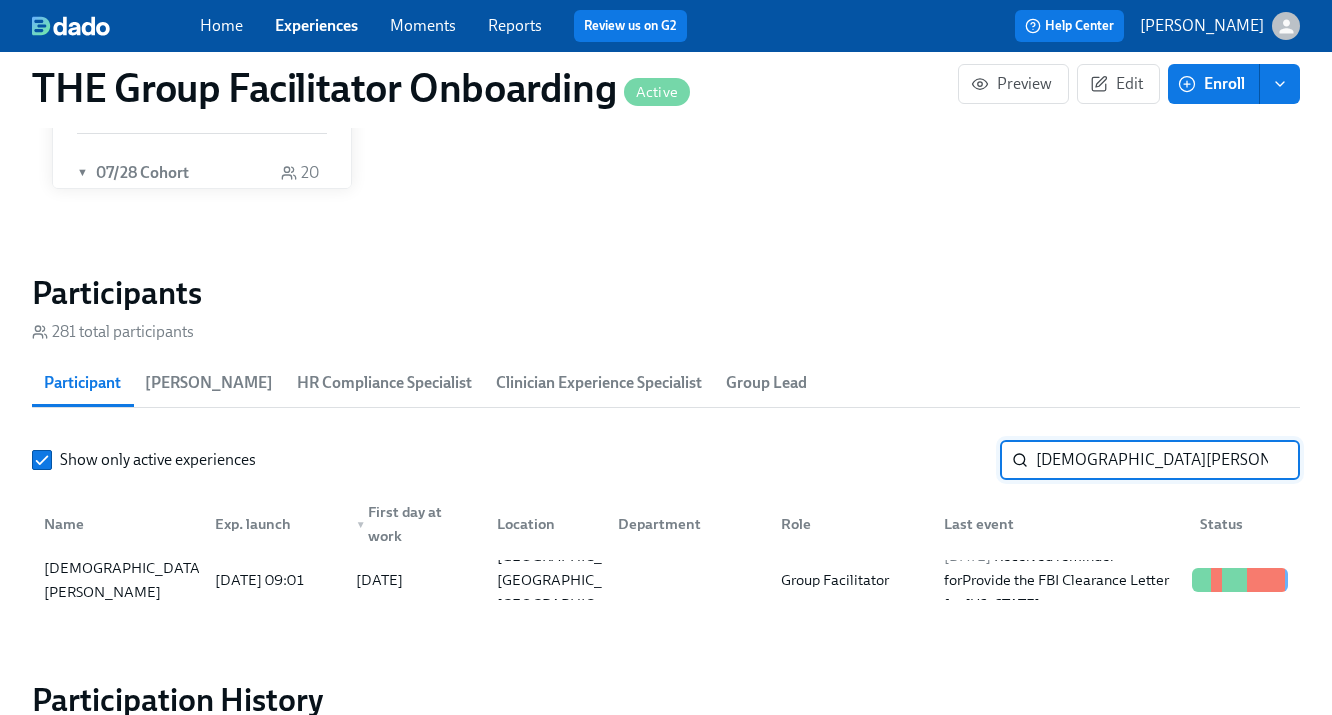 click on "kristen b" at bounding box center (1168, 460) 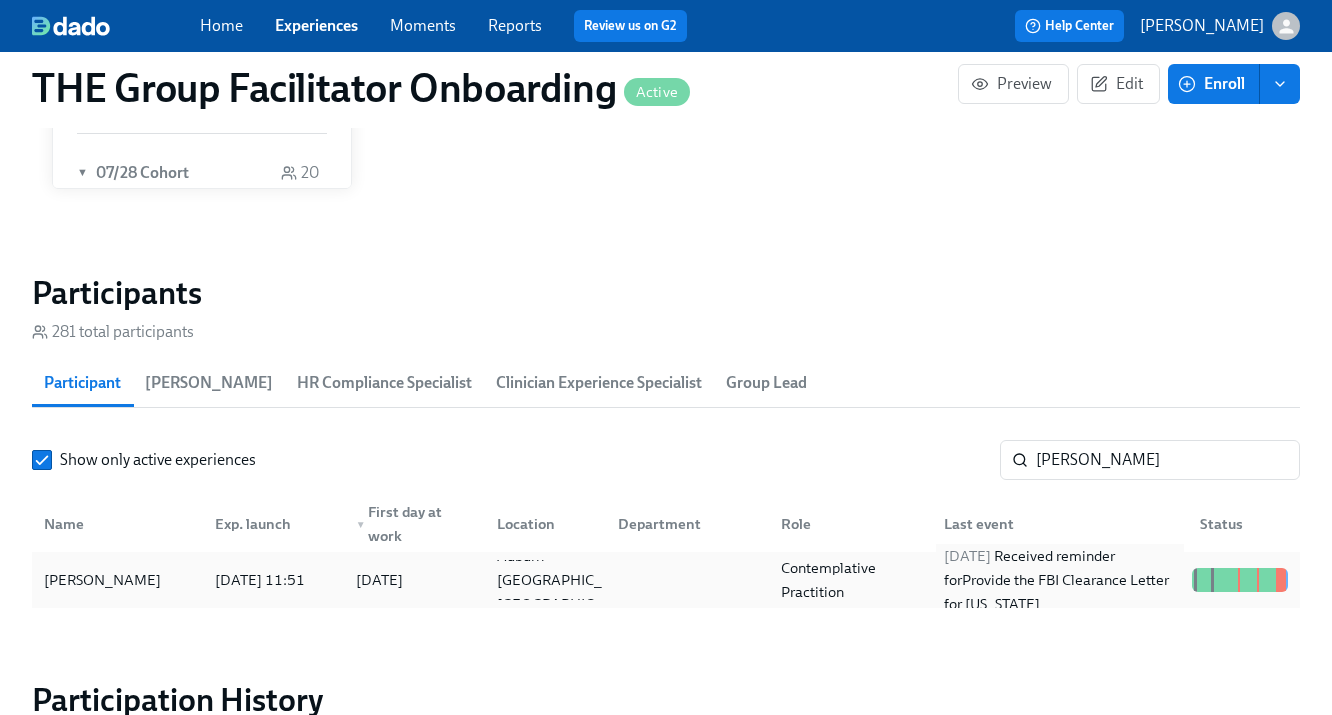 click on "2025/07/29   Received reminder for  Provide the FBI Clearance Letter for Pennsylvania" at bounding box center [1060, 580] 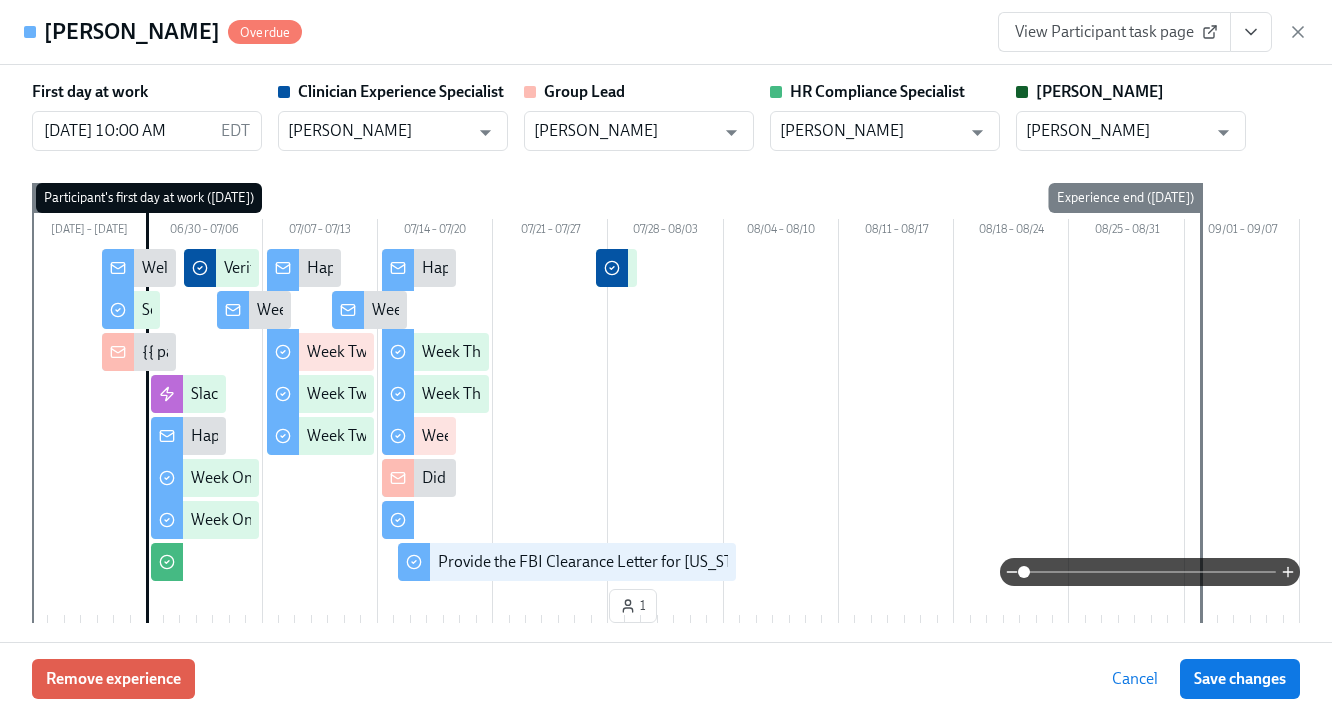 click on "View Participant task page" at bounding box center [1114, 32] 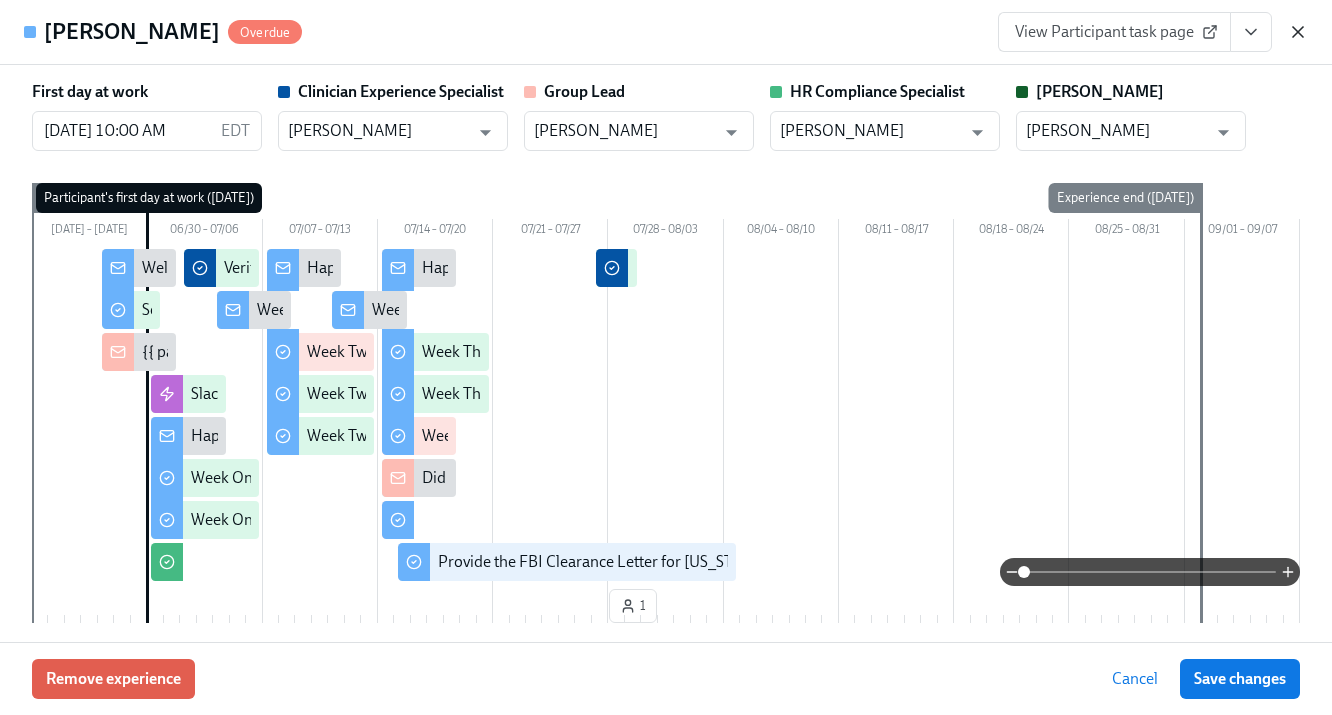 click 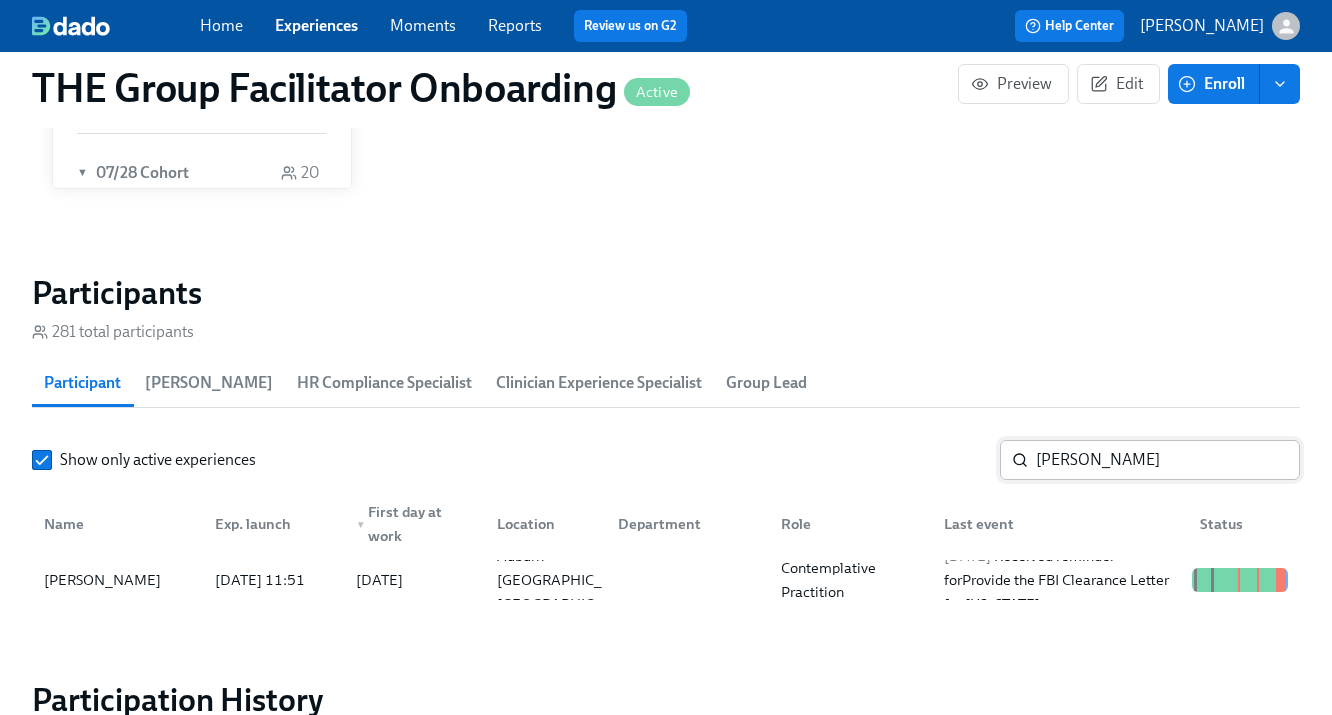 click on "Melissa Meeks" at bounding box center (1168, 460) 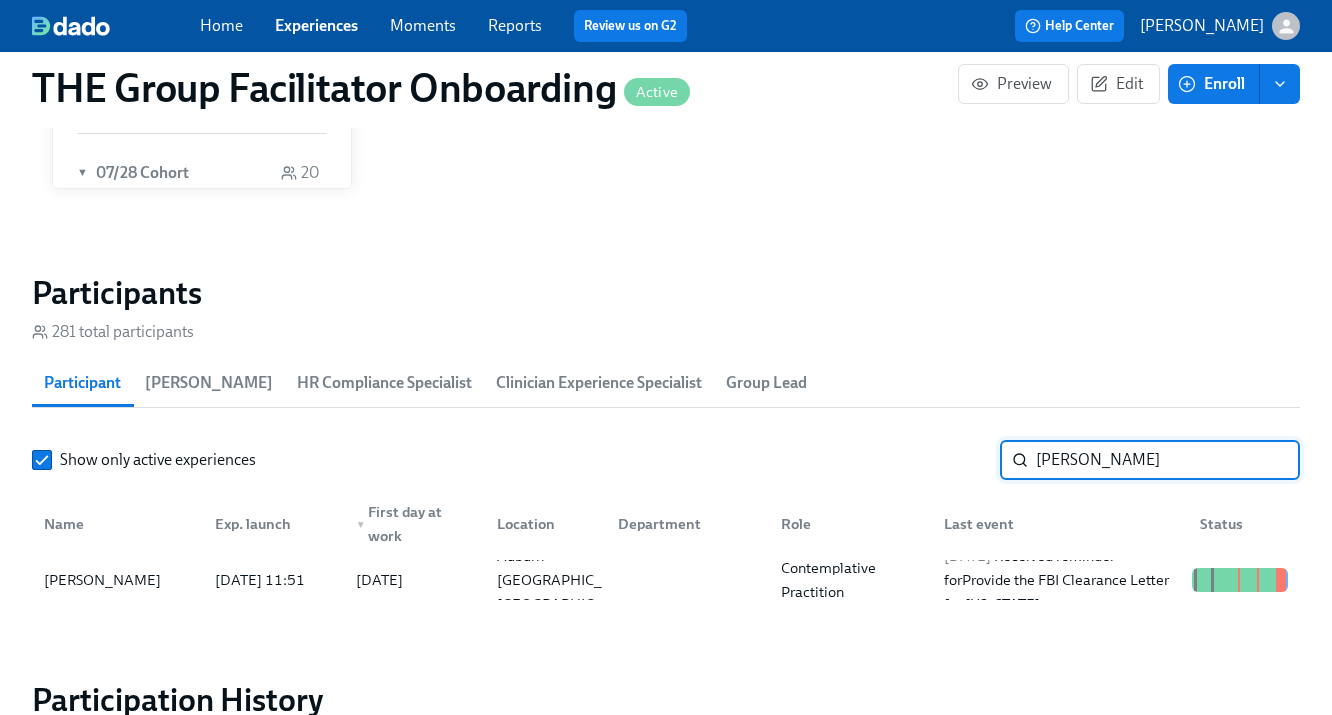 click on "Melissa Meeks" at bounding box center [1168, 460] 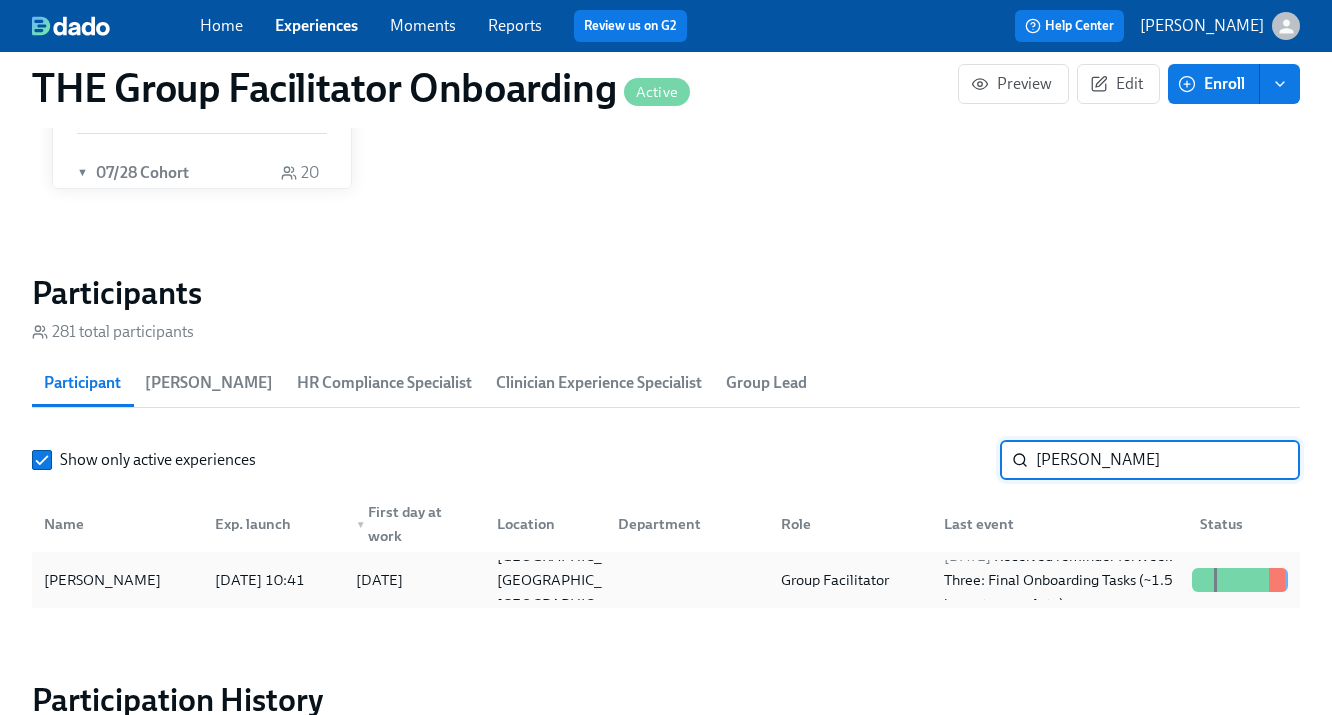 click on "Group Facilitator" at bounding box center [846, 580] 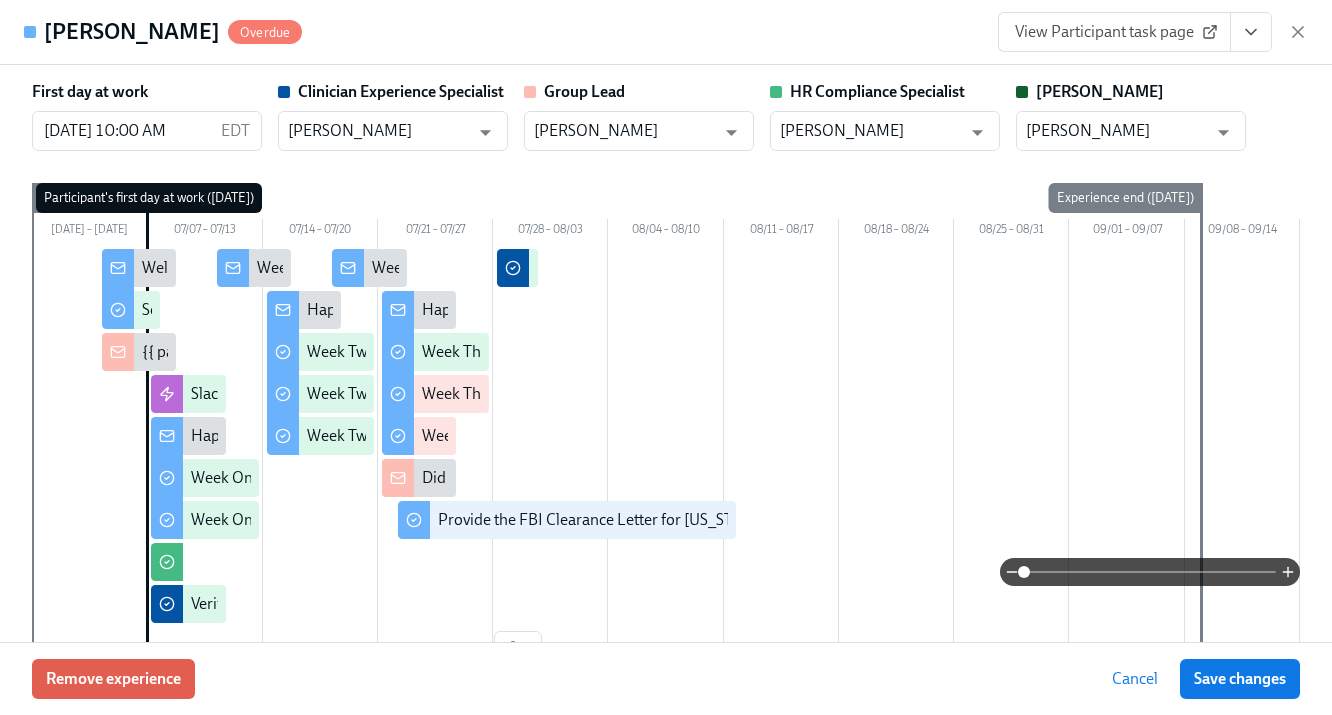 click on "View Participant task page" at bounding box center (1114, 32) 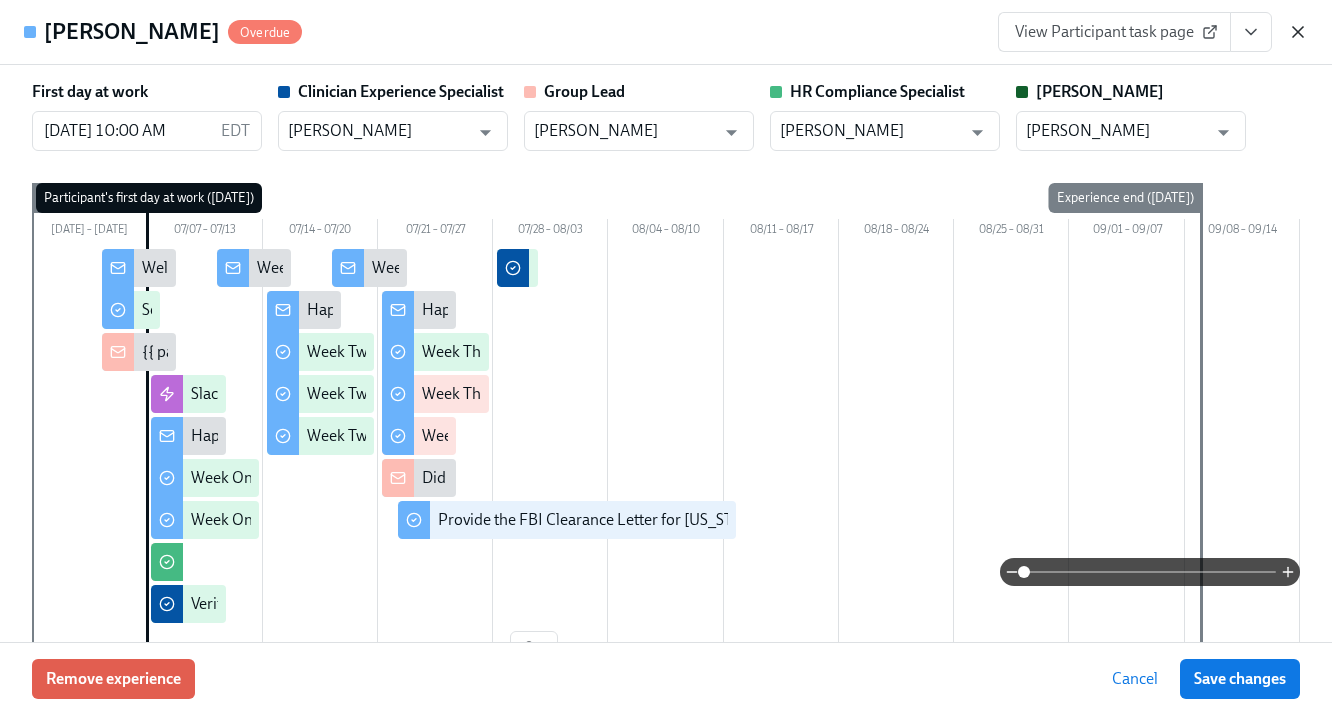 click 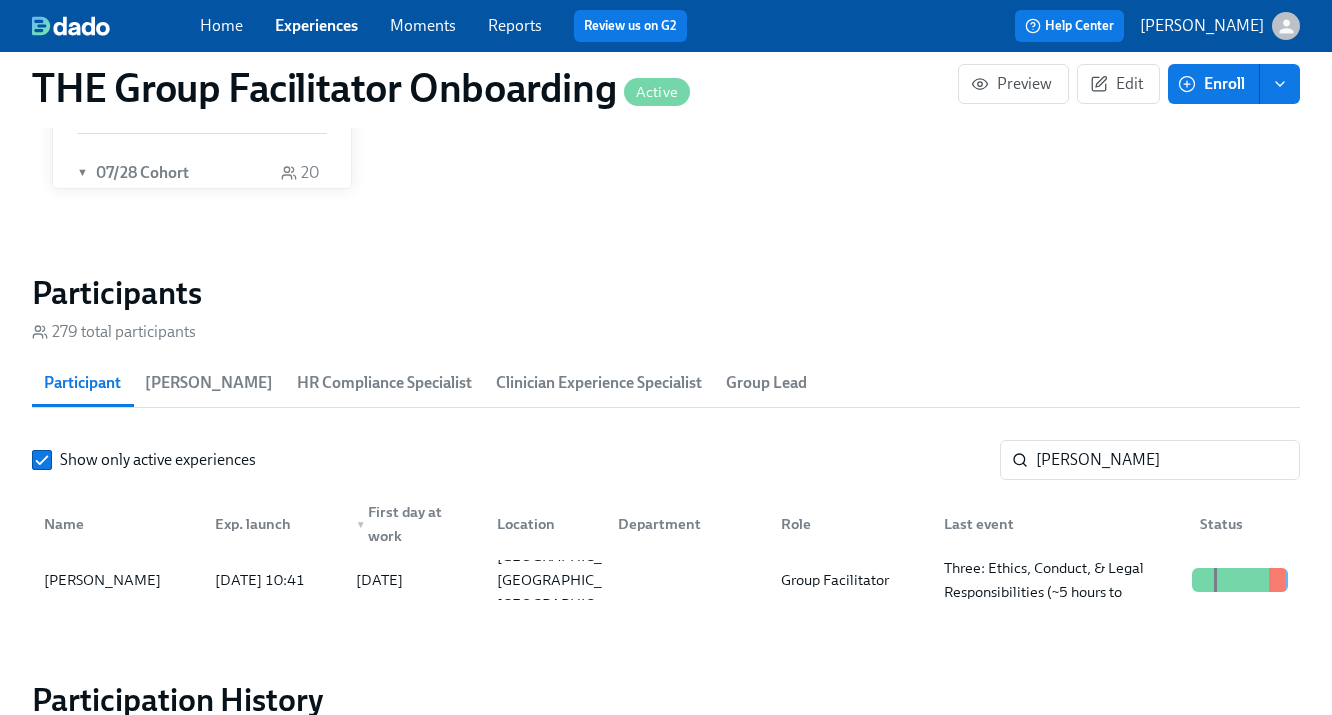 click on "Experiences" at bounding box center (316, 25) 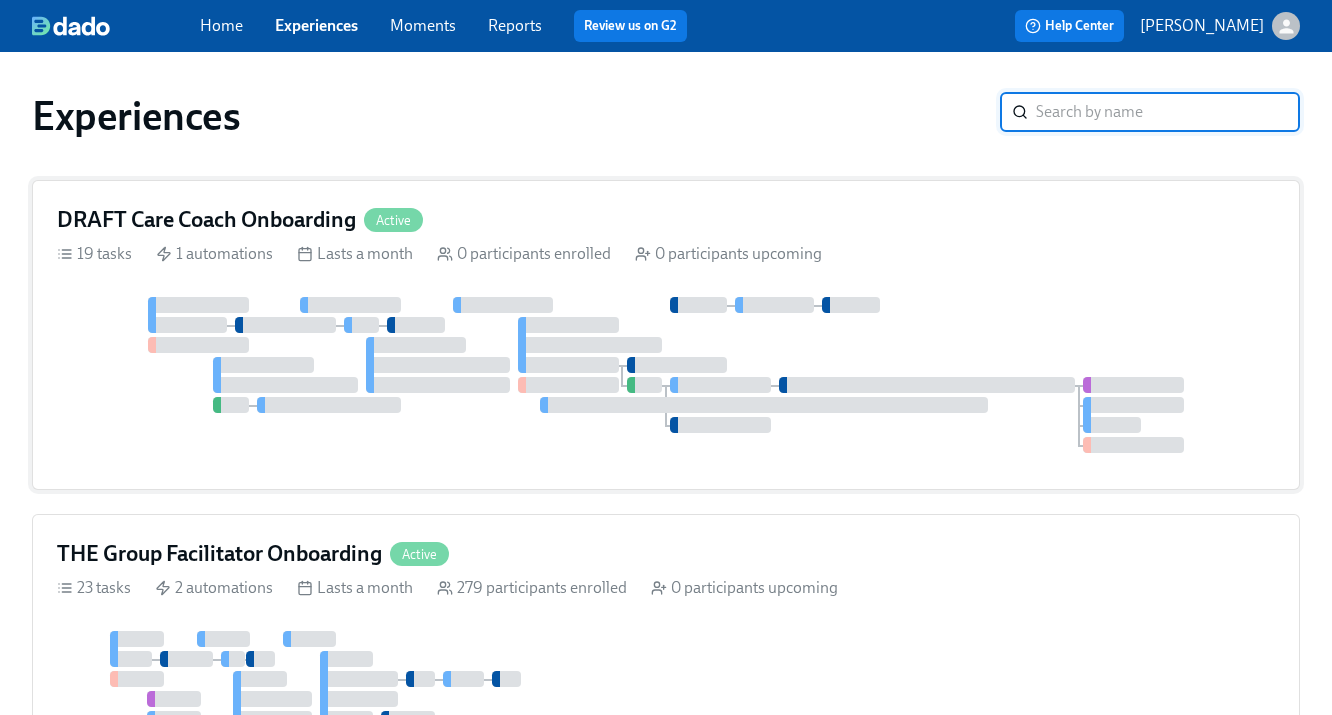 scroll, scrollTop: 5, scrollLeft: 0, axis: vertical 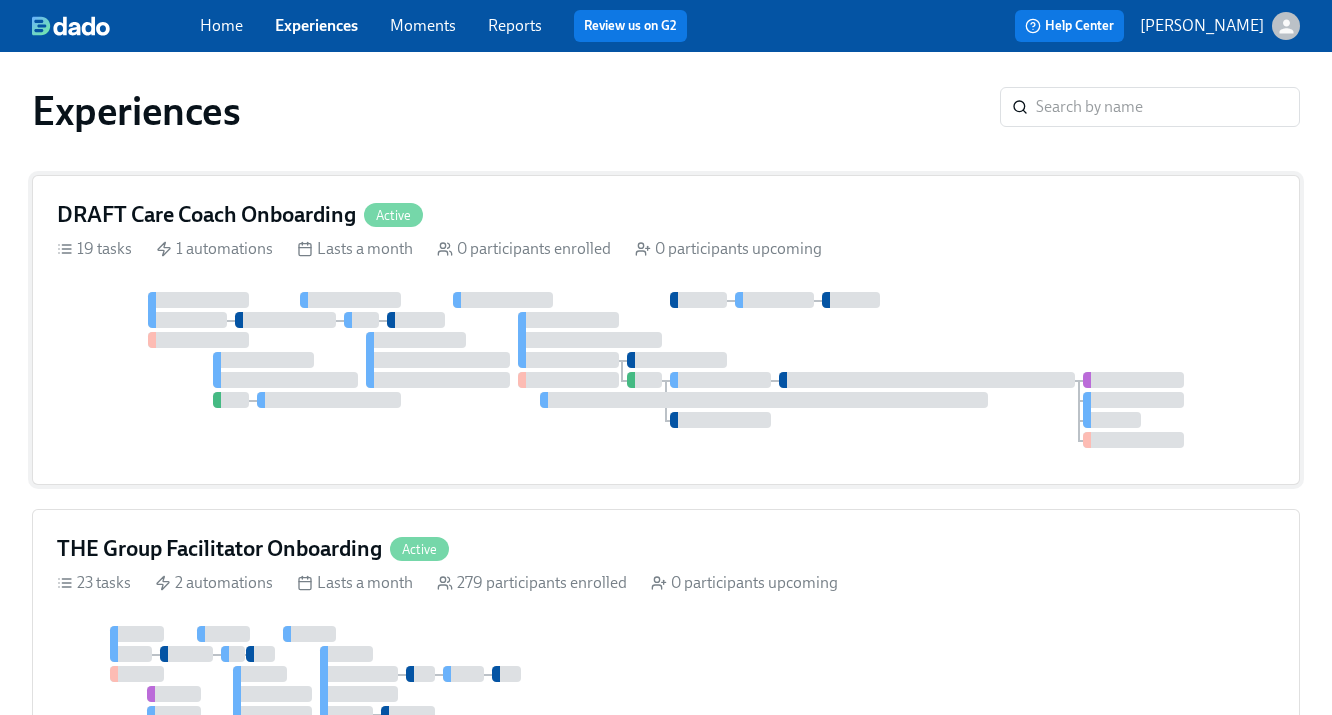 click at bounding box center (348, 320) 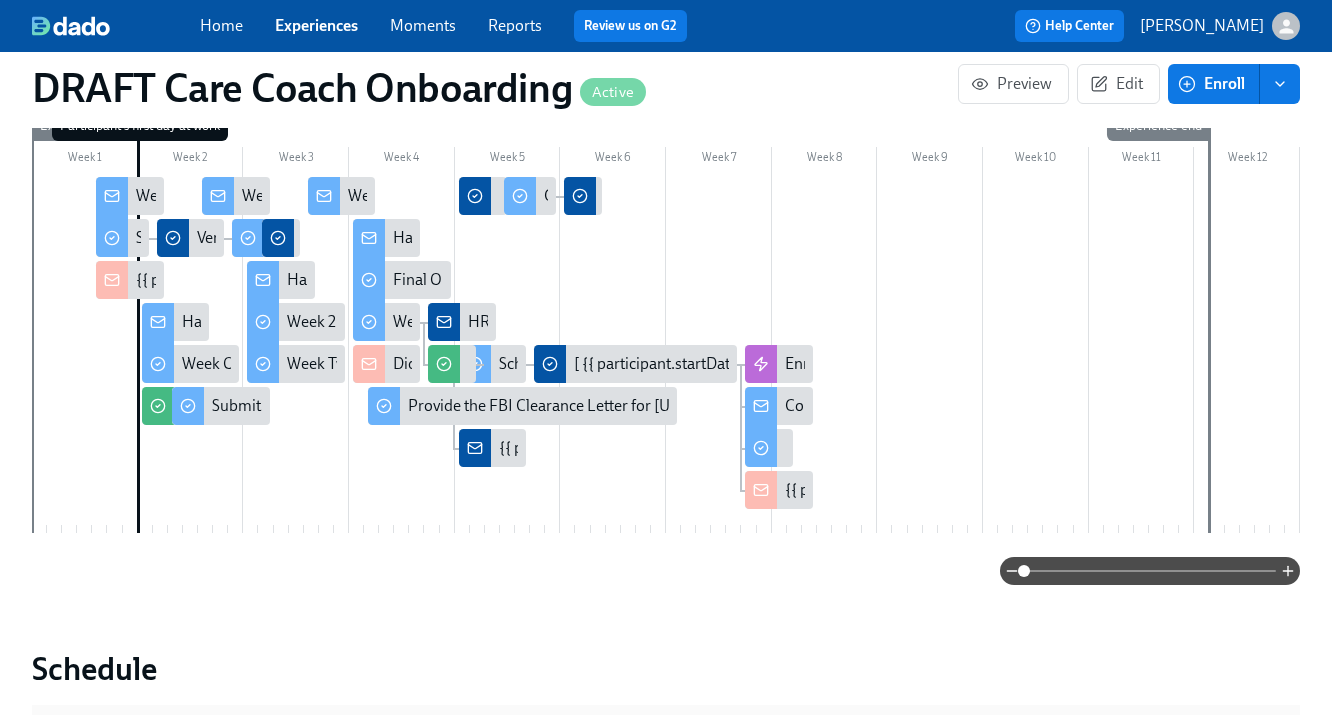 scroll, scrollTop: 506, scrollLeft: 0, axis: vertical 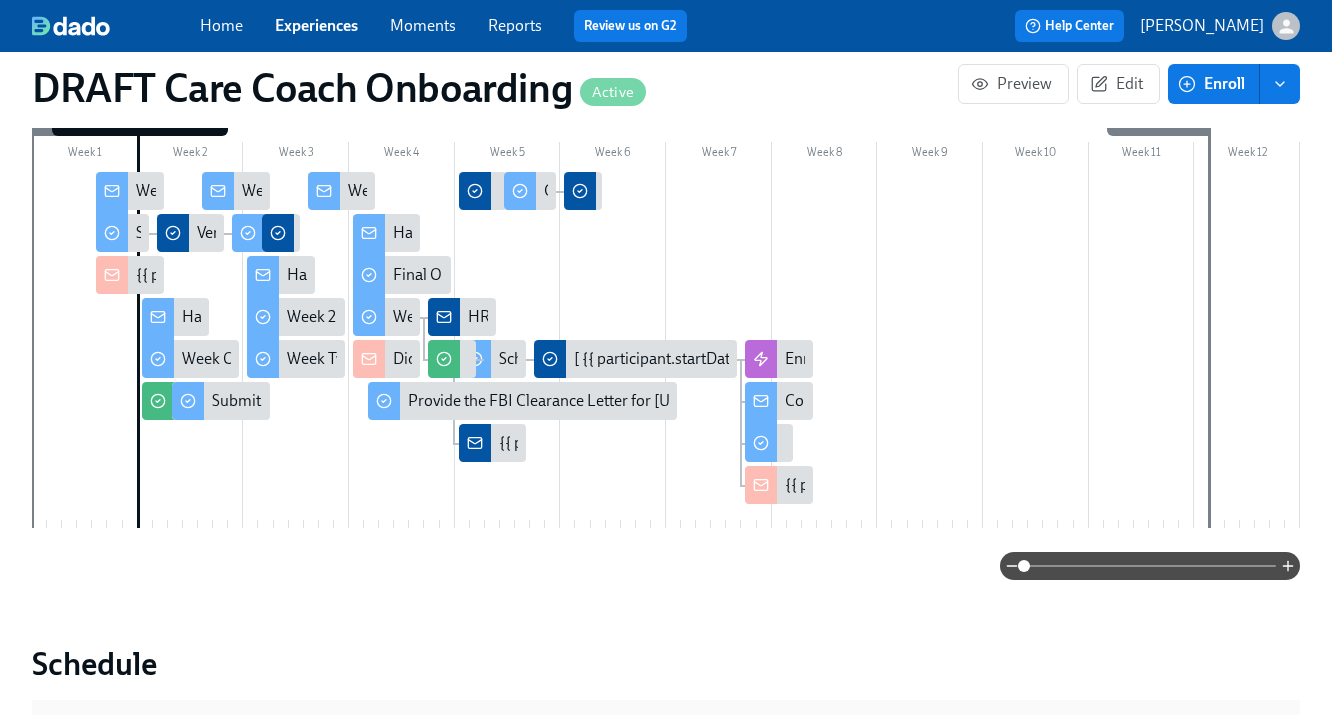 click at bounding box center [444, 317] 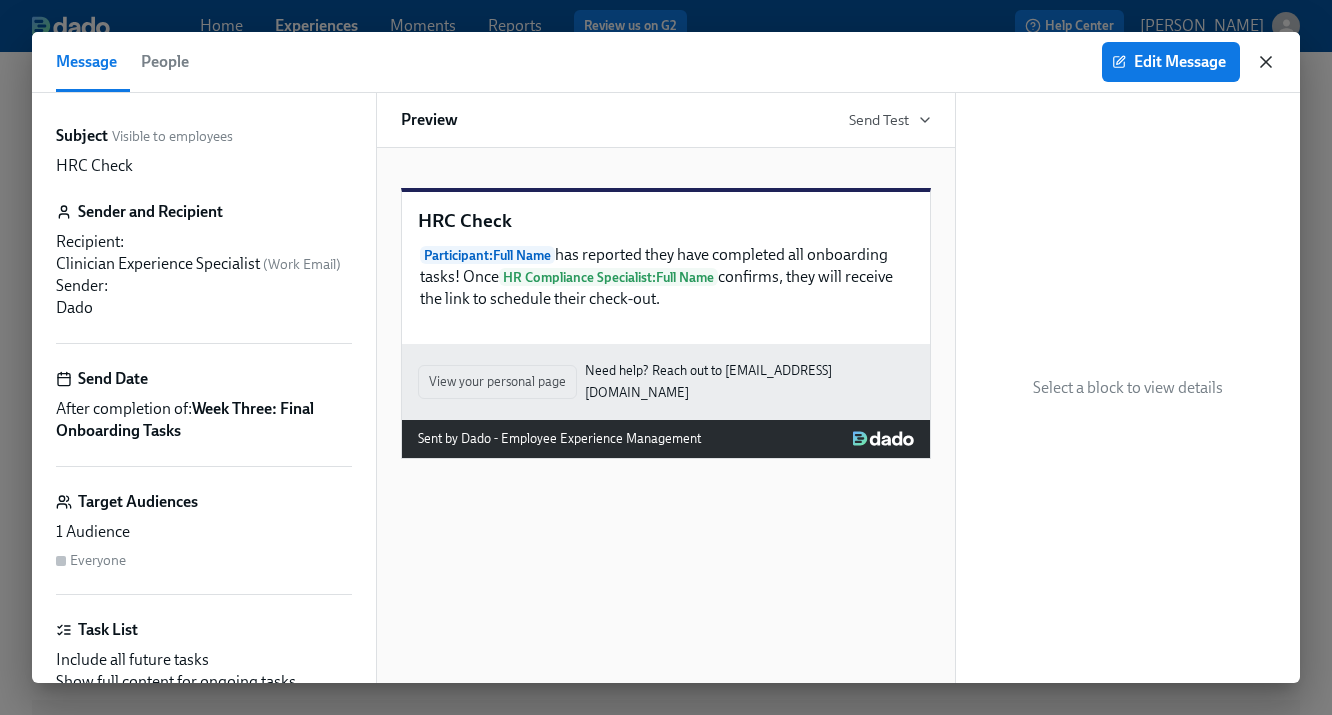 click 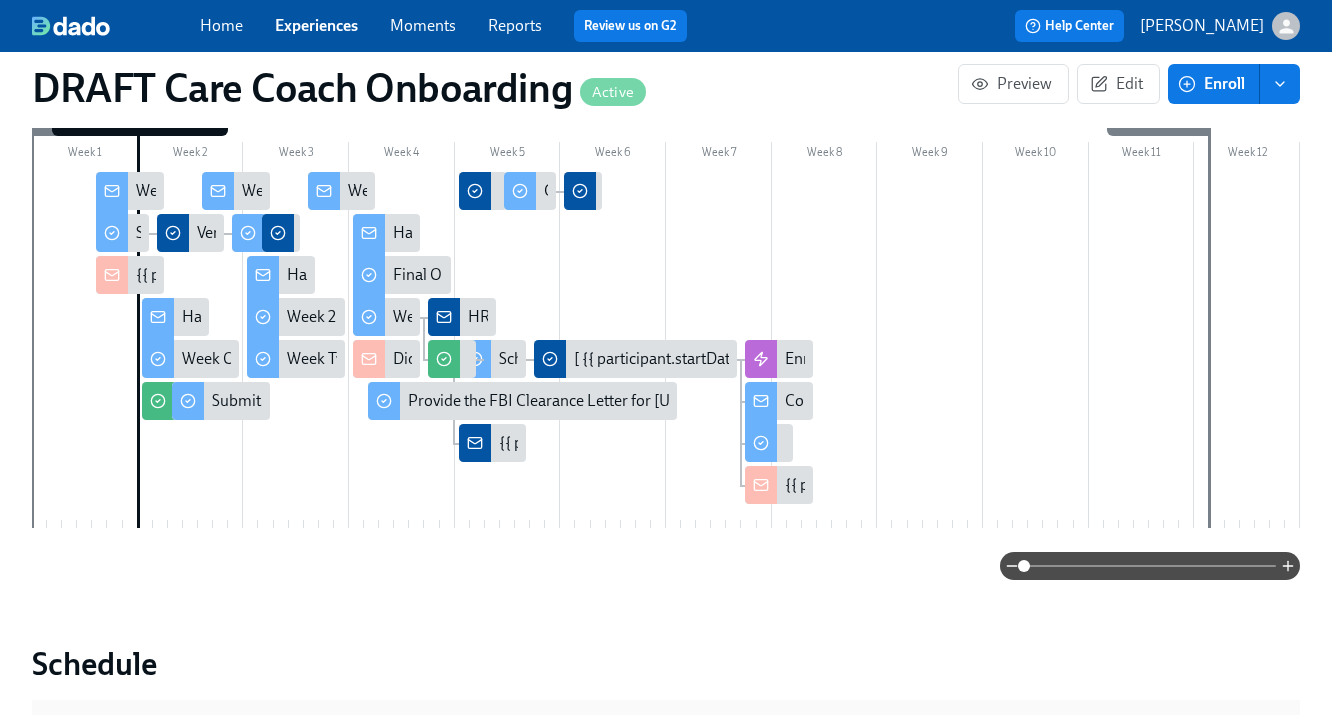 click on "Schedule Onboarding Check-Out!" at bounding box center [614, 359] 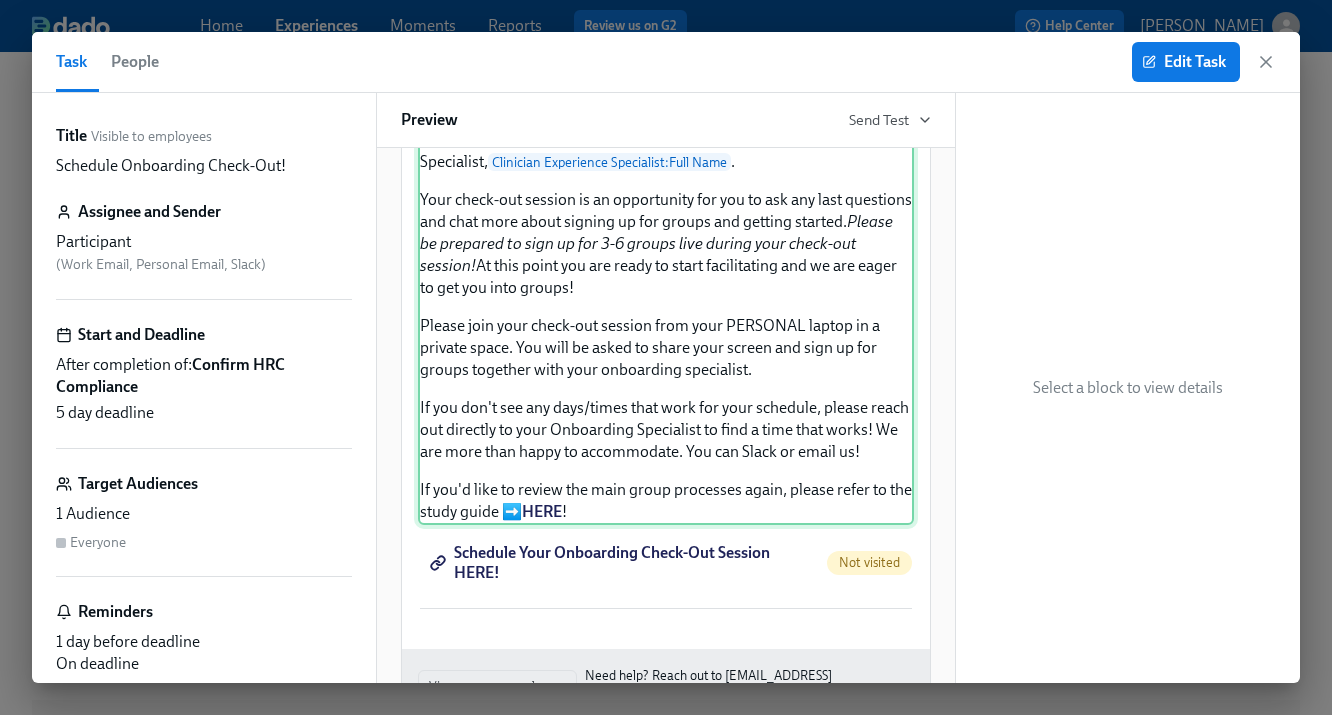scroll, scrollTop: 589, scrollLeft: 0, axis: vertical 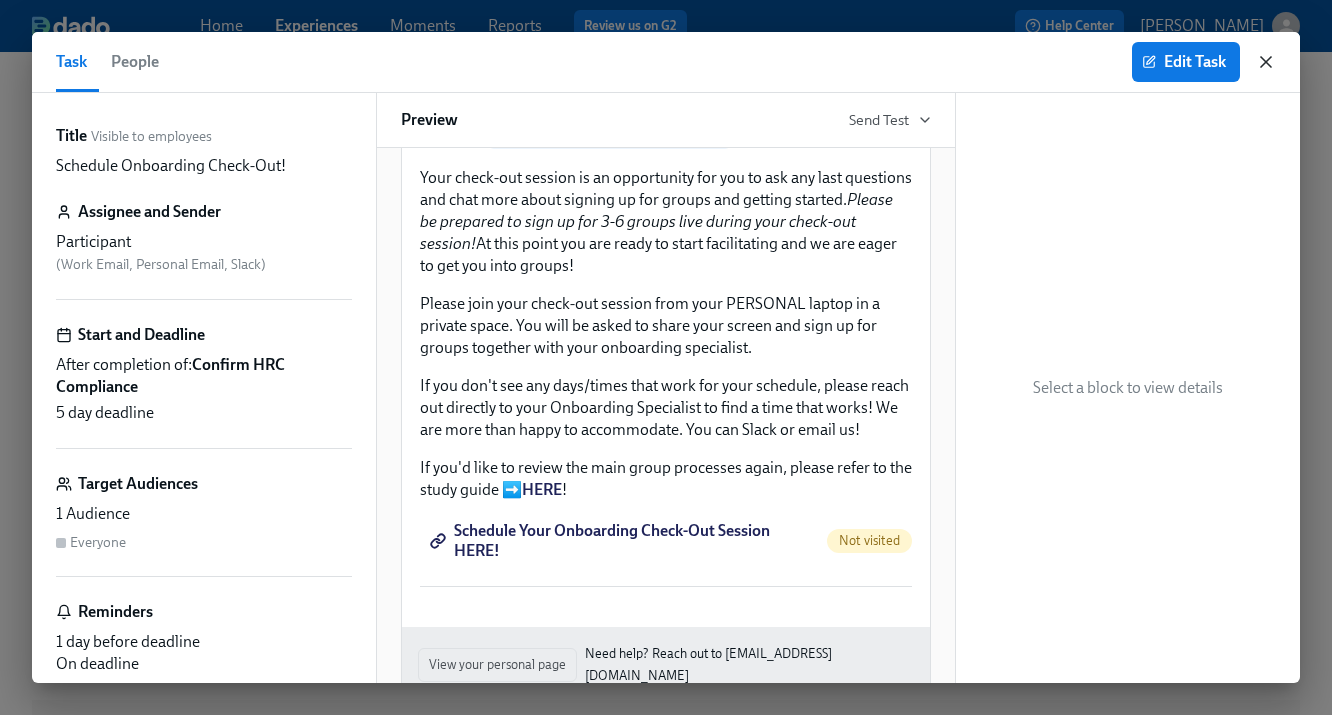 click 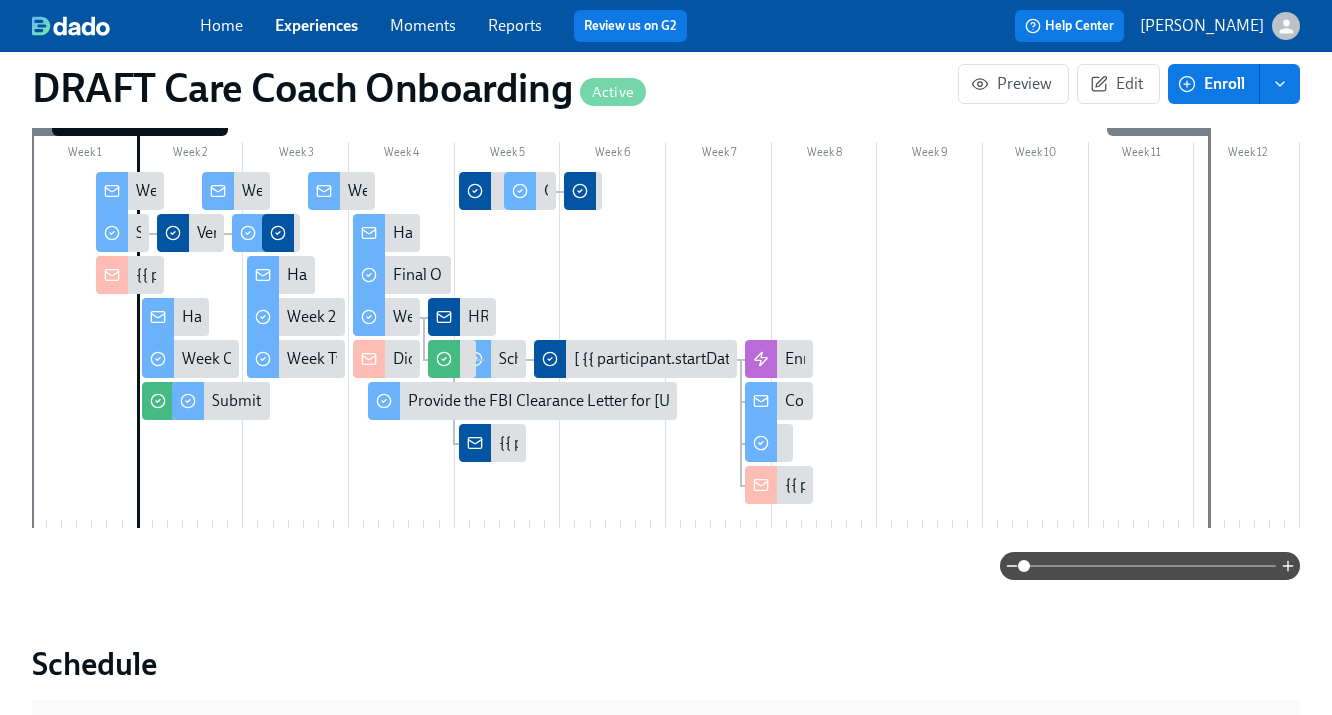 click on "Week One: Welcome To Charlie Health Tasks!" at bounding box center (336, 359) 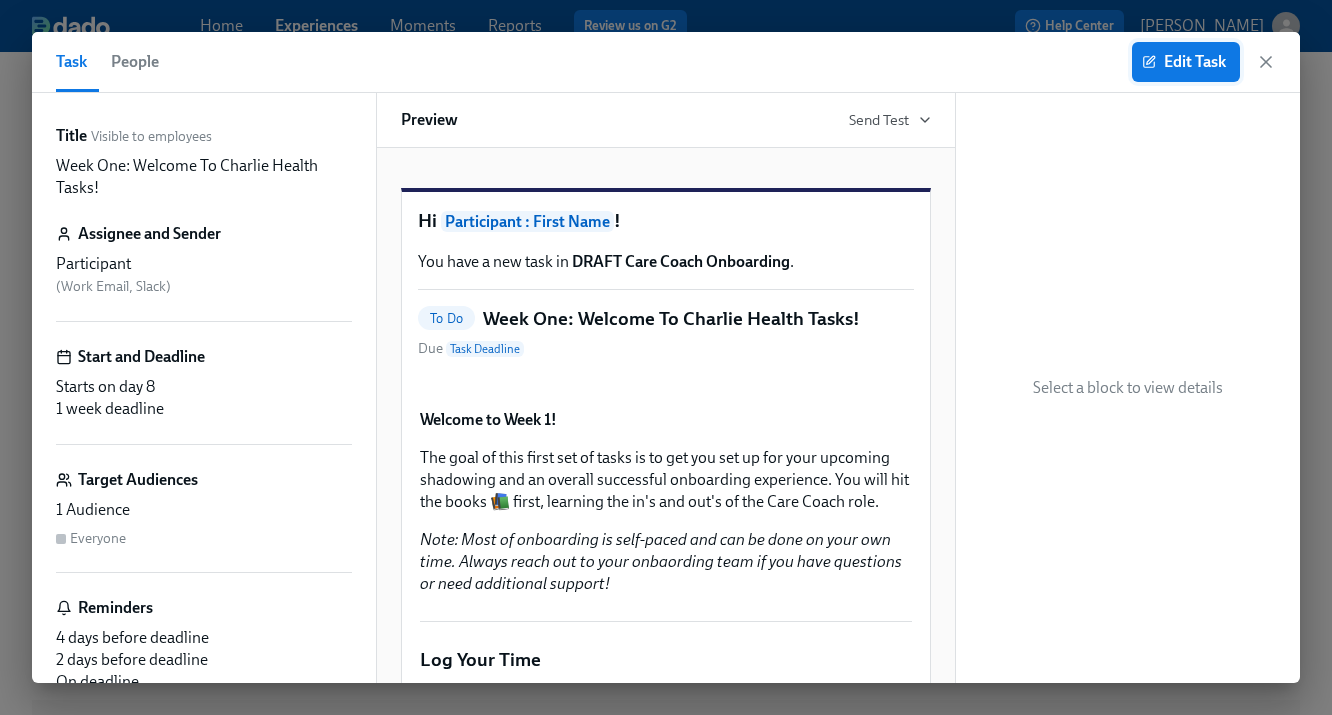 click on "Edit Task" at bounding box center [1186, 62] 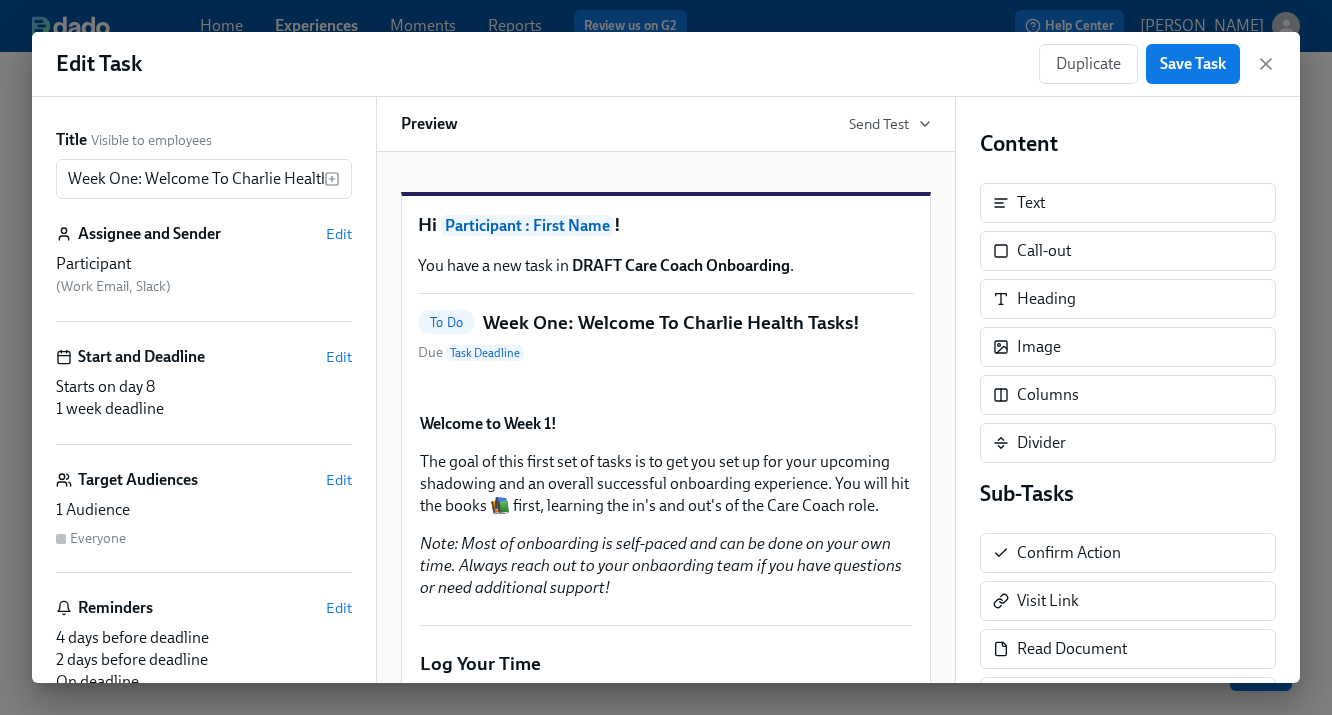 scroll, scrollTop: 0, scrollLeft: 0, axis: both 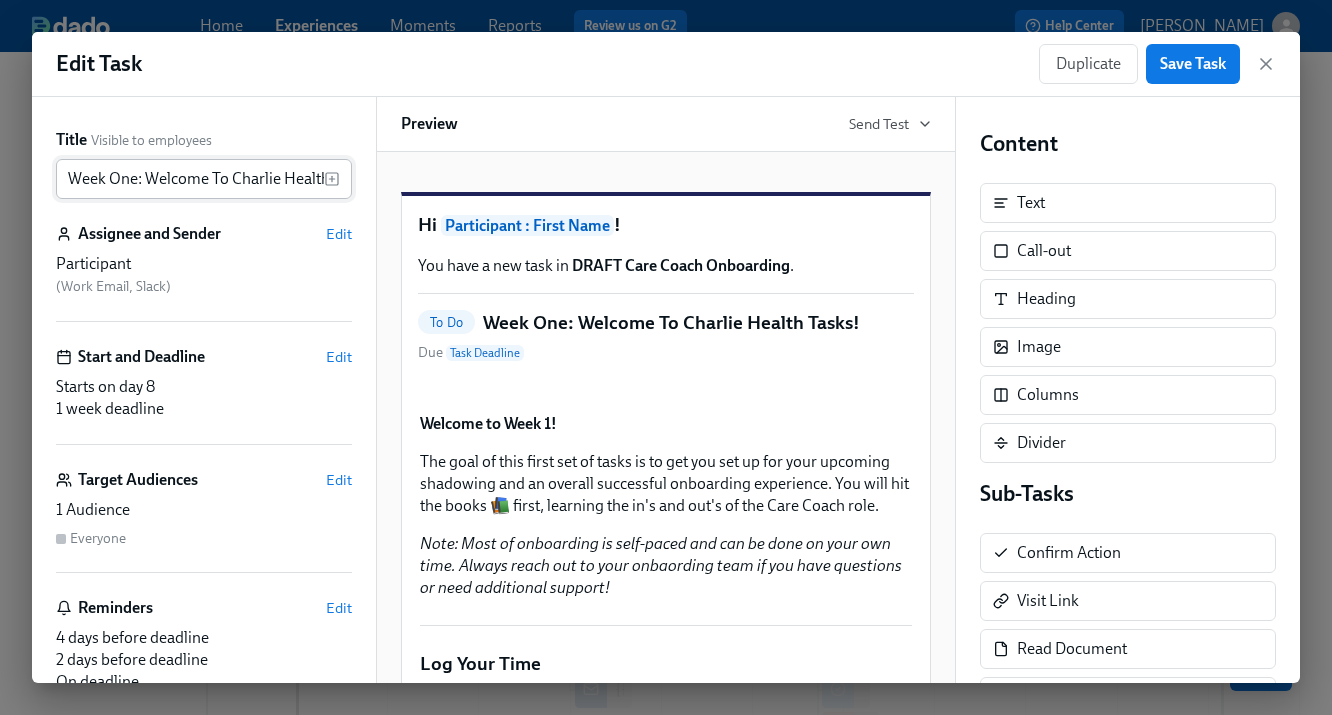 click on "Week One: Welcome To Charlie Health Tasks!" at bounding box center [190, 179] 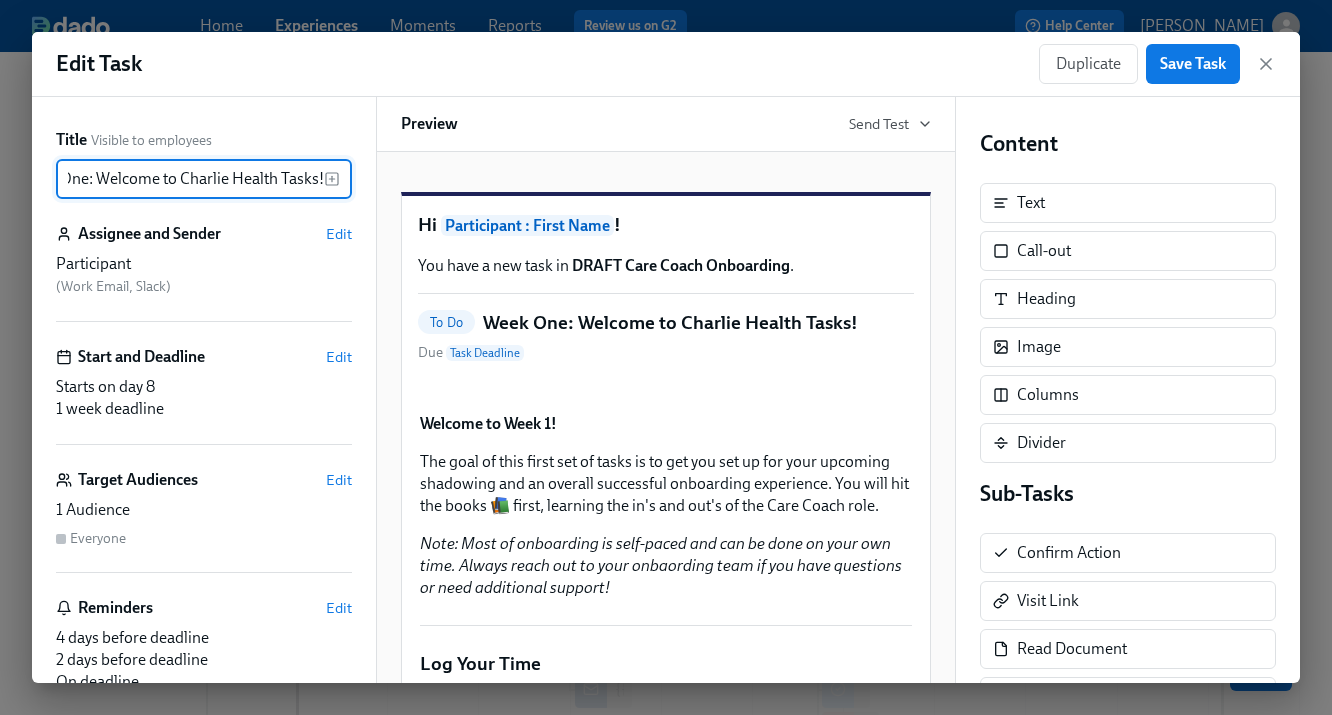 scroll, scrollTop: 0, scrollLeft: 0, axis: both 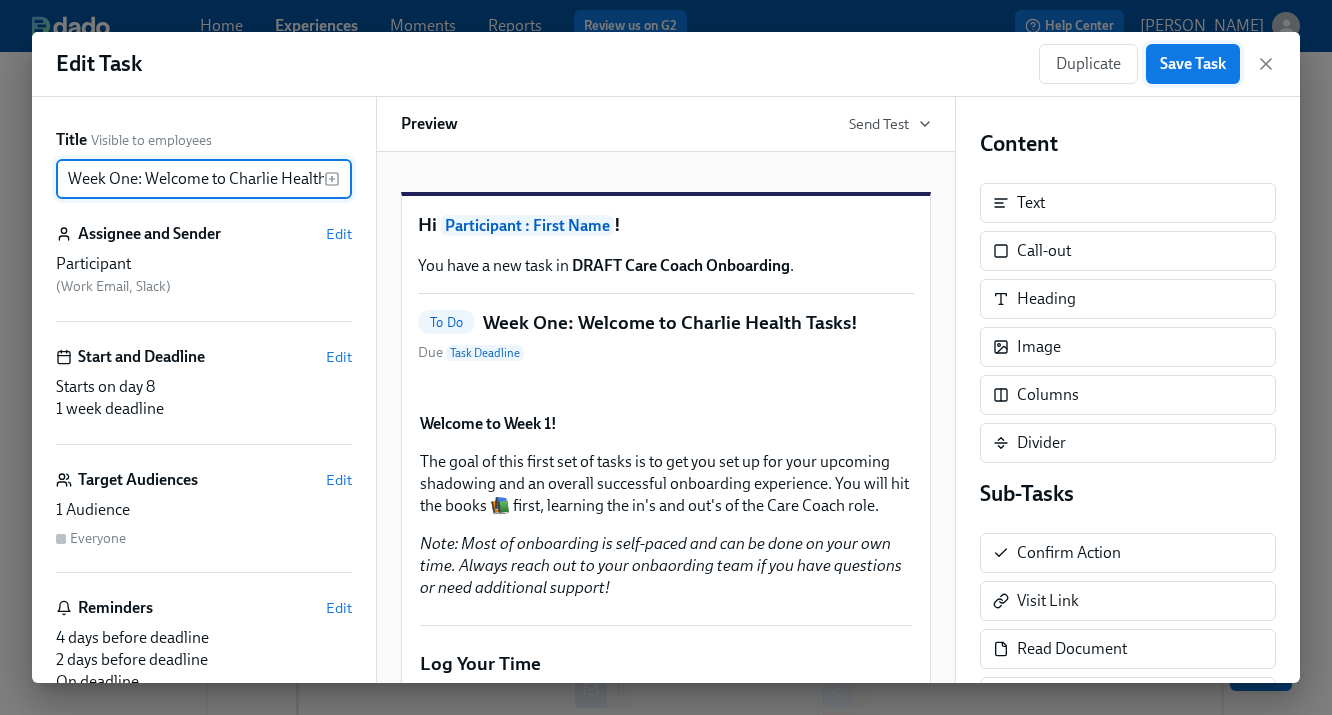 type on "Week One: Welcome to Charlie Health Tasks!" 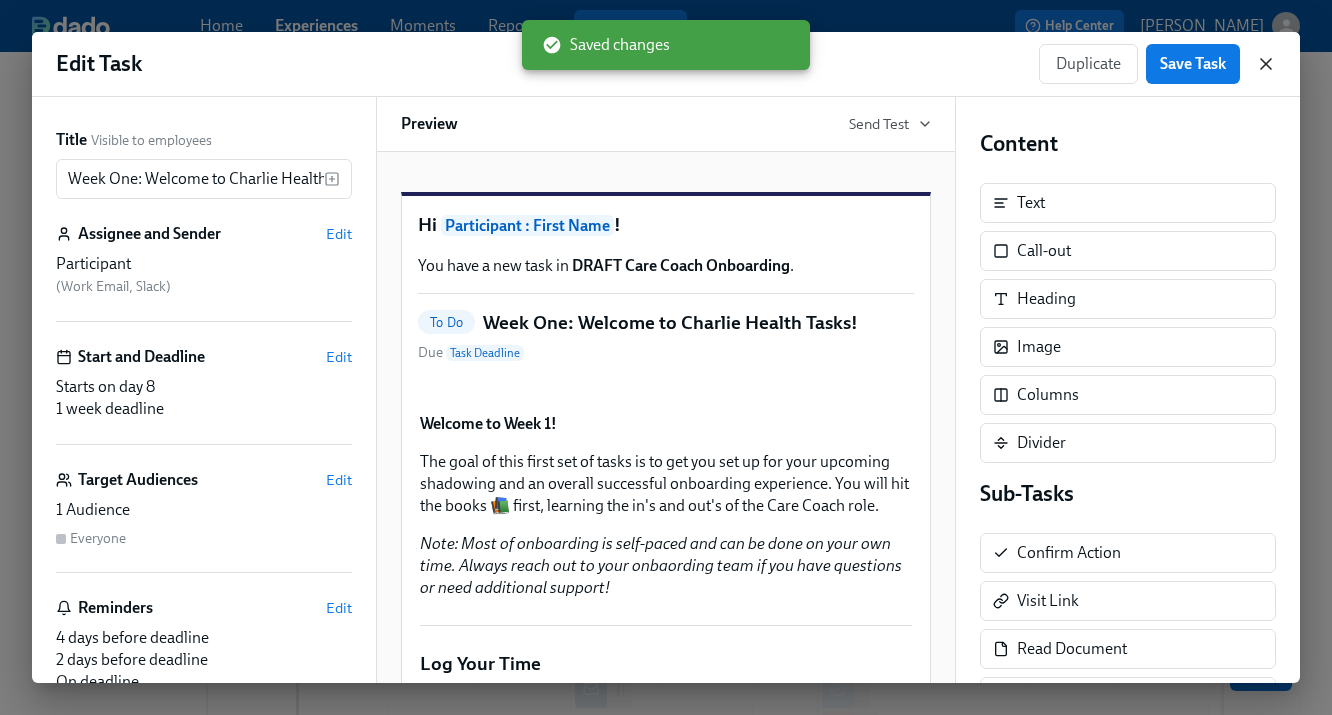 click 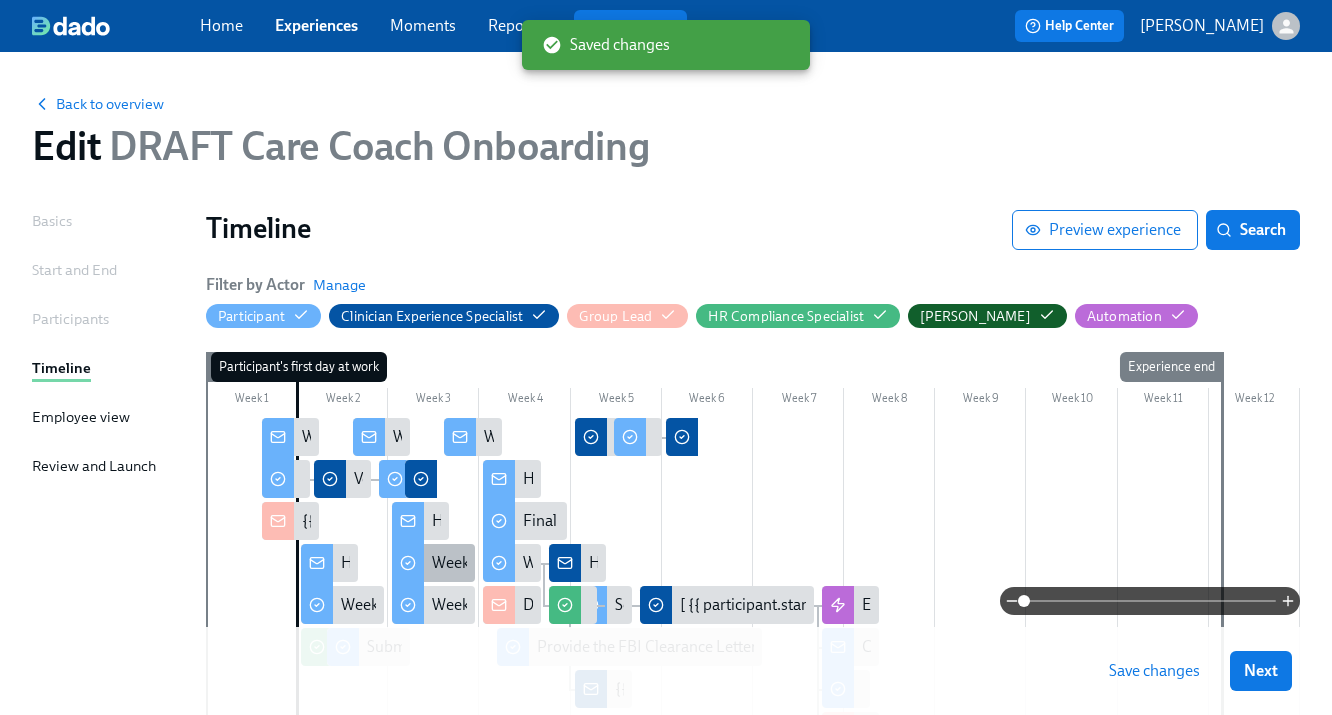 click on "Week 2: Q+A and Shadowing" at bounding box center (530, 563) 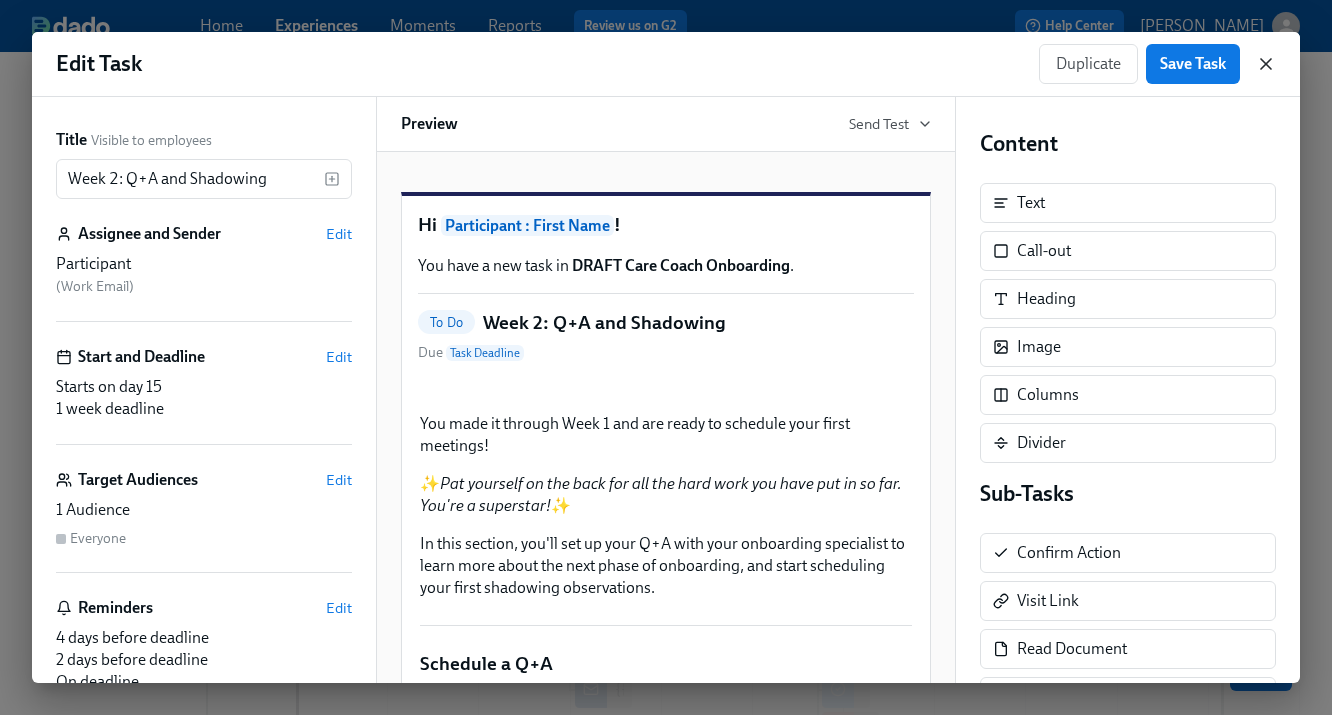 click 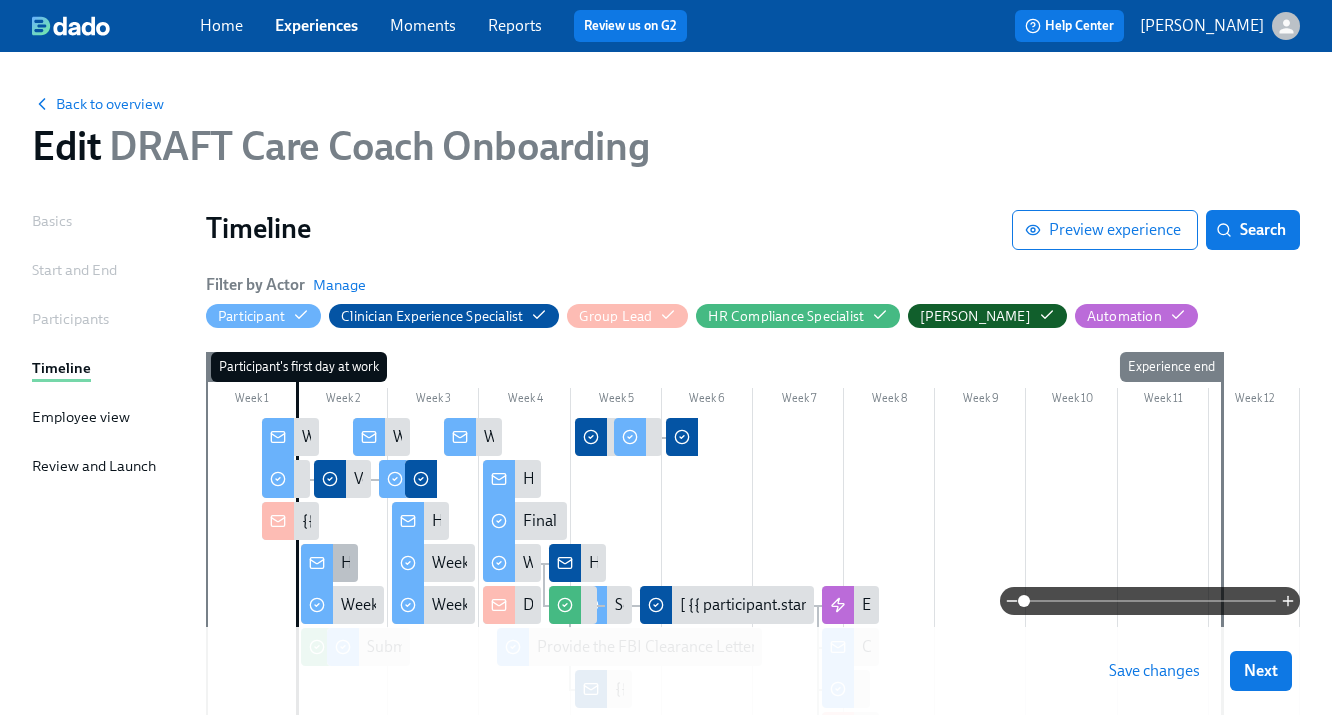 click 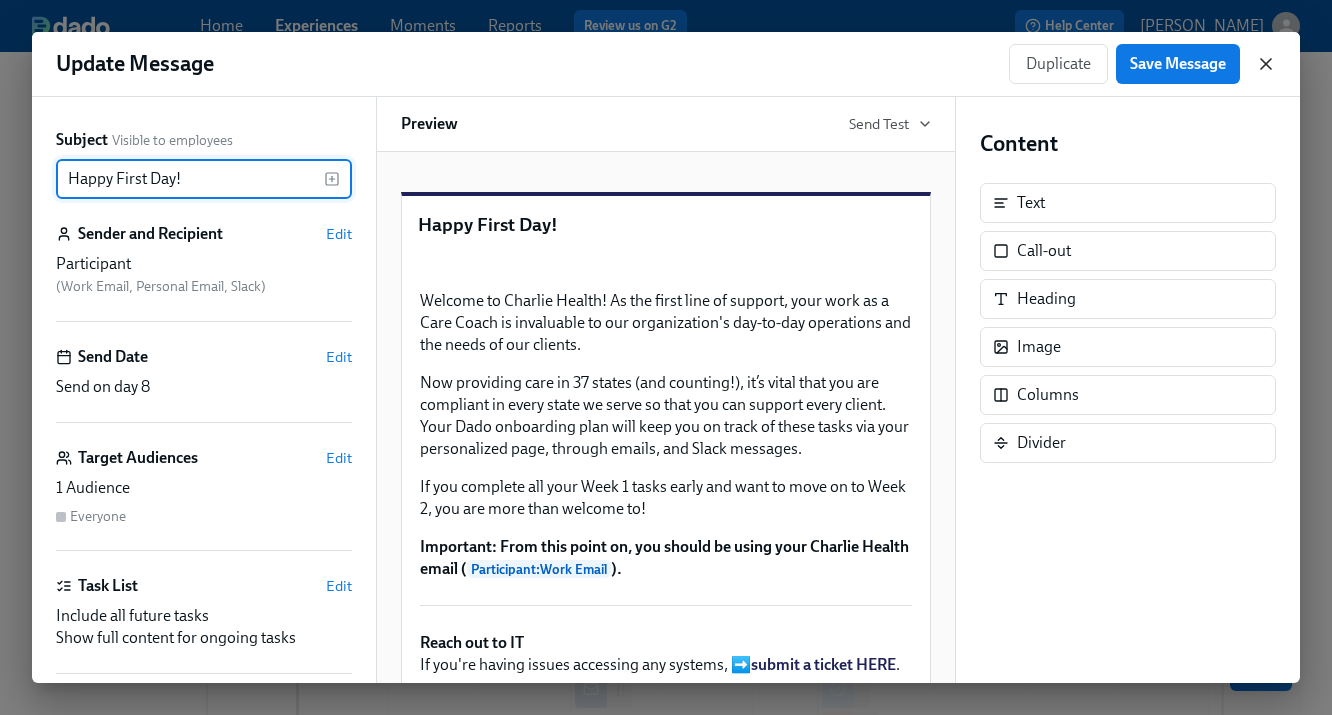 click 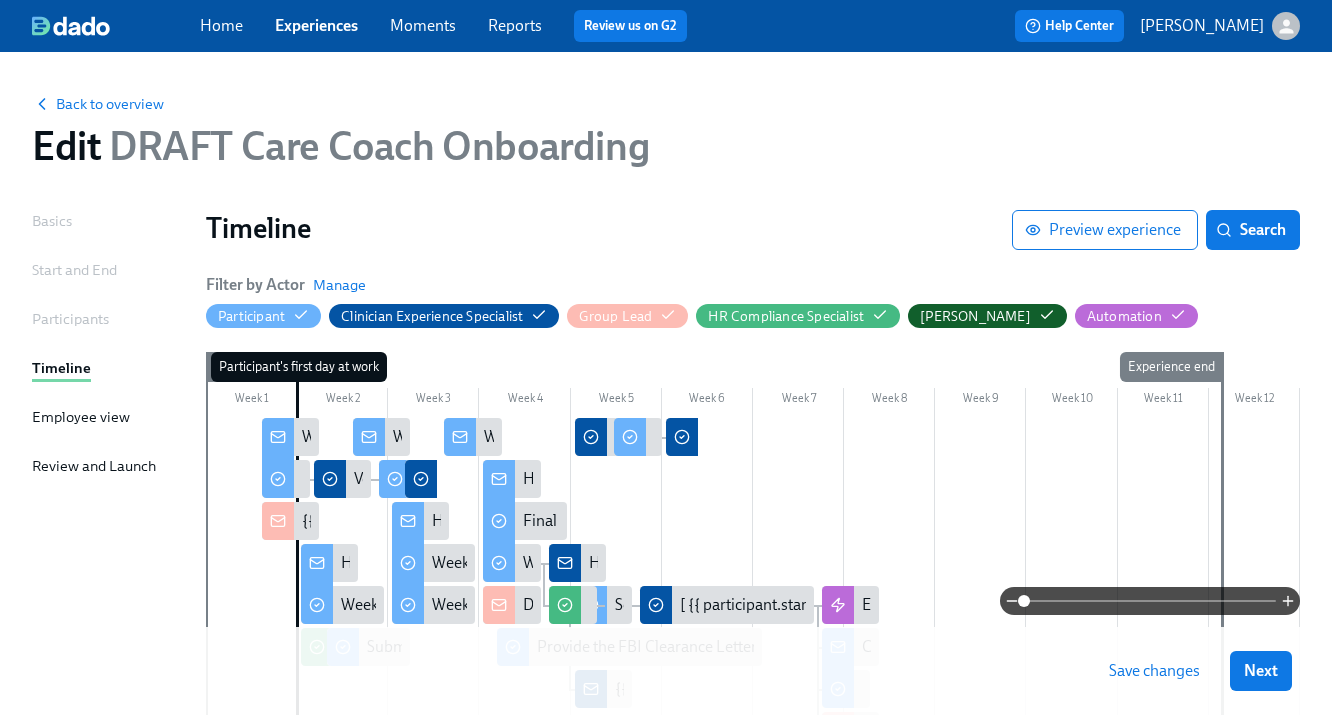 click at bounding box center [753, 601] 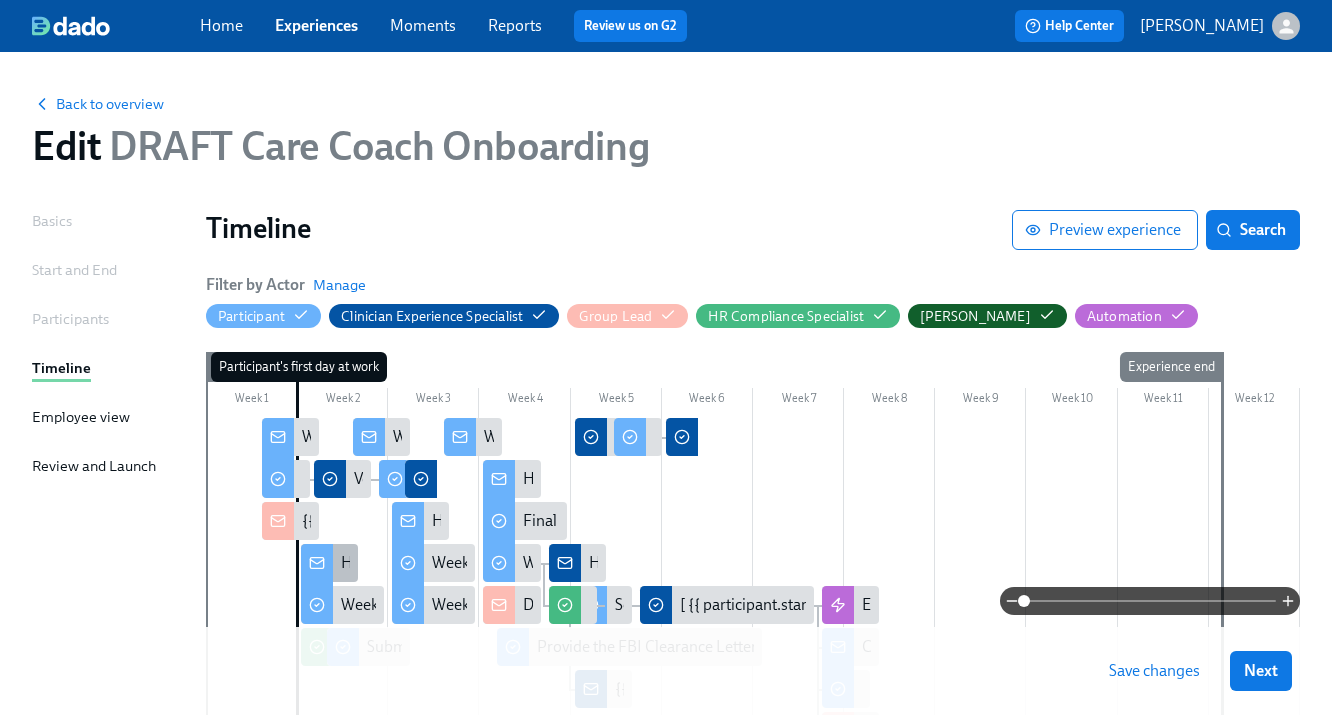 scroll, scrollTop: 100, scrollLeft: 0, axis: vertical 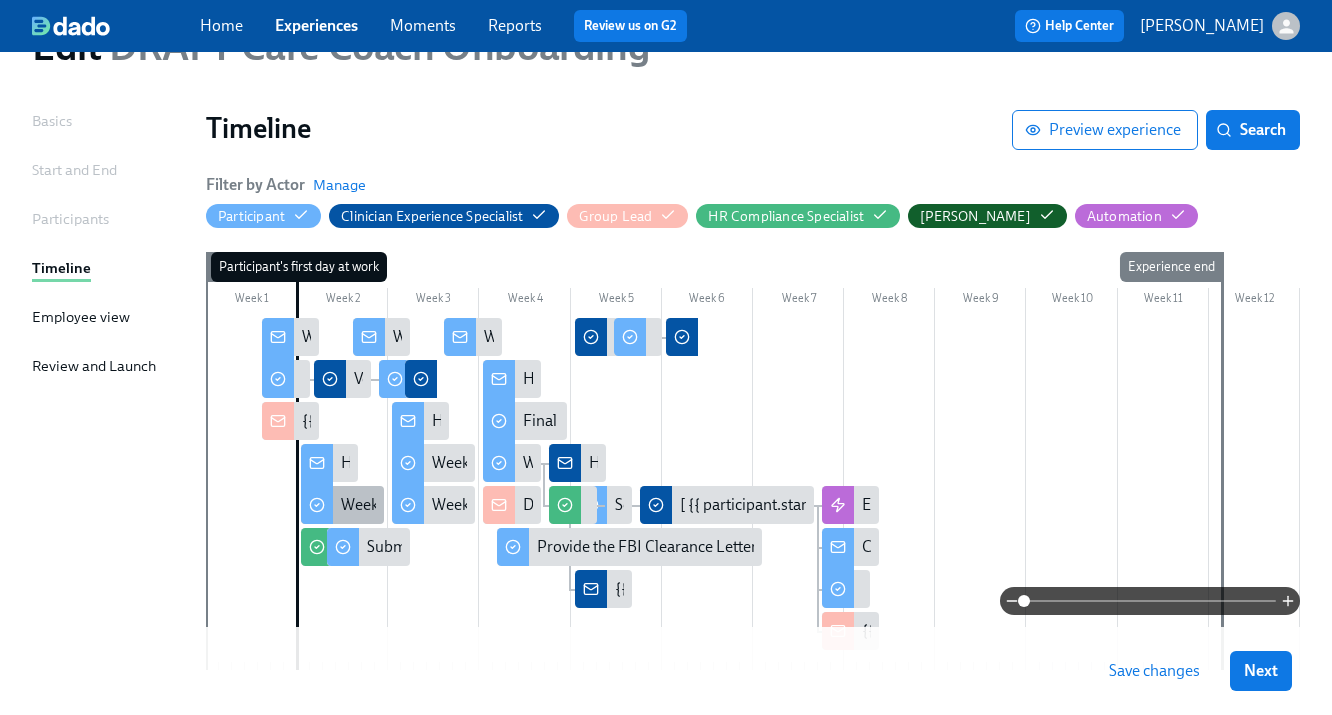 click 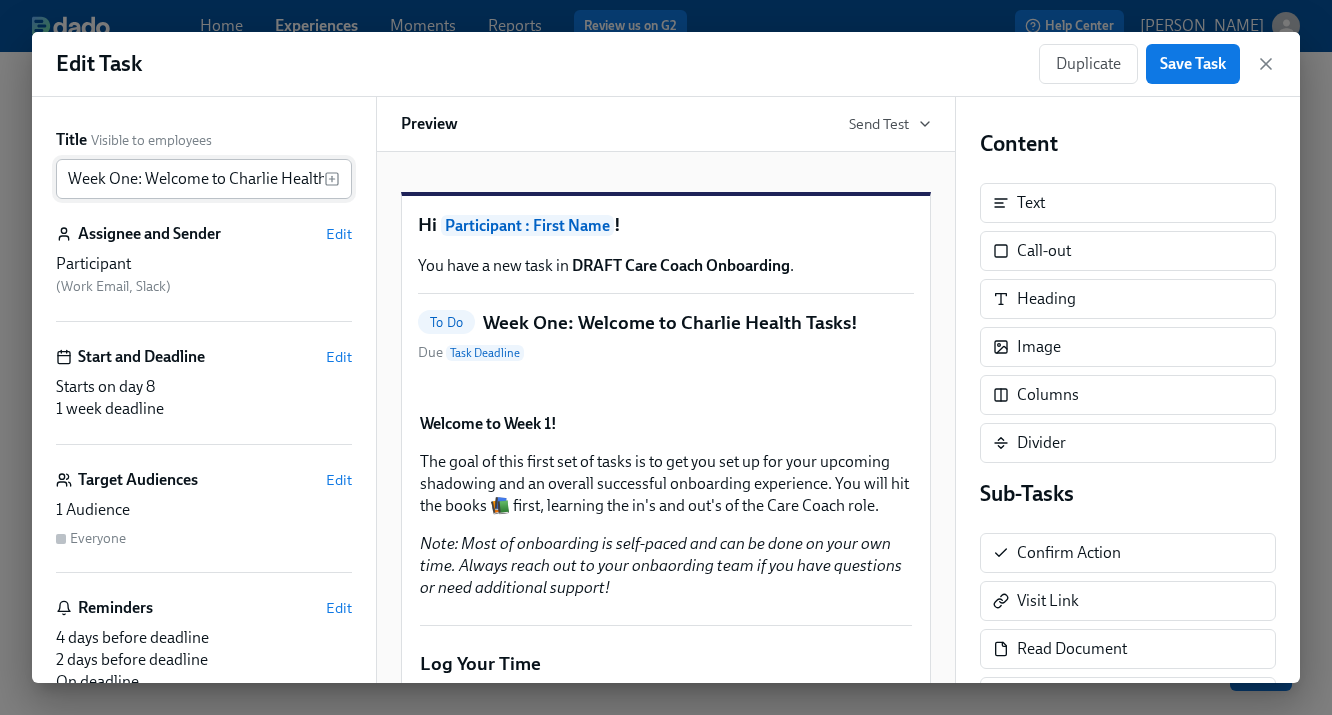 click on "Week One: Welcome to Charlie Health Tasks!" at bounding box center [190, 179] 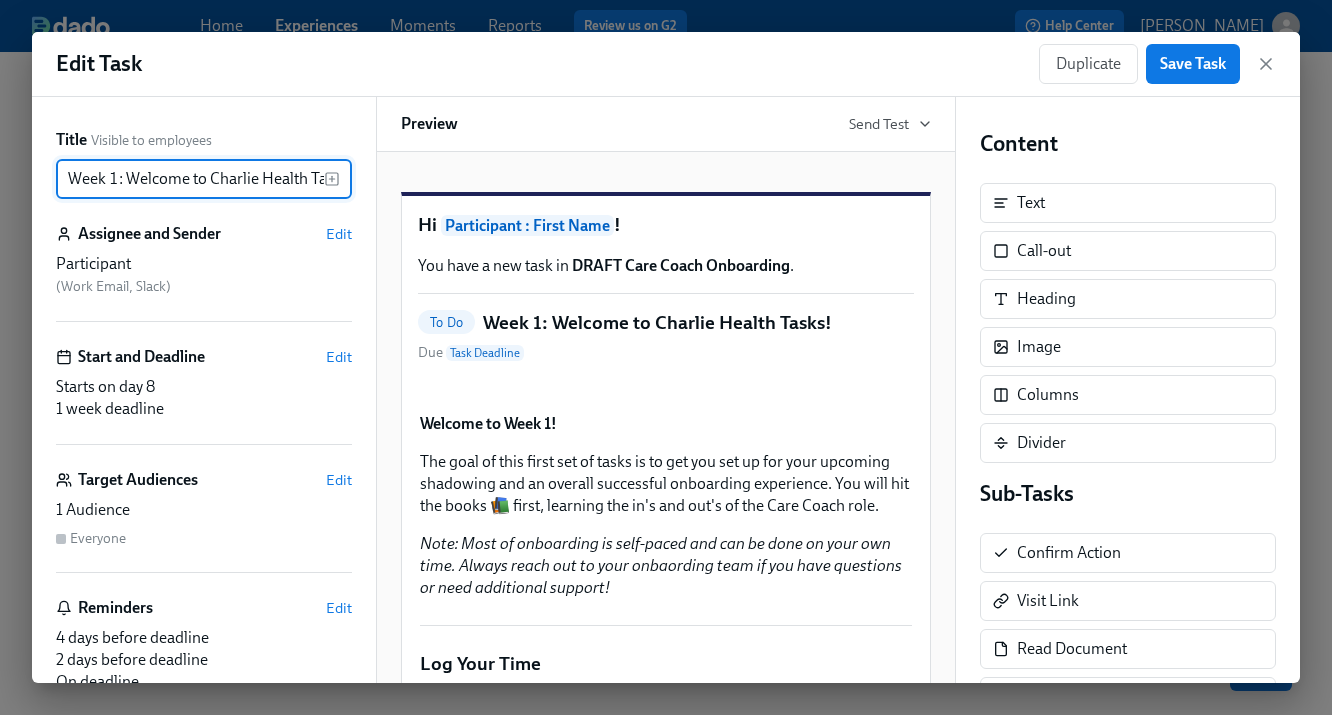 scroll, scrollTop: 0, scrollLeft: 31, axis: horizontal 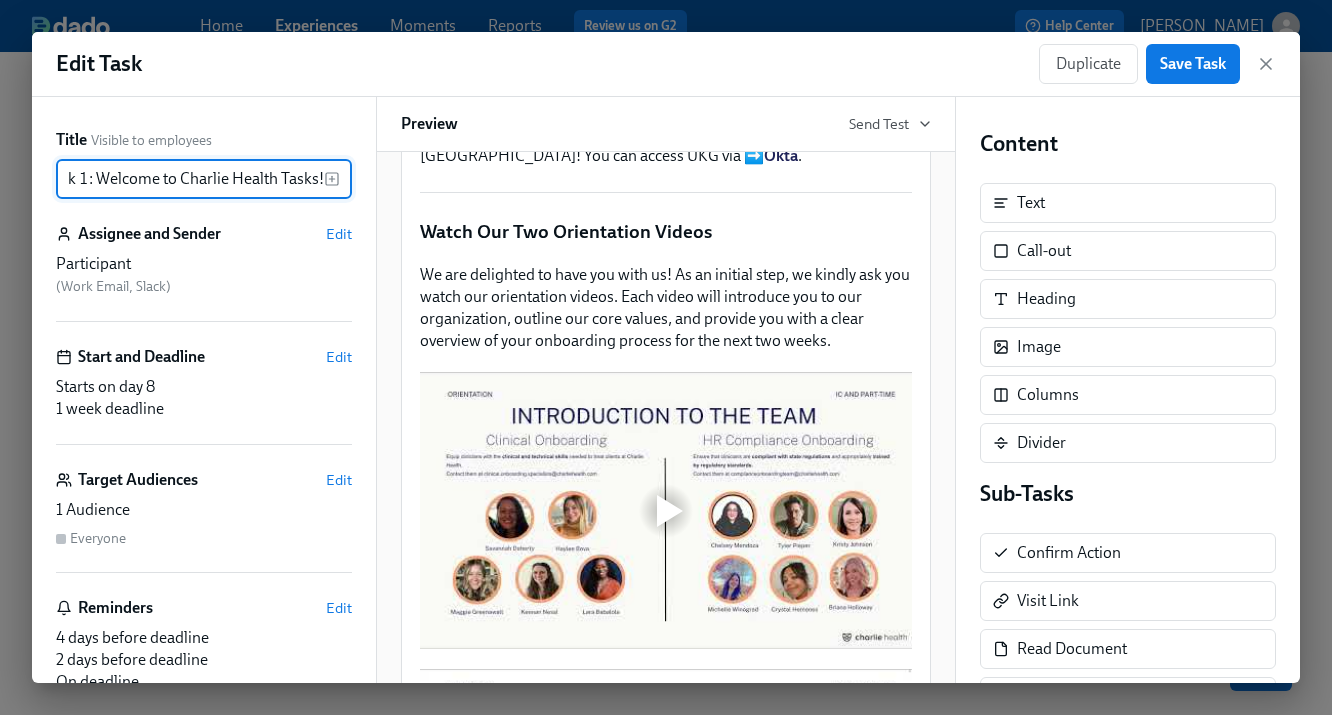 type on "Week 1: Welcome to Charlie Health Tasks!" 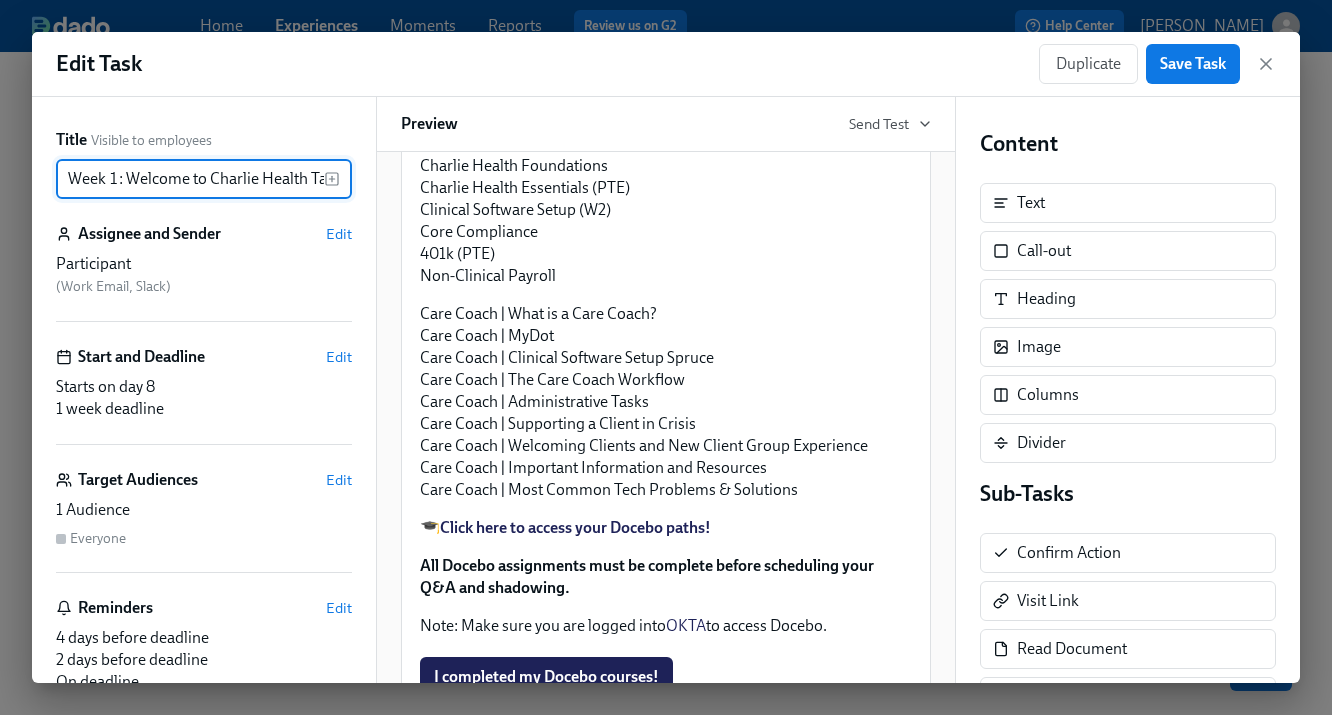 scroll, scrollTop: 1725, scrollLeft: 0, axis: vertical 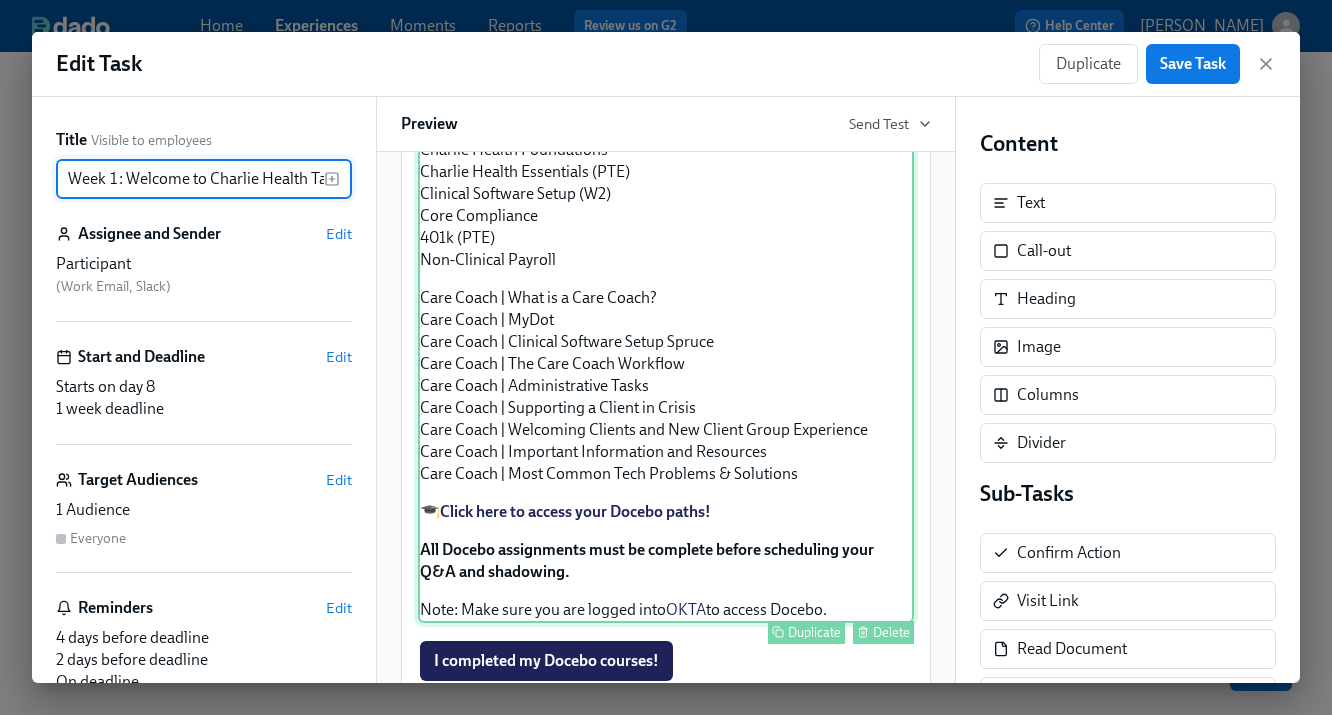 click on "As you prepare to start your new role, we want to ensure you have all the resources you need to succeed! A key part of your onboarding process will take place on our learning management system,  Docebo . On Docebo, you'll find important training modules, company information, and other tools to help you get up to speed quickly.
Throughout Week 1, focus on completing the following courses:
HIPAA for Covered Entities  (Do this one FIRST)
Charlie Health Foundations
Charlie Health Essentials (PTE)
Clinical Software Setup (W2)
Core Compliance
401k (PTE)
Non-Clinical Payroll
Care Coach | What is a Care Coach?
Care Coach | MyDot
Care Coach | Clinical Software Setup Spruce
Care Coach | The Care Coach Workflow
Care Coach | Administrative Tasks
Care Coach | Supporting a Client in Crisis
Care Coach | Welcoming Clients and New Client Group Experience
Care Coach | Important Information and Resources
Care Coach | Most Common Tech Problems & Solutions
🎓
OKTA  to access Docebo." at bounding box center (666, 287) 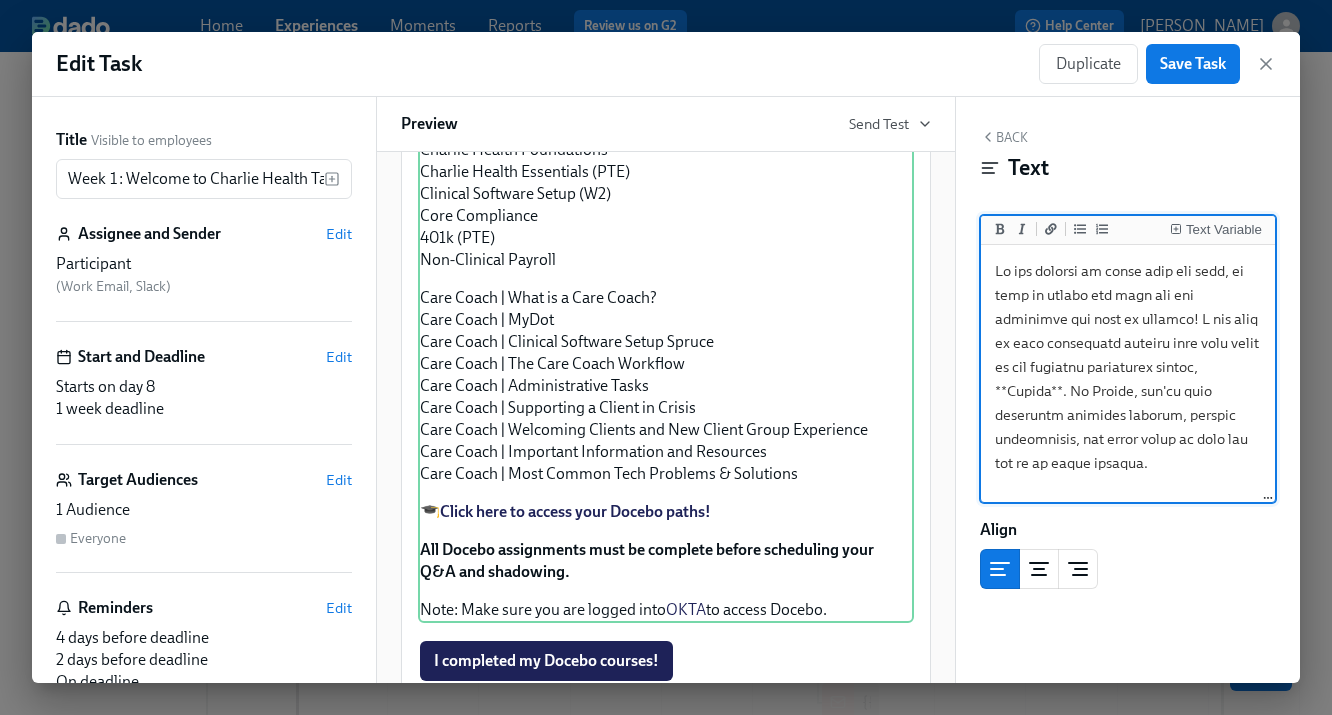 scroll, scrollTop: 0, scrollLeft: 0, axis: both 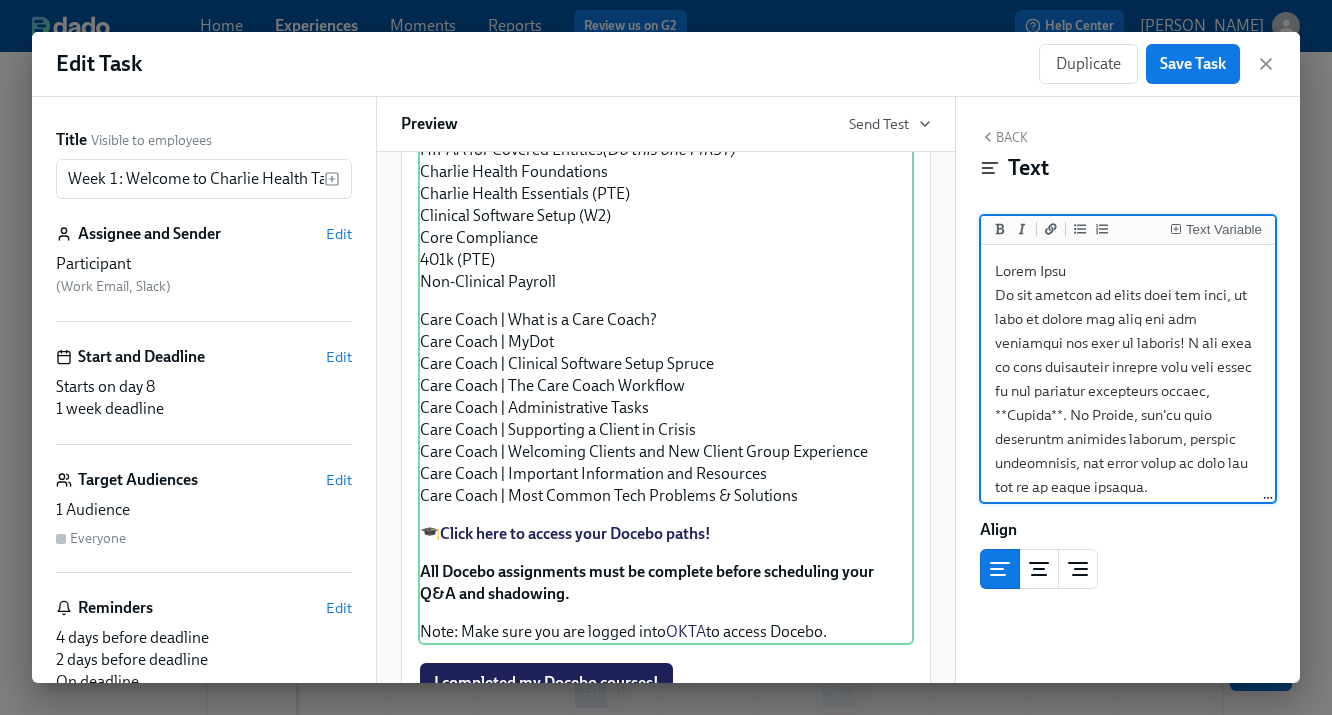 type on "Total Time
As you prepare to start your new role, we want to ensure you have all the resources you need to succeed! A key part of your onboarding process will take place on our learning management system, **Docebo**. On Docebo, you'll find important training modules, company information, and other tools to help you get up to speed quickly.
**Throughout Week 1, focus on completing the following courses:**
HIPAA for Covered Entities *(Do this one FIRST)*
Charlie Health Foundations
Charlie Health Essentials (PTE)
Clinical Software Setup (W2)
Core Compliance
401k (PTE)
Non-Clinical Payroll
Care Coach | What is a Care Coach?
Care Coach | MyDot
Care Coach | Clinical Software Setup Spruce
Care Coach | The Care Coach Workflow
Care Coach | Administrative Tasks
Care Coach | Supporting a Client in Crisis
Care Coach | Welcoming Clients and New Client Group Experience
Care Coach | Important Information and Resources
Care Coach | Most Common Tech Problems & Solutions
🎓 [**Click here to access your Docebo paths!**]..." 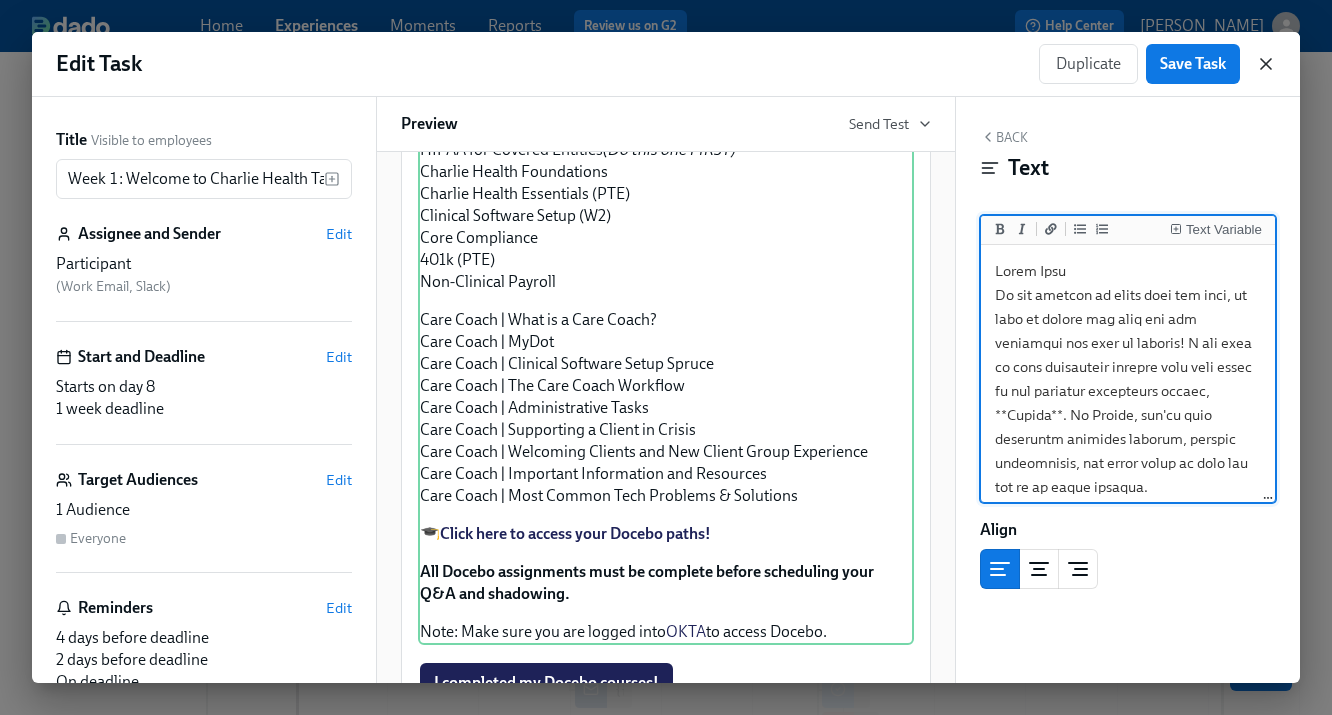 click 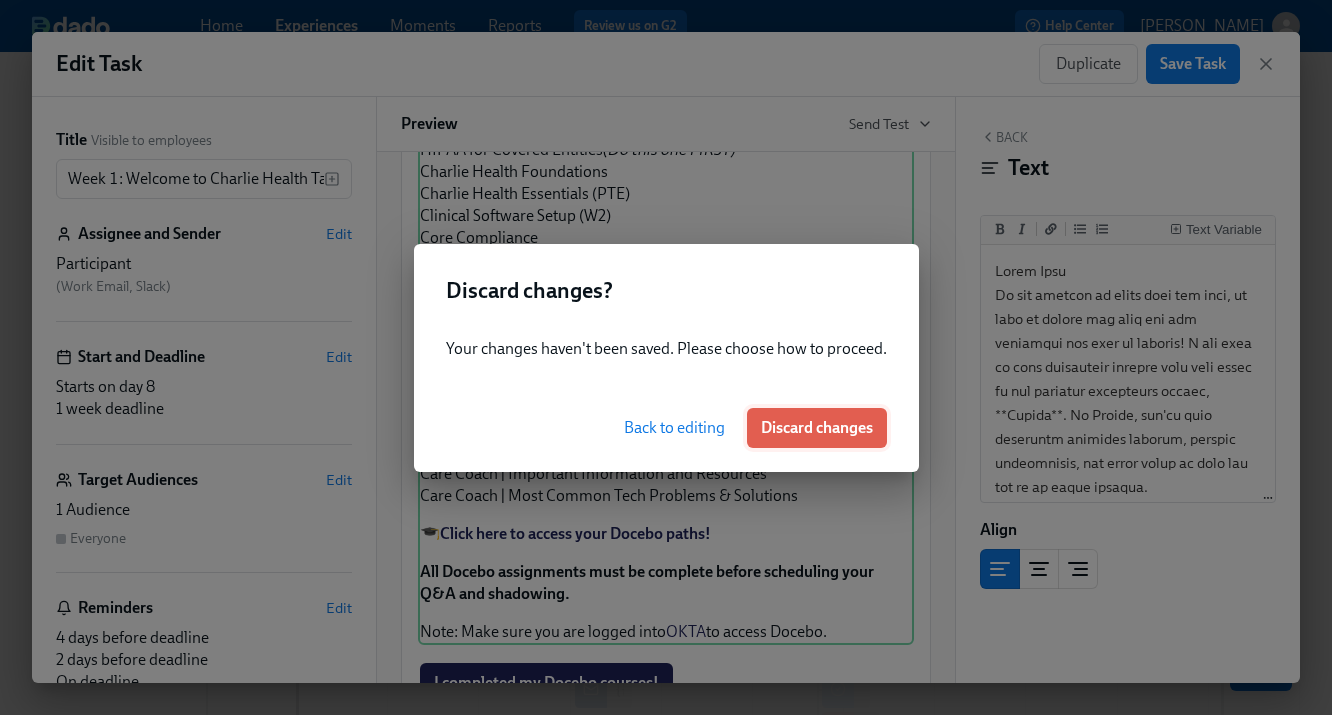 click on "Discard changes" at bounding box center (817, 428) 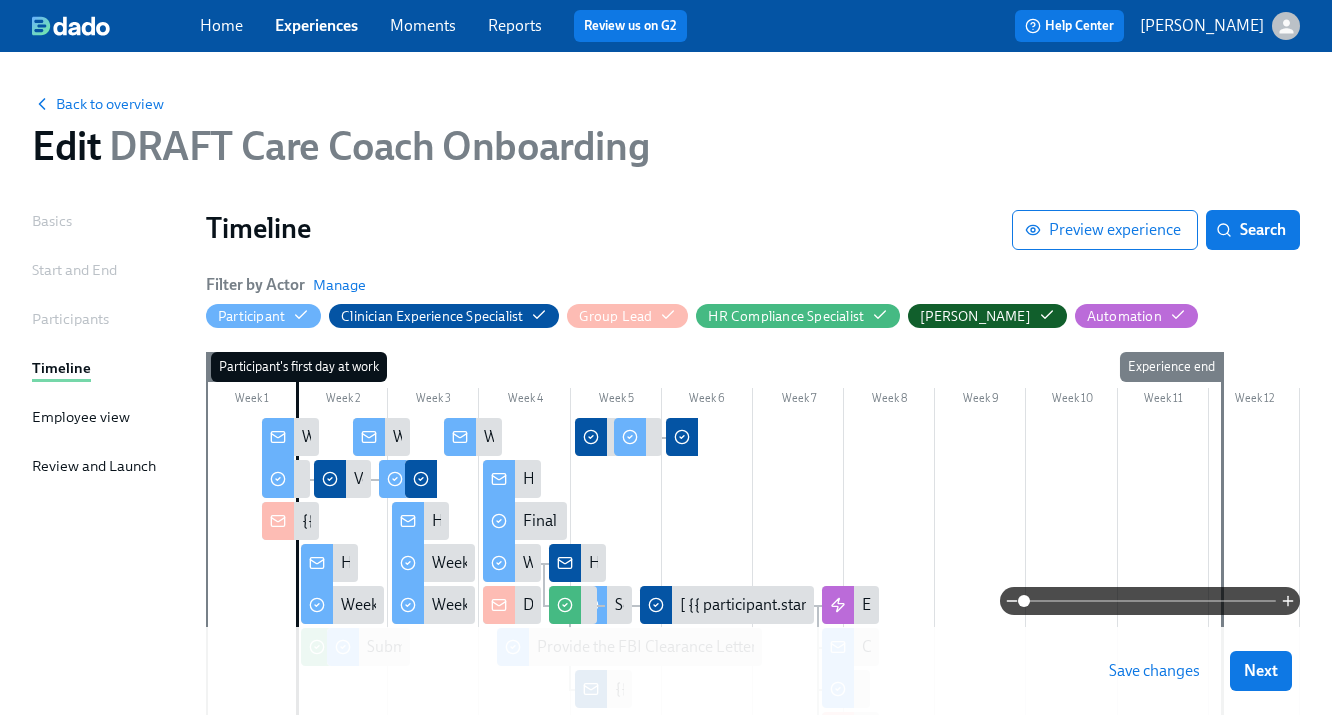 scroll, scrollTop: 159, scrollLeft: 0, axis: vertical 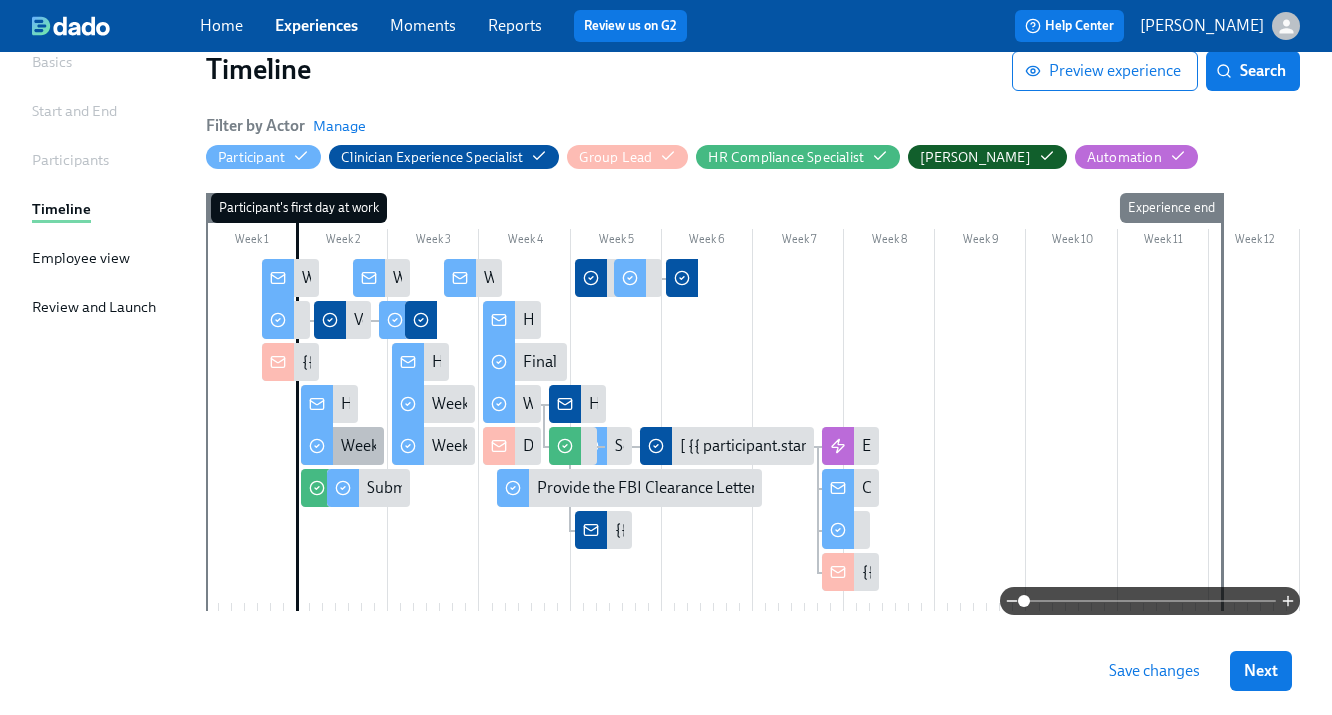 click on "Week One: Welcome to Charlie Health Tasks!" at bounding box center (493, 446) 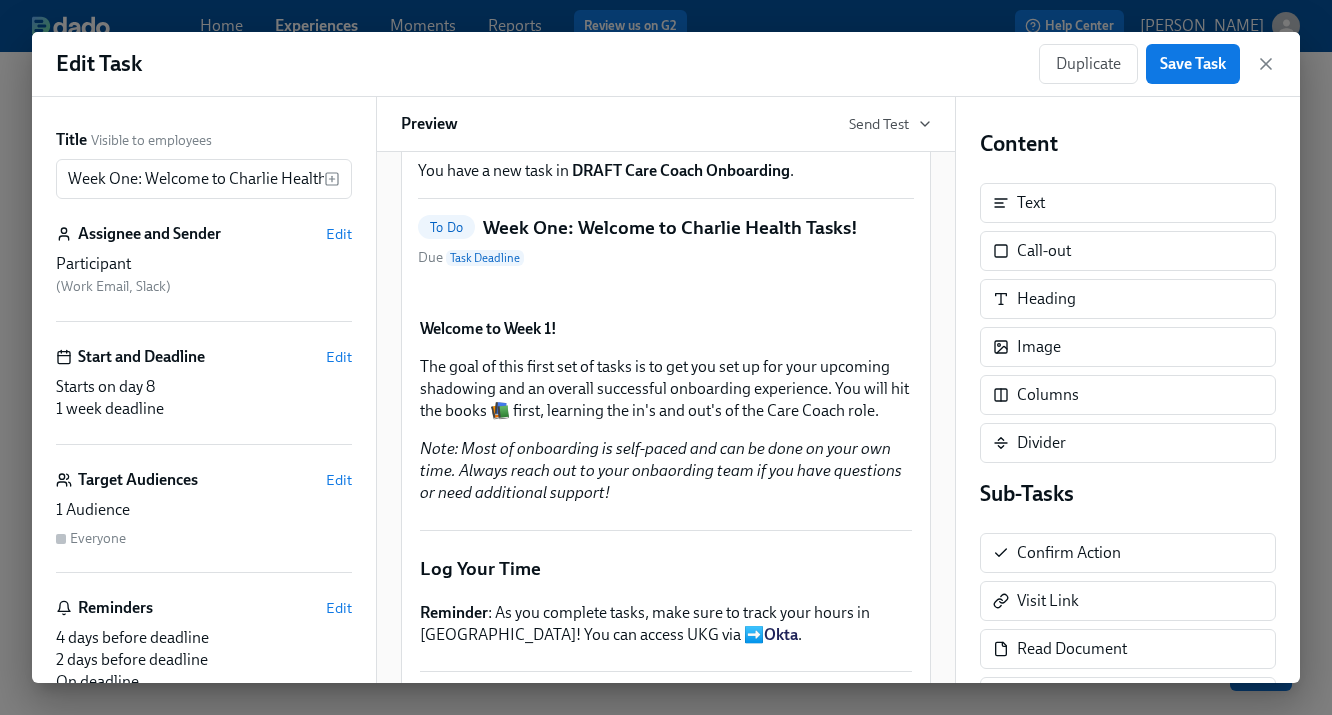 scroll, scrollTop: 0, scrollLeft: 0, axis: both 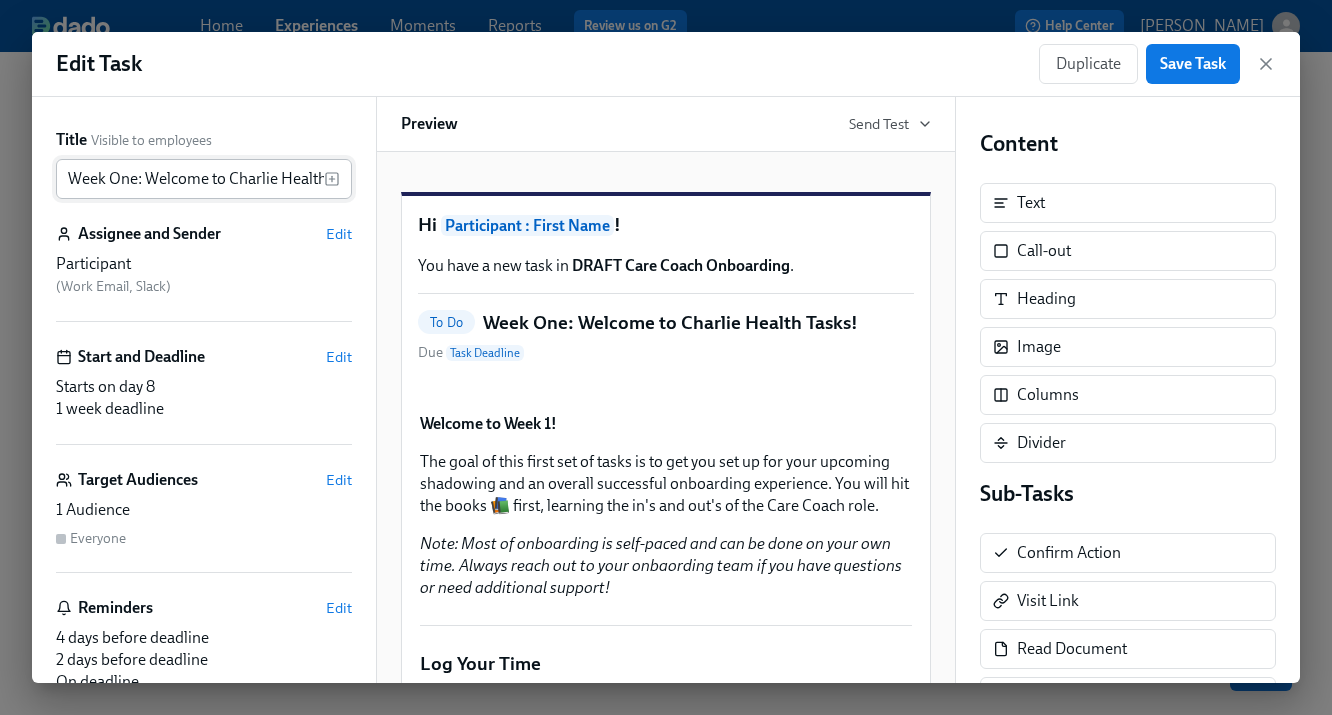click on "Week One: Welcome to Charlie Health Tasks!" at bounding box center [190, 179] 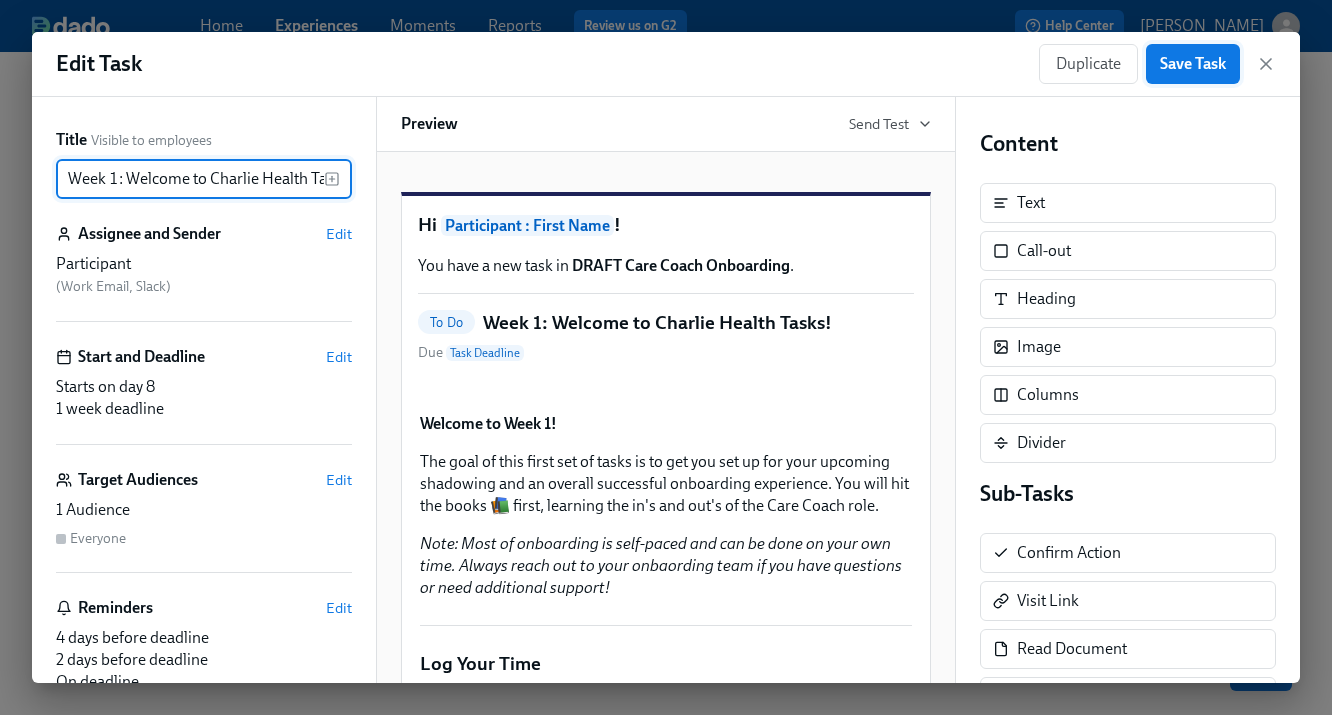type on "Week 1: Welcome to Charlie Health Tasks!" 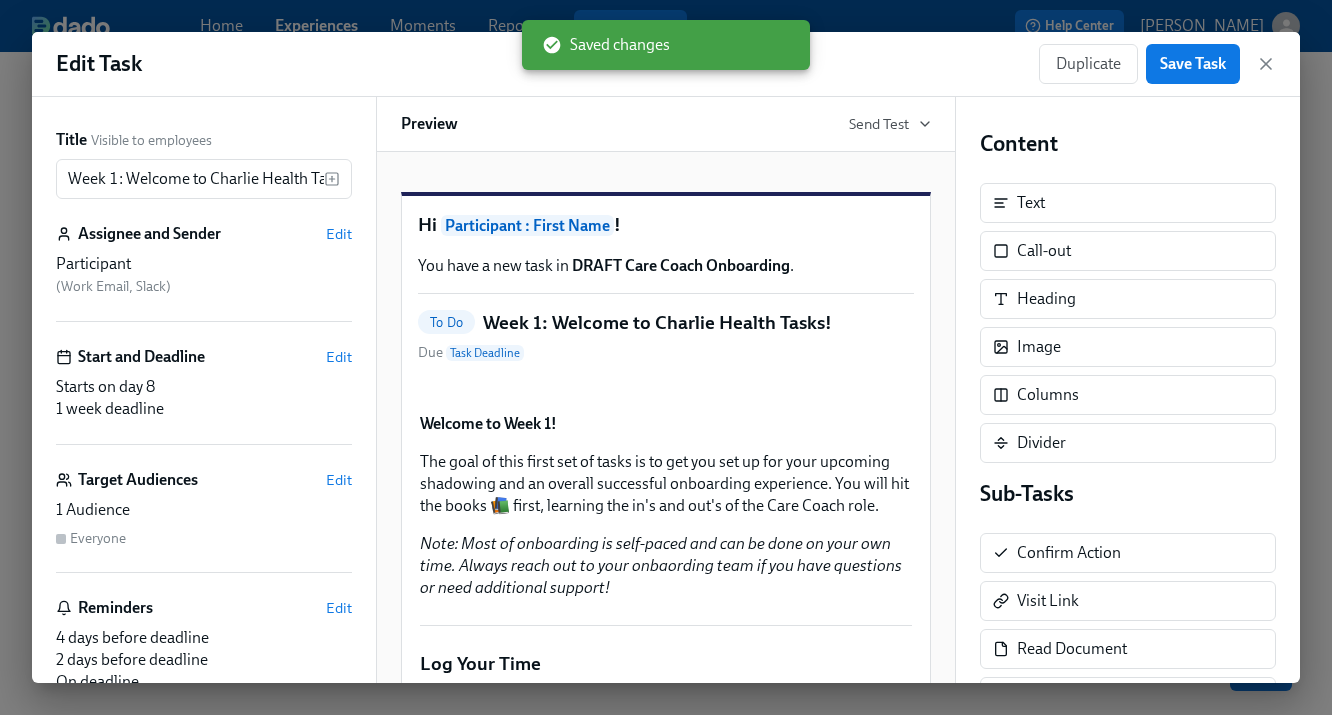scroll, scrollTop: 466, scrollLeft: 0, axis: vertical 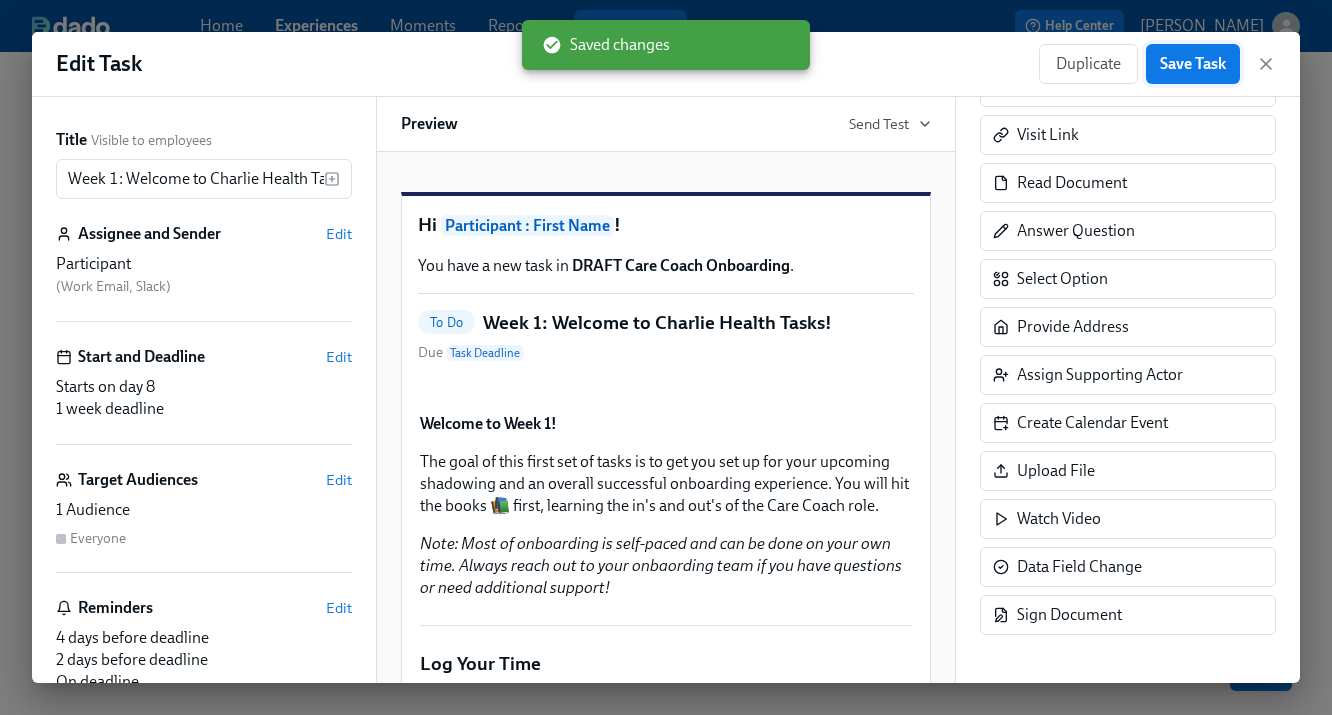 click on "Save Task" at bounding box center (1193, 64) 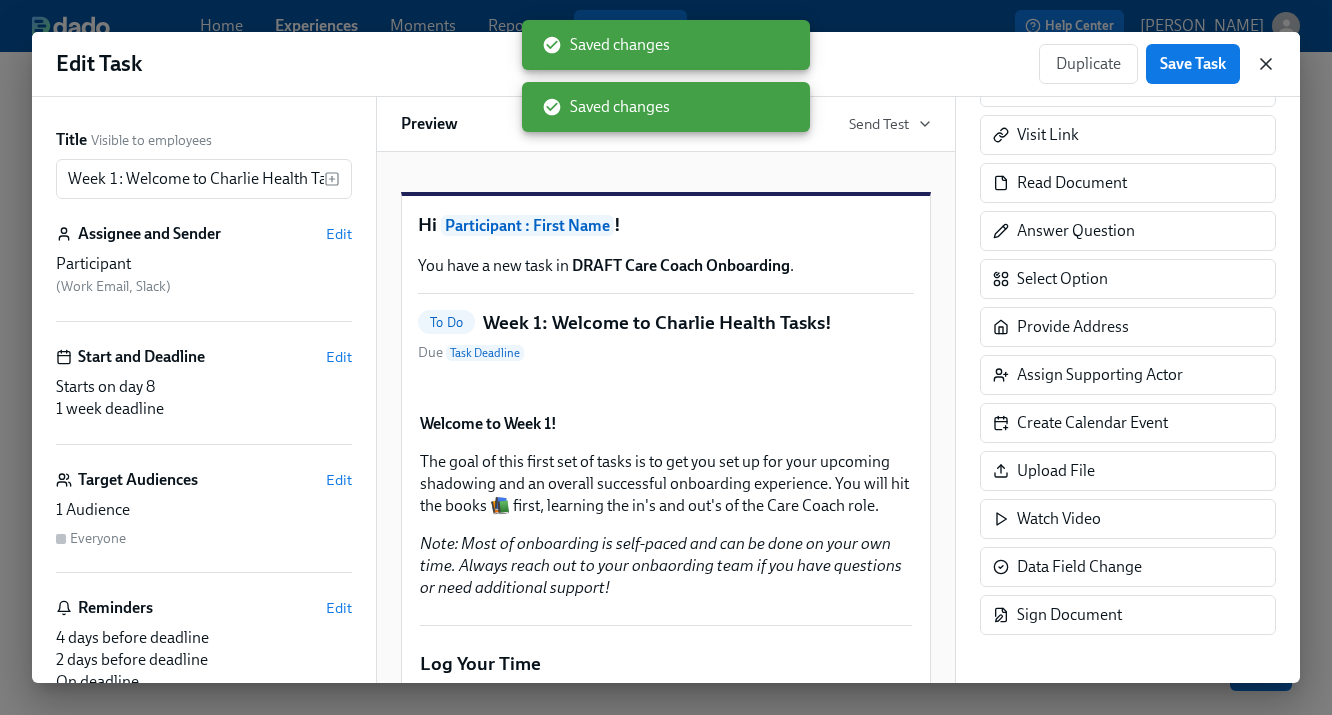 click 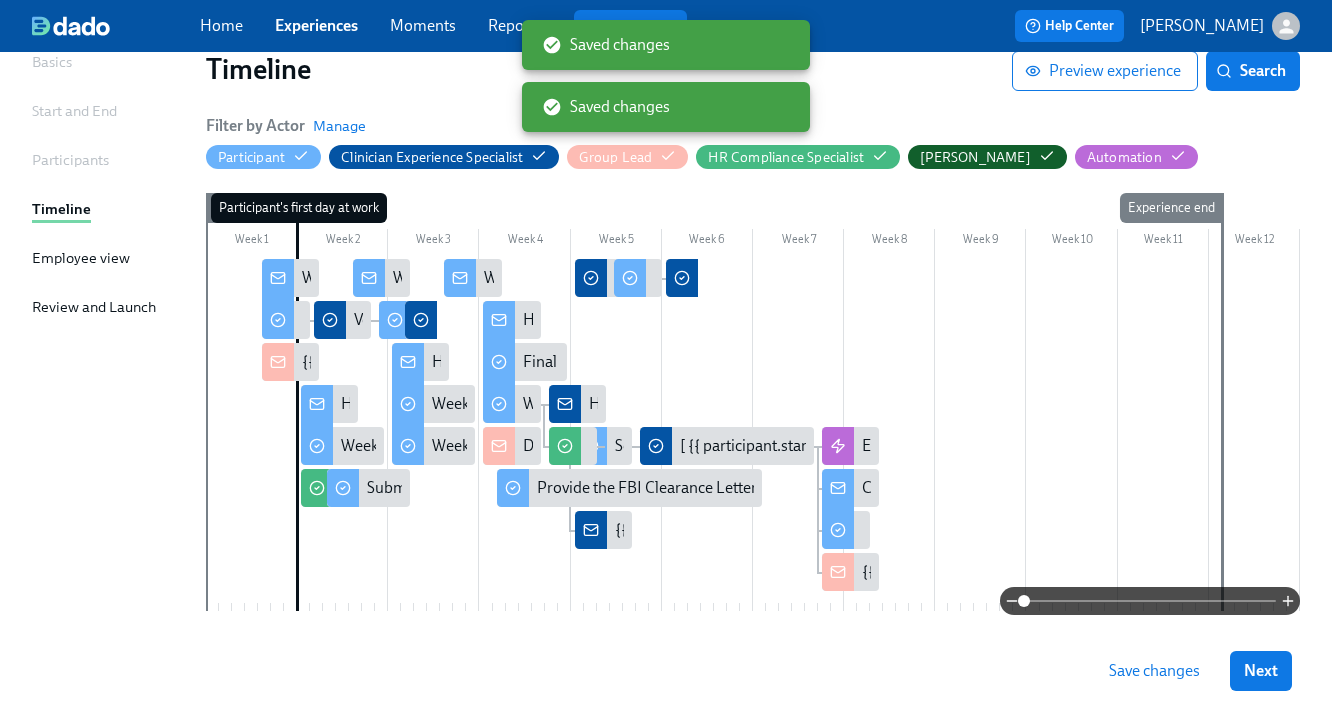 click on "Save changes" at bounding box center (1154, 671) 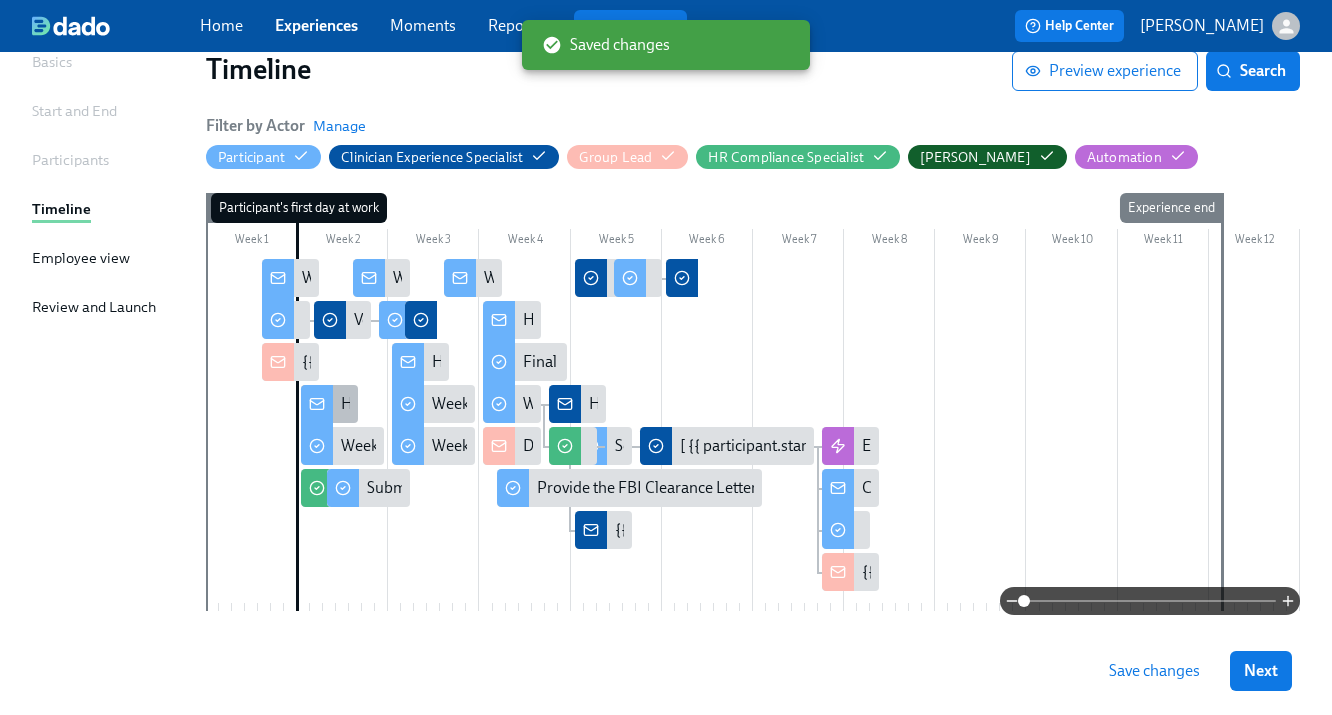 click on "Happy First Day!" at bounding box center [329, 404] 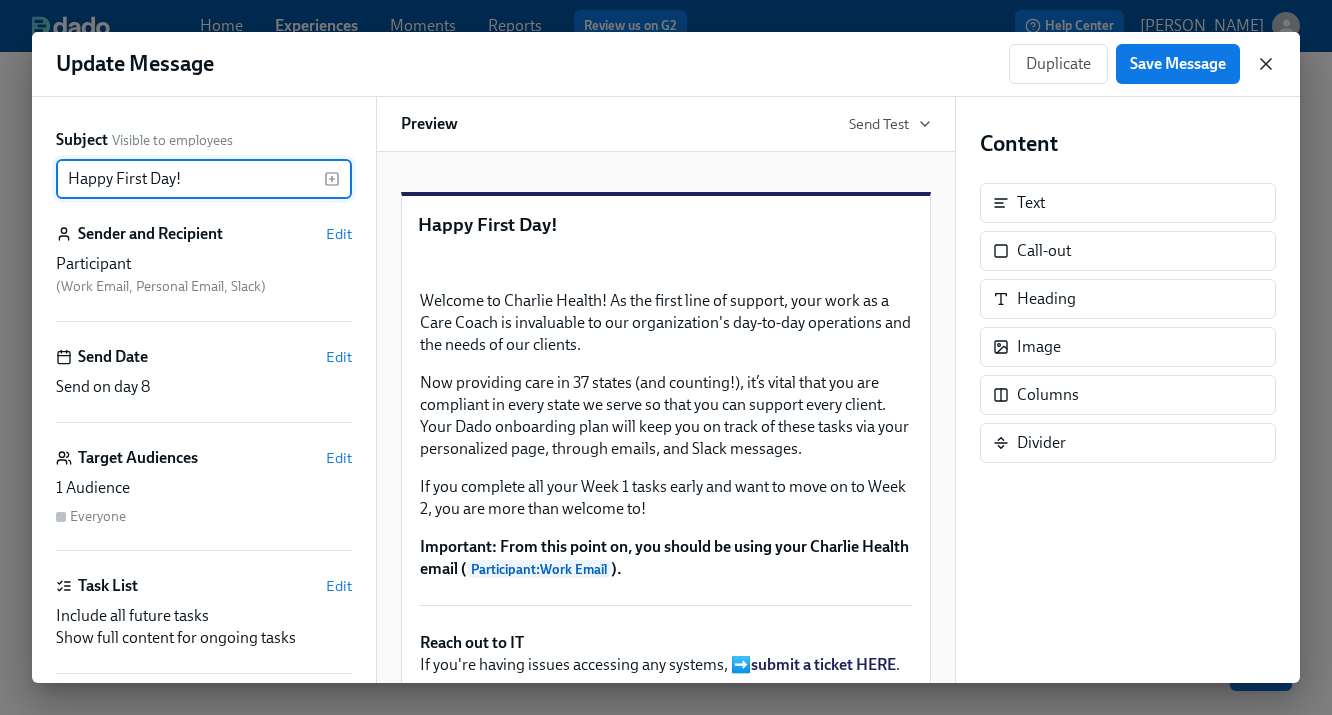 click 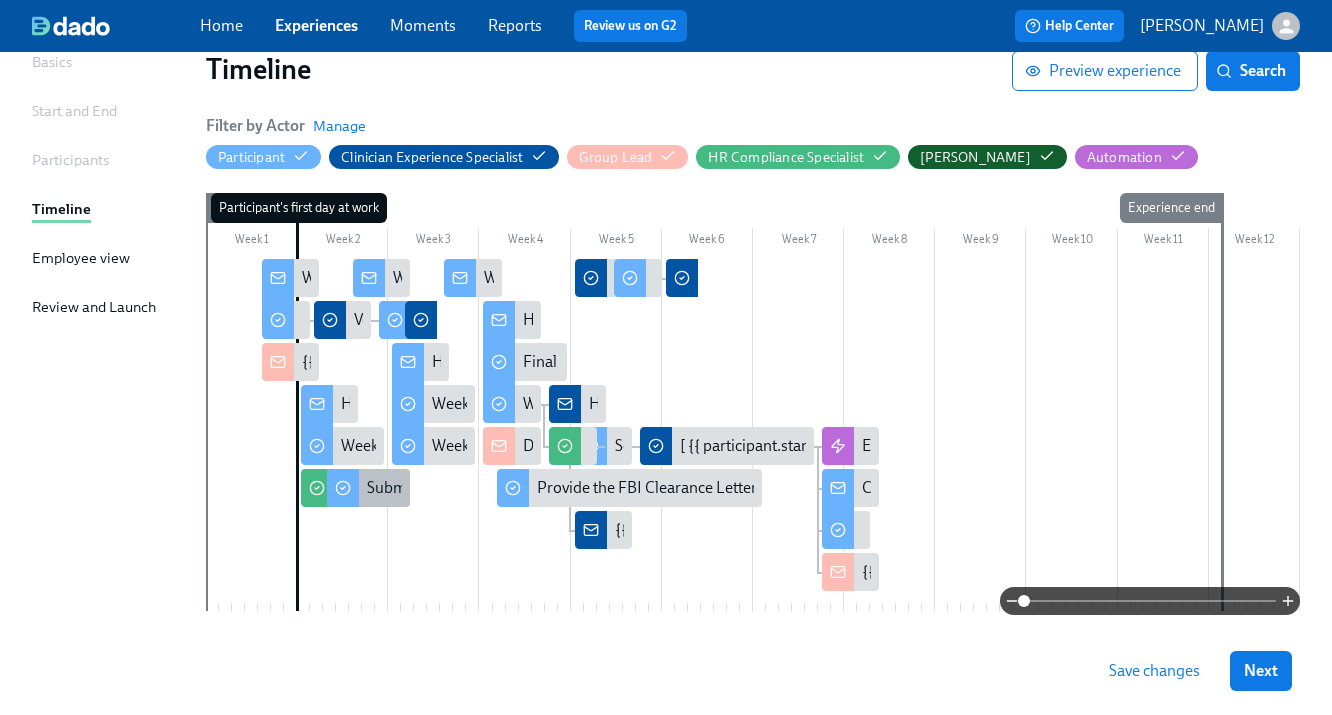 click on "Submit & Sign The Utah Disclosure Form and the Louisiana Background Check" at bounding box center (664, 488) 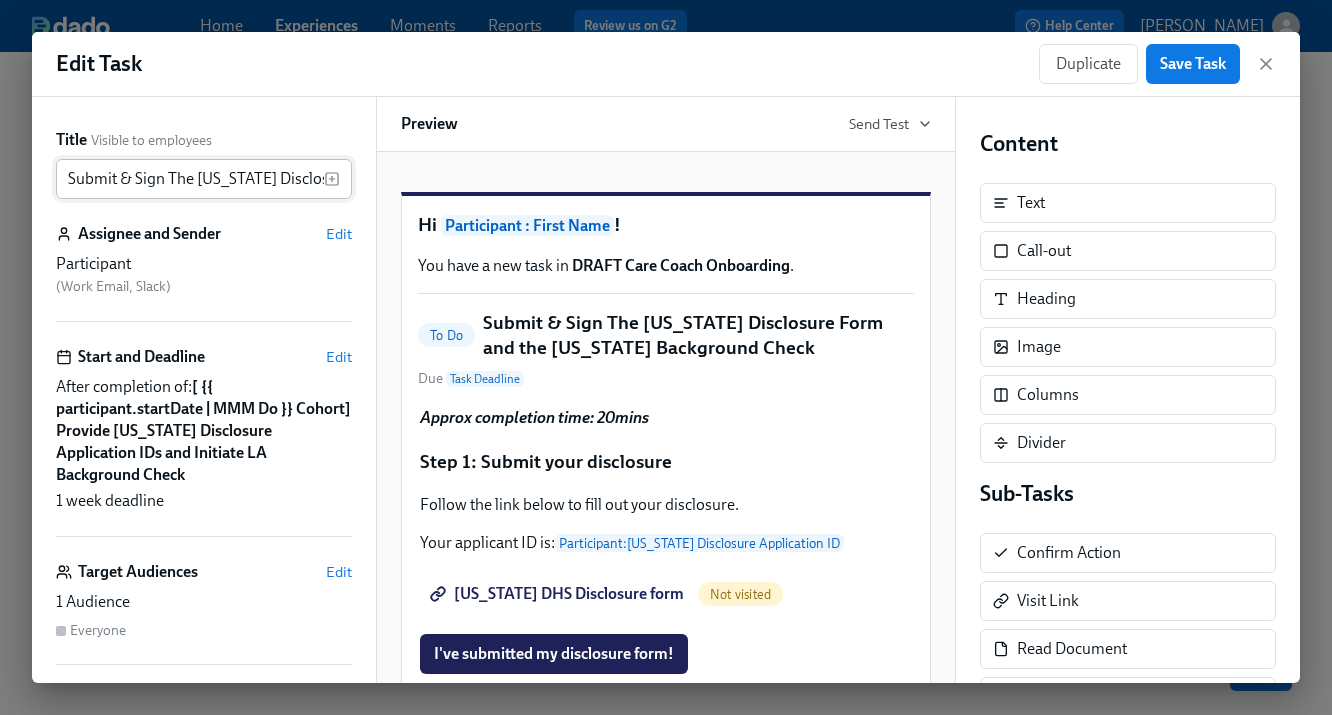 click on "Submit & Sign The Utah Disclosure Form and the Louisiana Background Check" at bounding box center (190, 179) 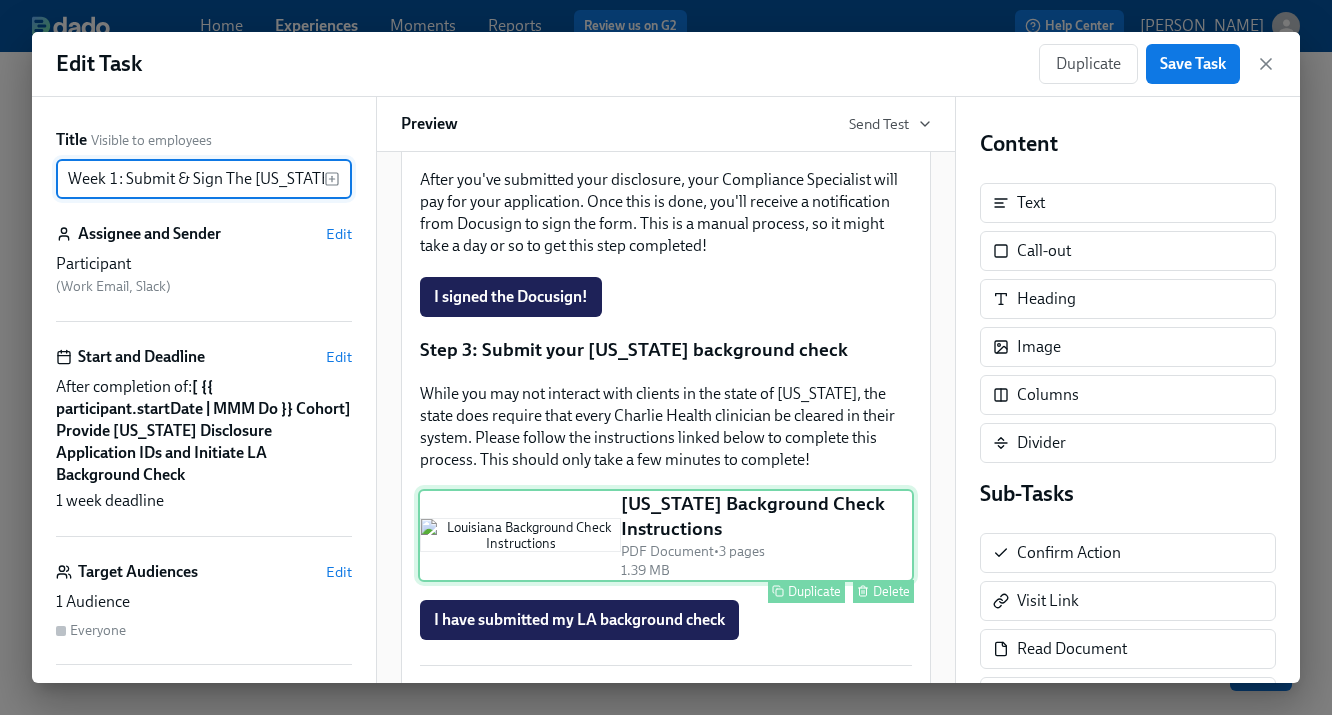 scroll, scrollTop: 523, scrollLeft: 0, axis: vertical 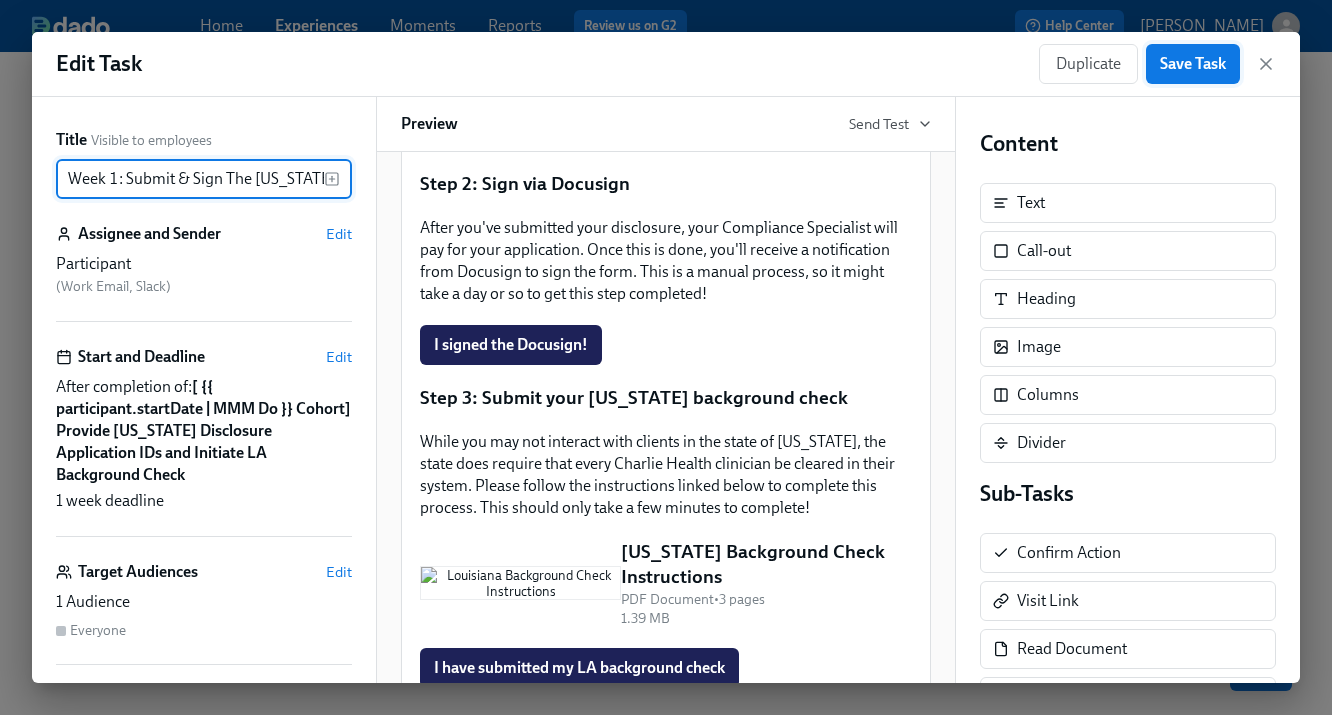 type on "Week 1: Submit & Sign The Utah Disclosure Form and the Louisiana Background Check" 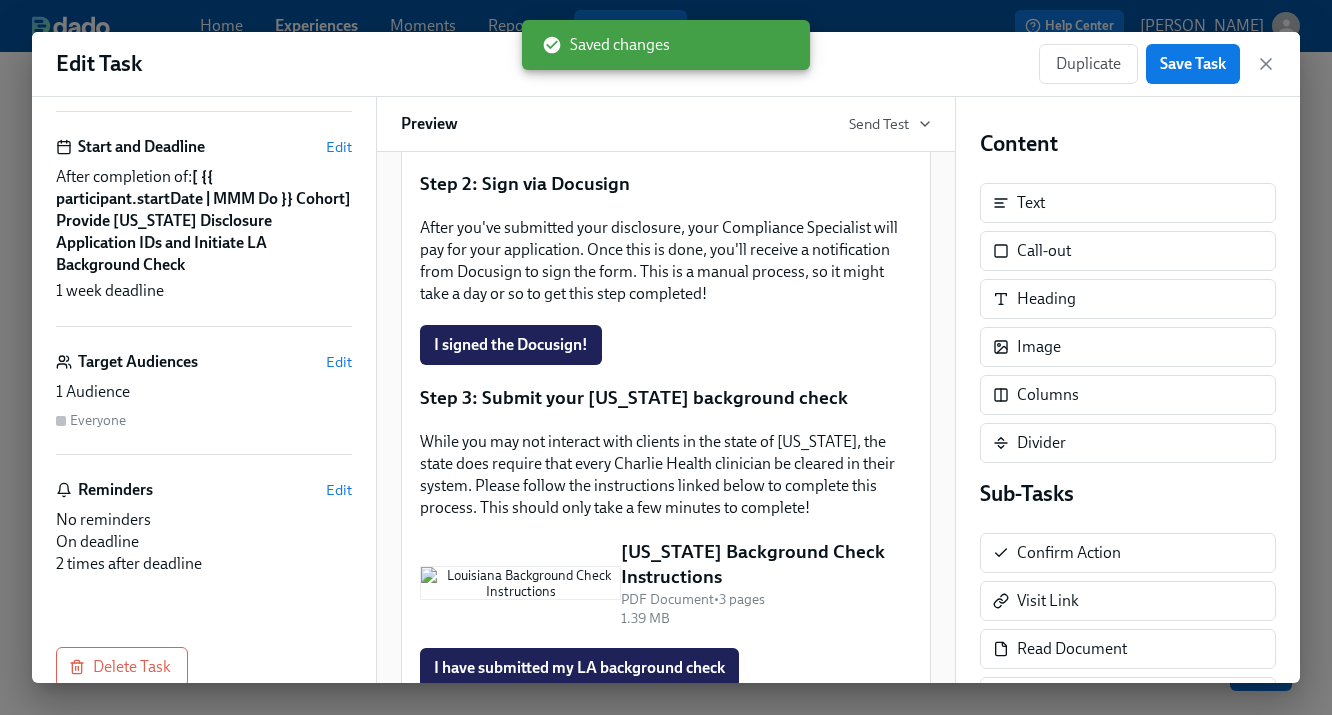 scroll, scrollTop: 246, scrollLeft: 0, axis: vertical 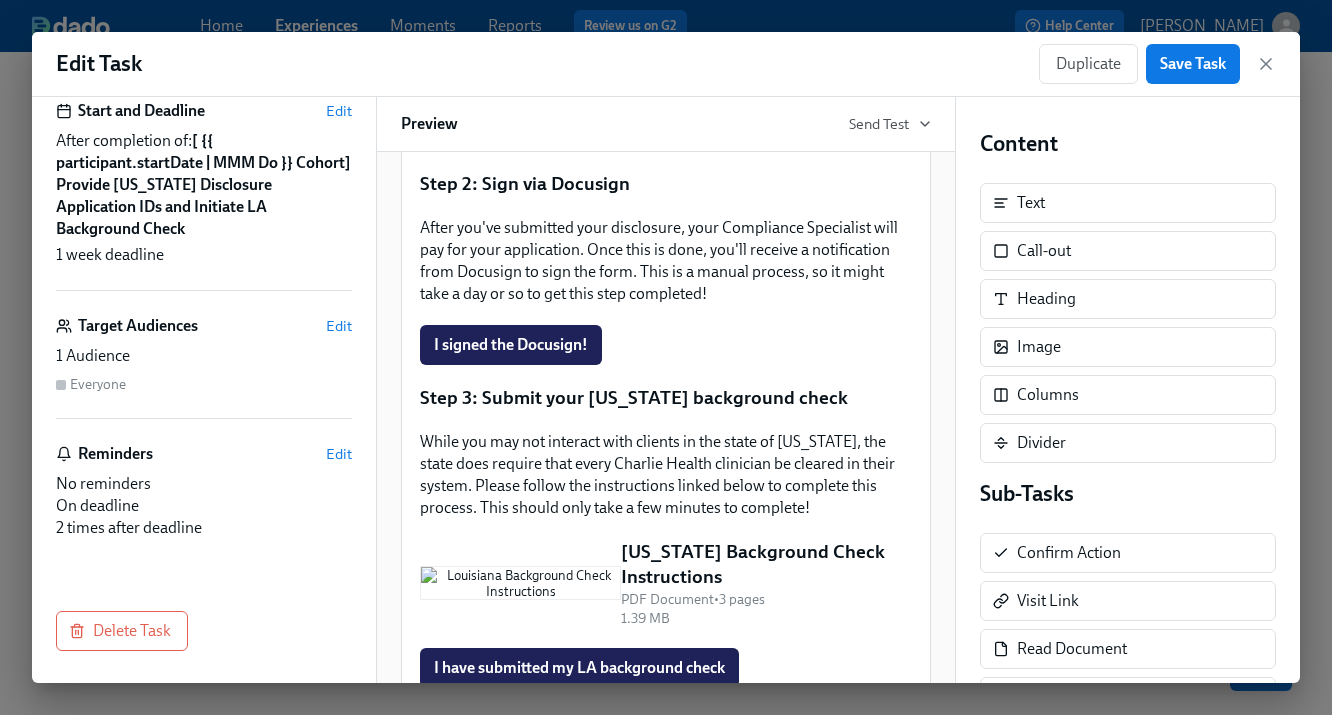 click on "Everyone" at bounding box center [204, 384] 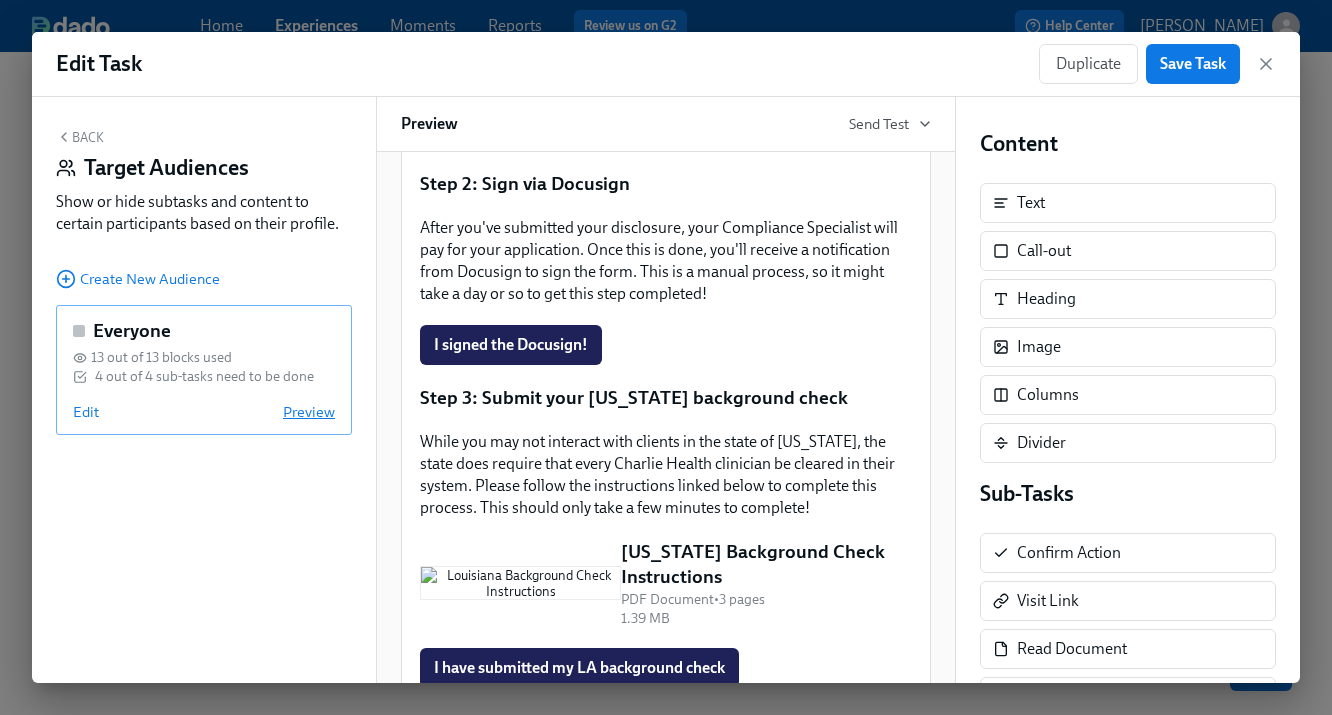 click on "Preview" at bounding box center (309, 412) 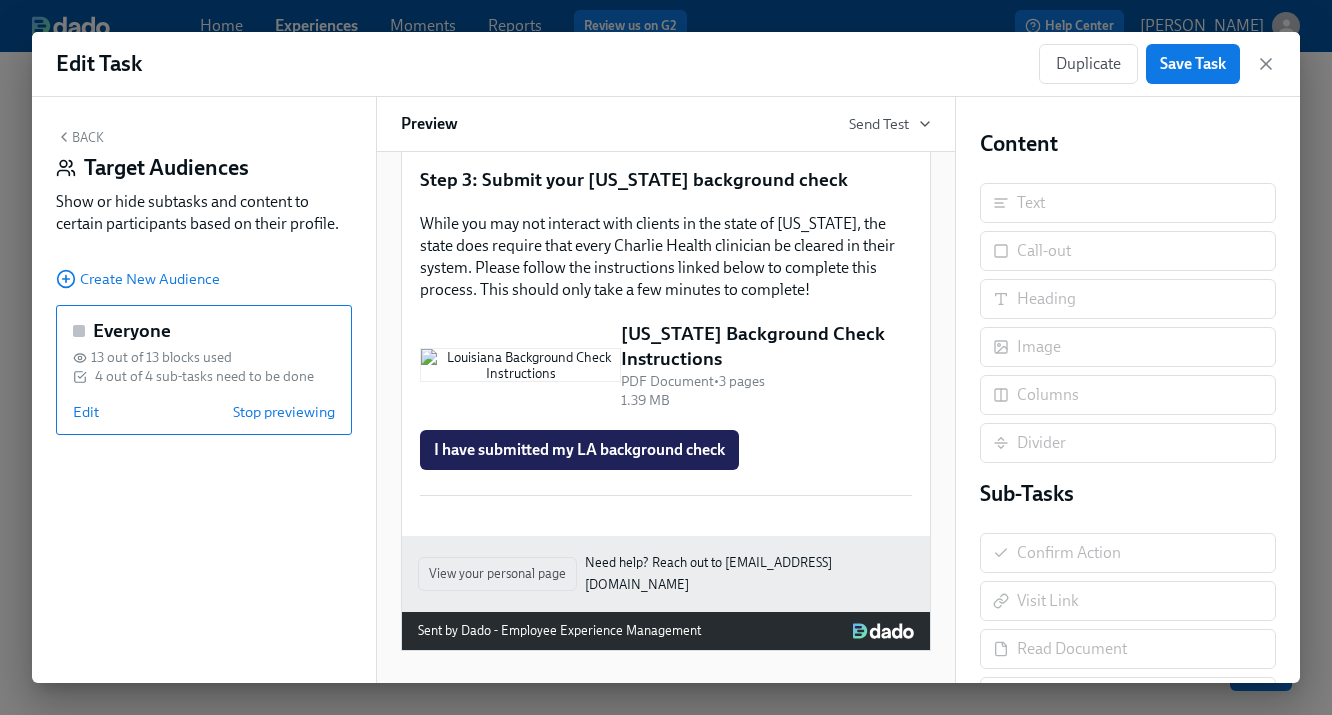 scroll, scrollTop: 0, scrollLeft: 0, axis: both 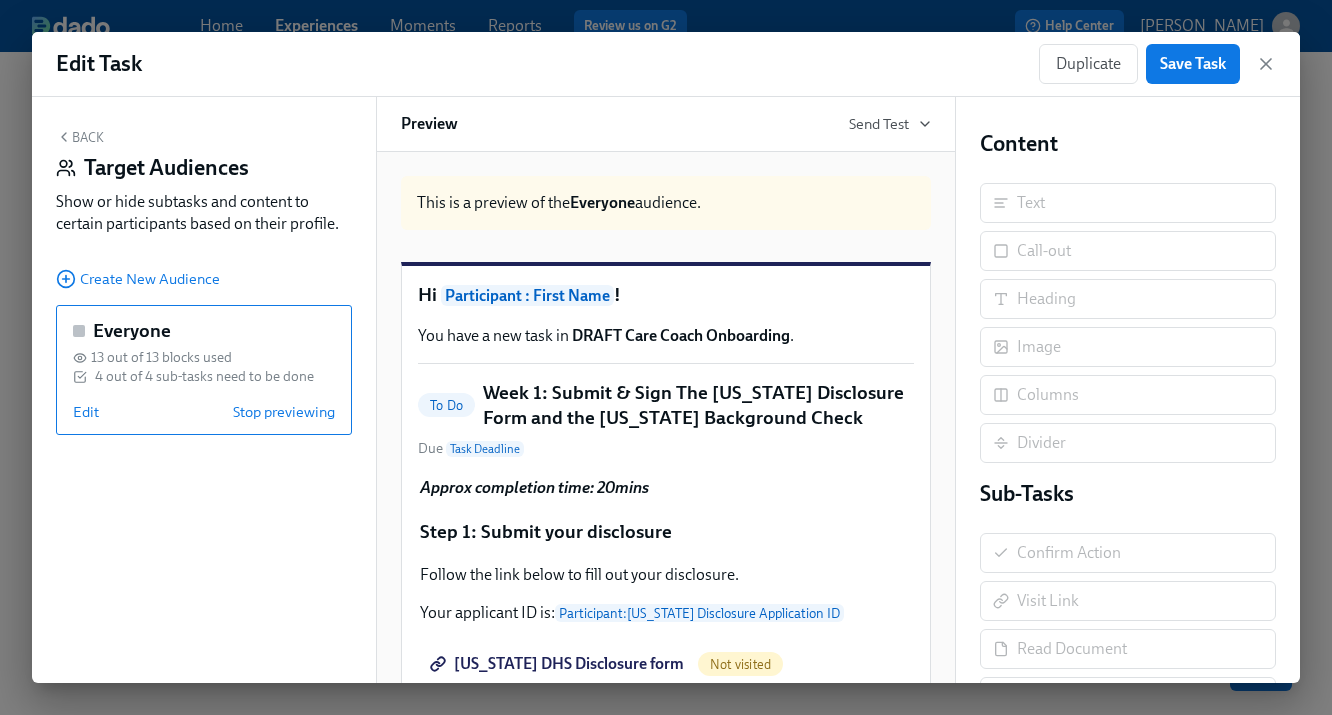 click on "Back" at bounding box center (80, 137) 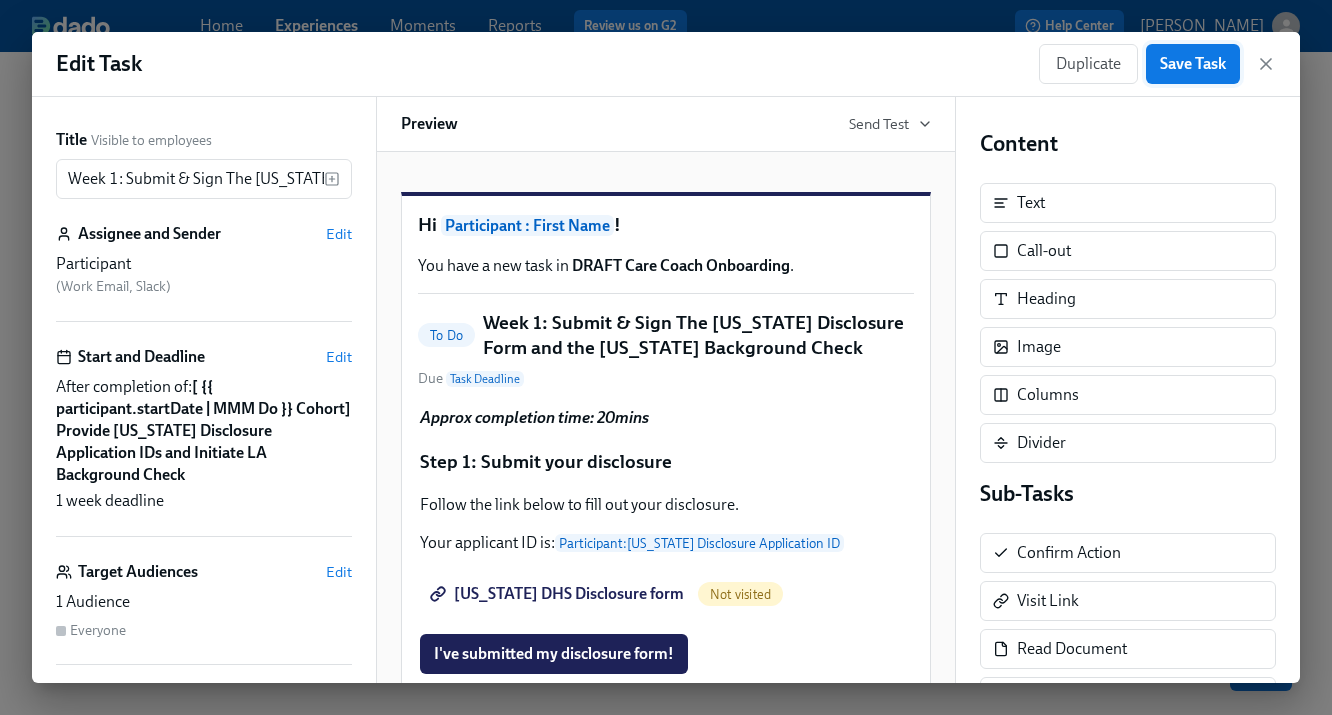 click on "Save Task" at bounding box center [1193, 64] 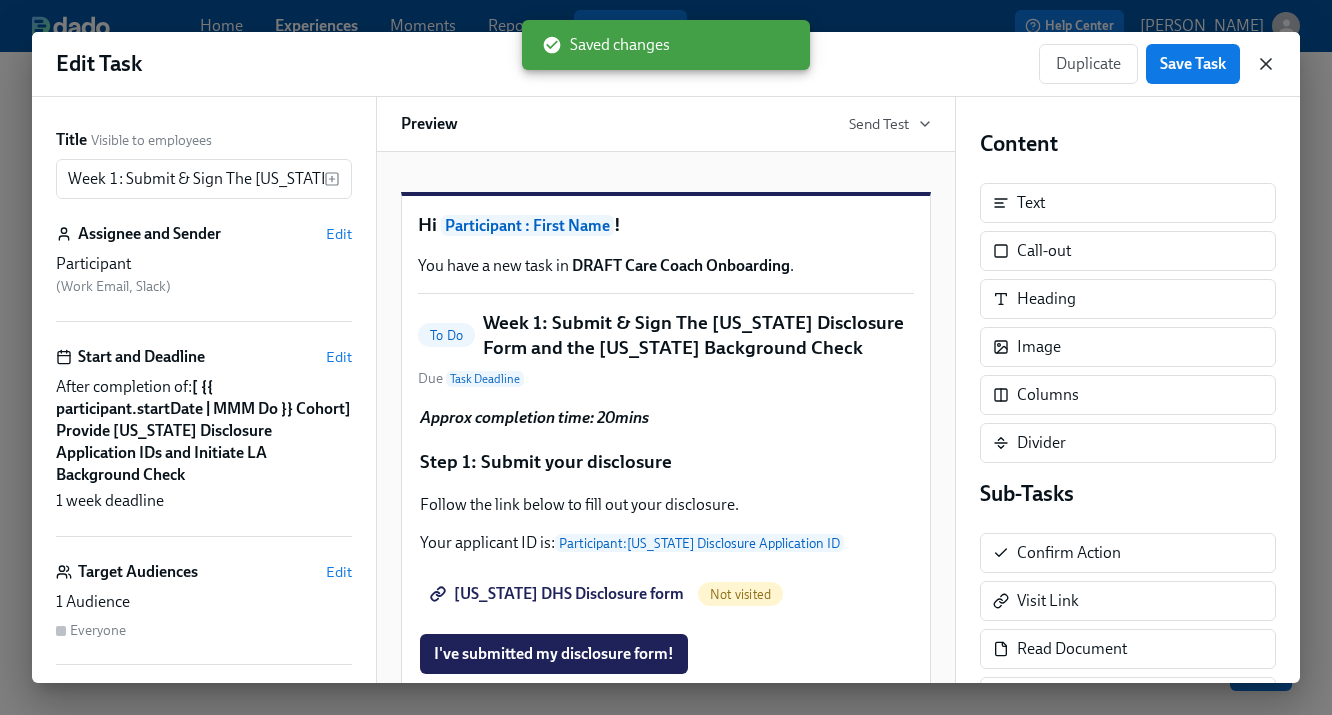 click 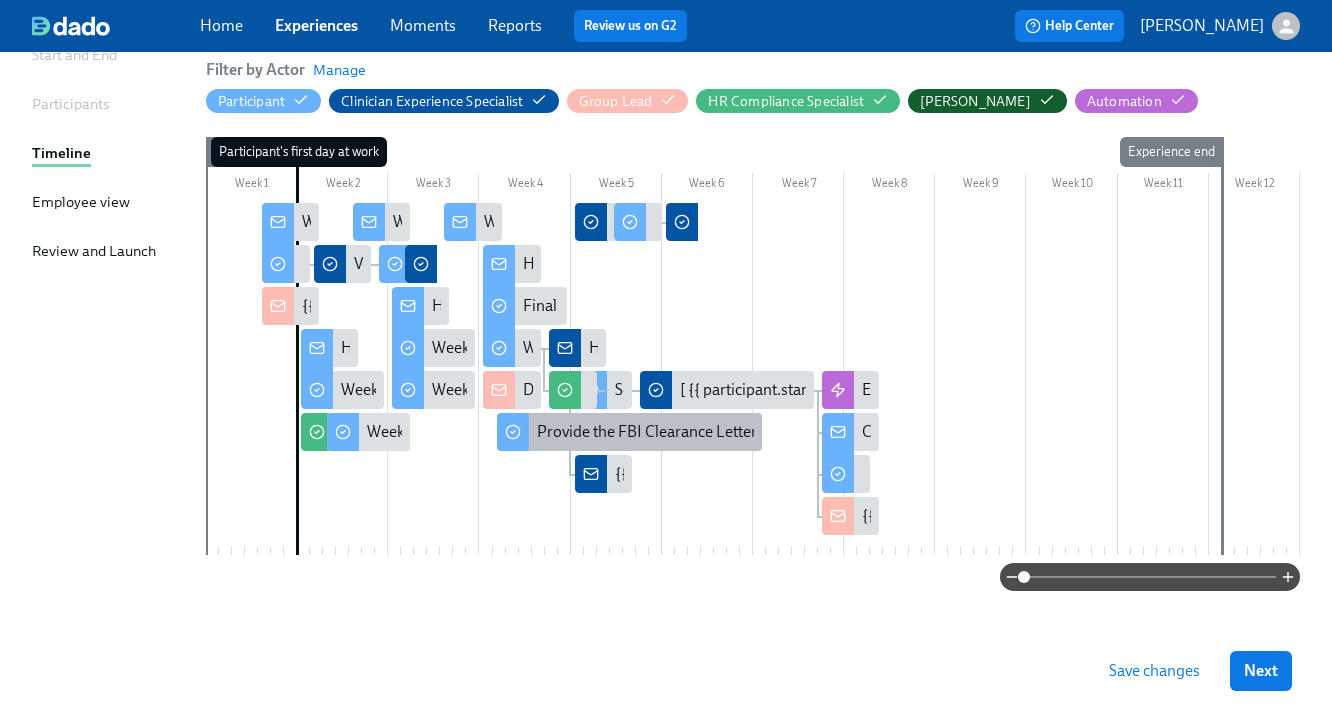 scroll, scrollTop: 219, scrollLeft: 0, axis: vertical 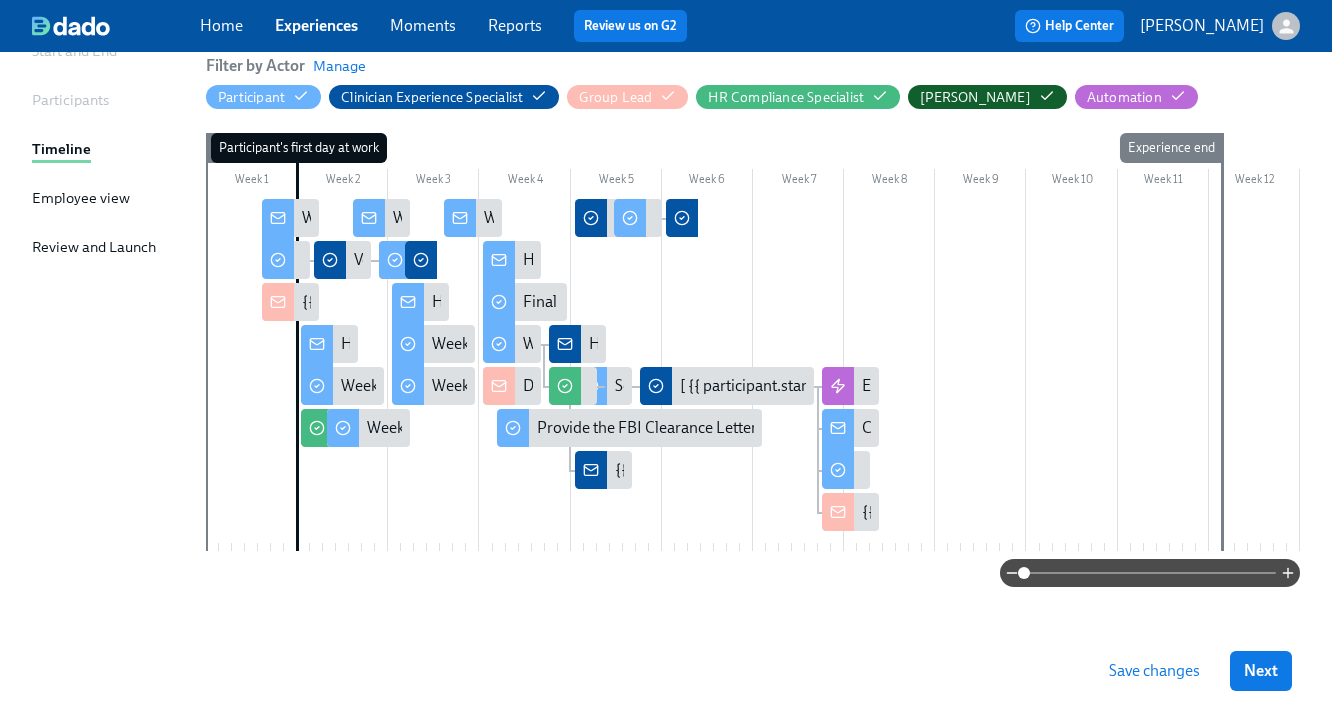 click 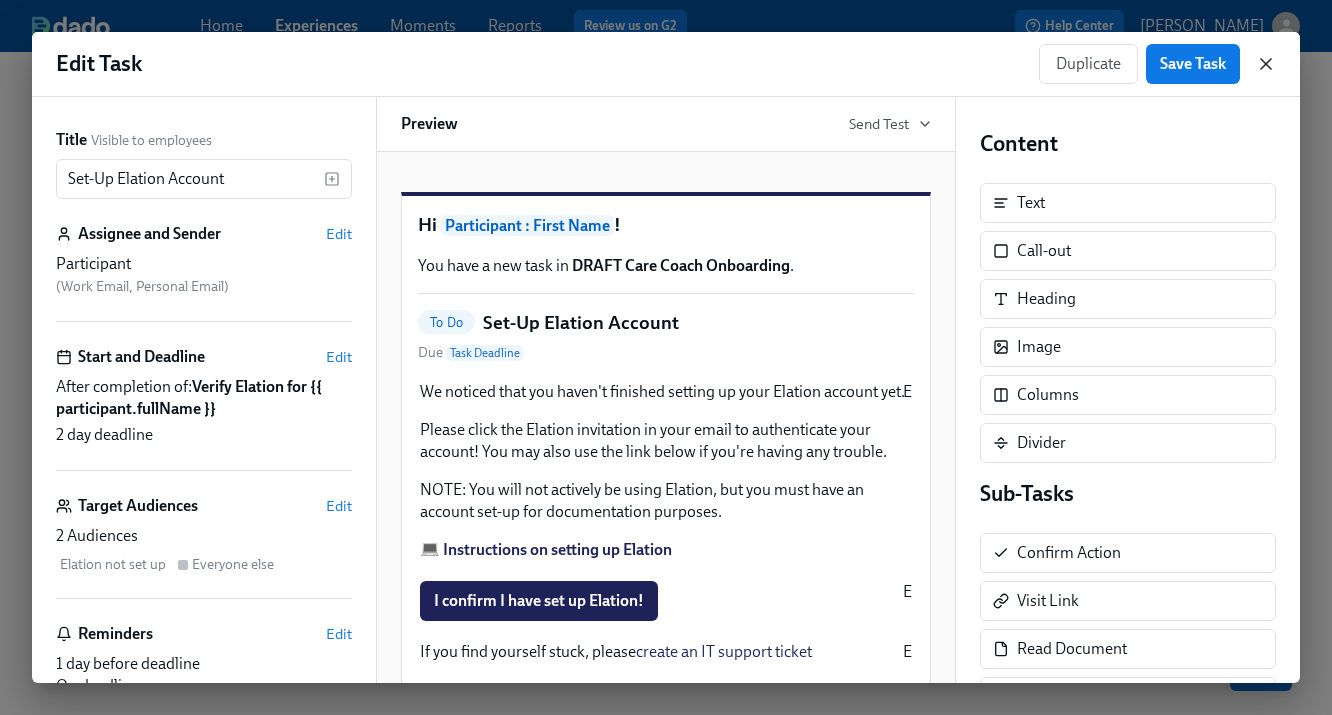 click 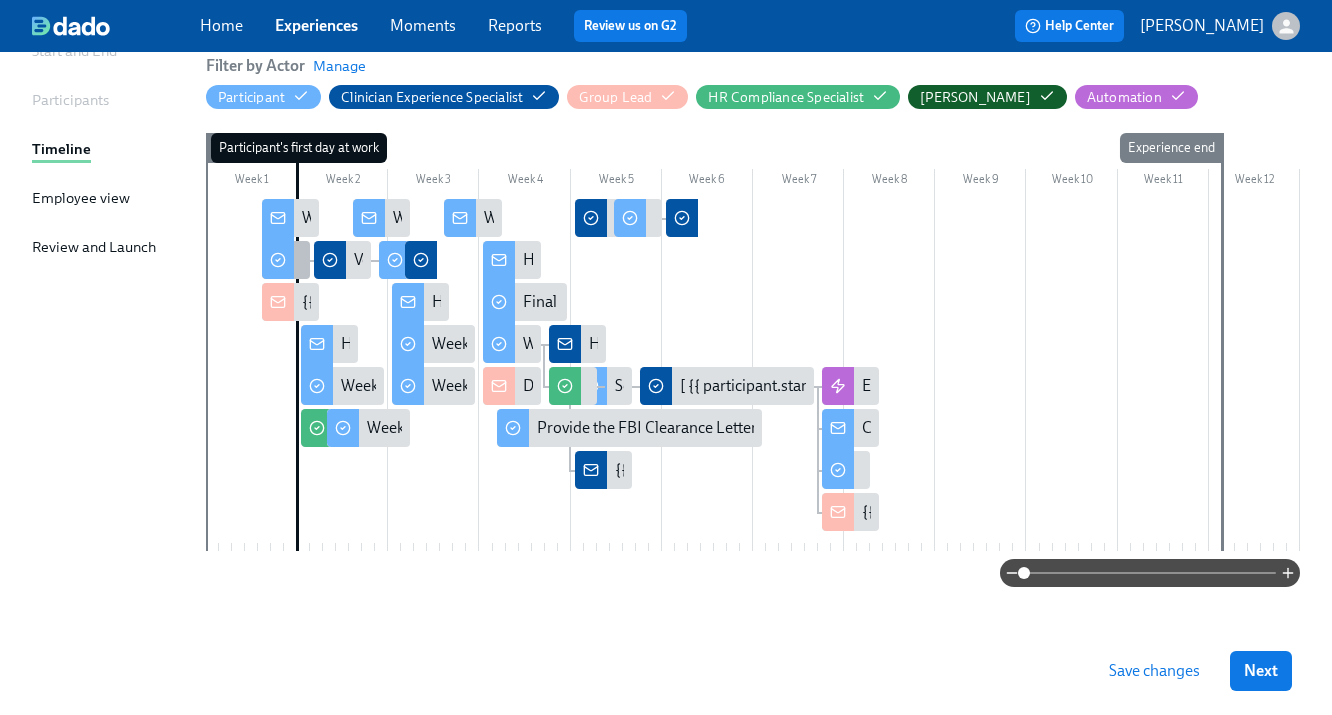 click 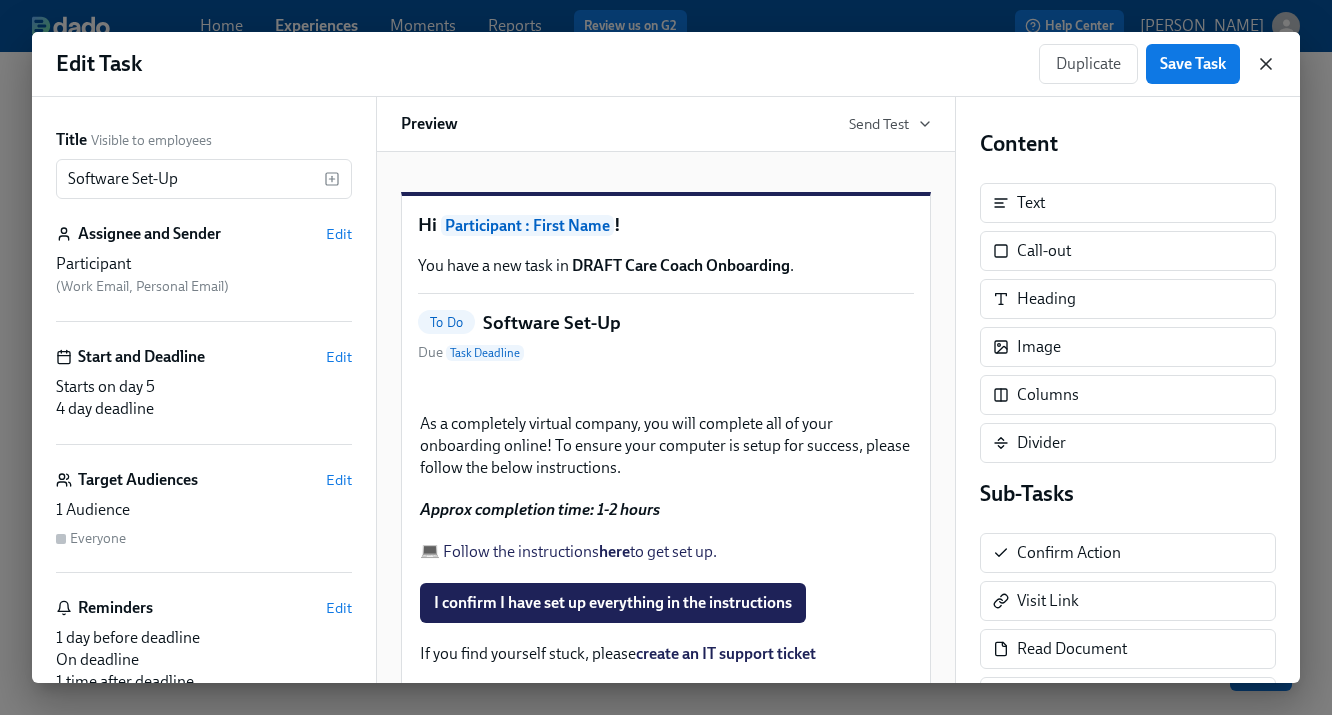 click 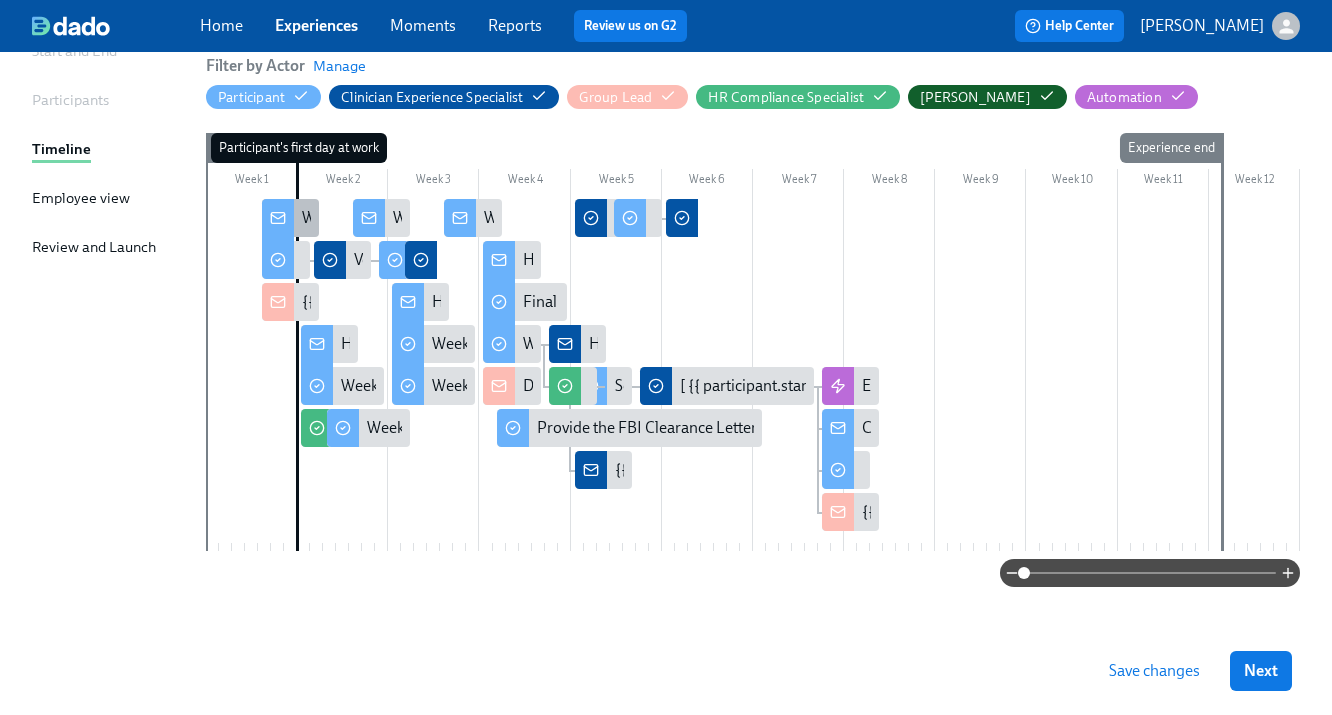 click 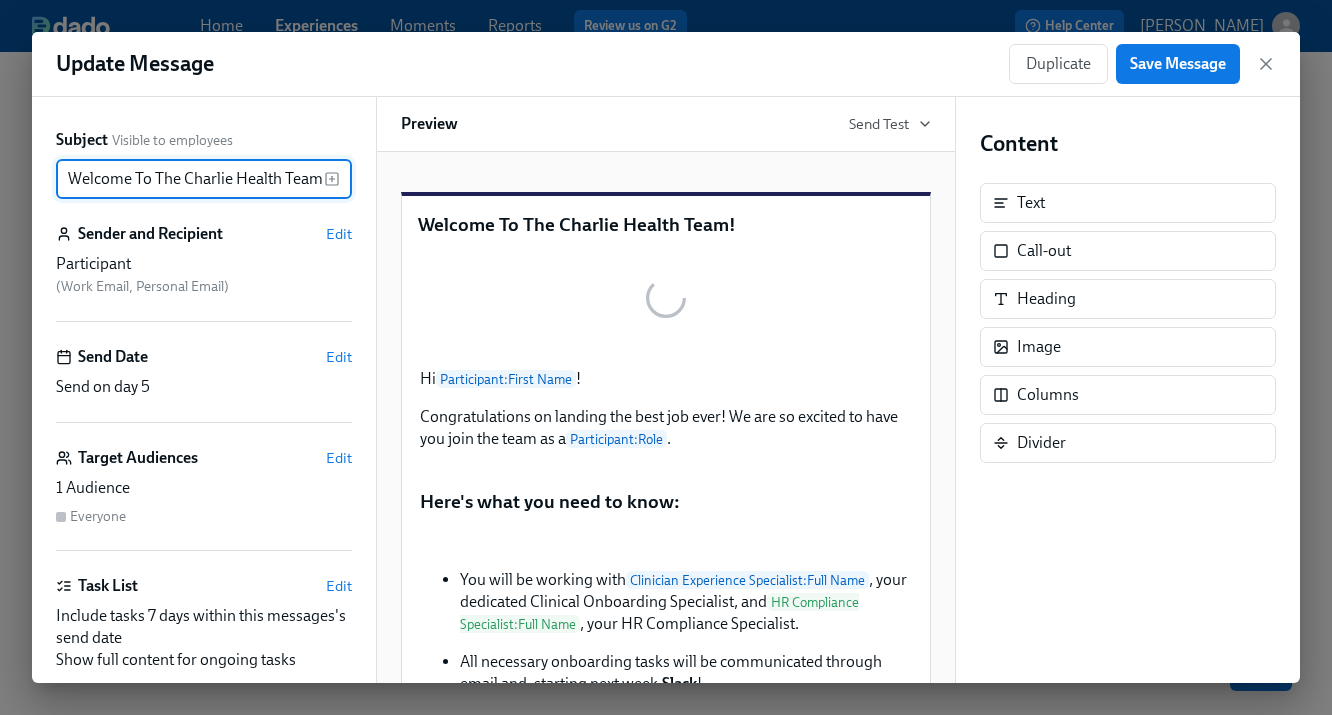 scroll, scrollTop: 0, scrollLeft: 2, axis: horizontal 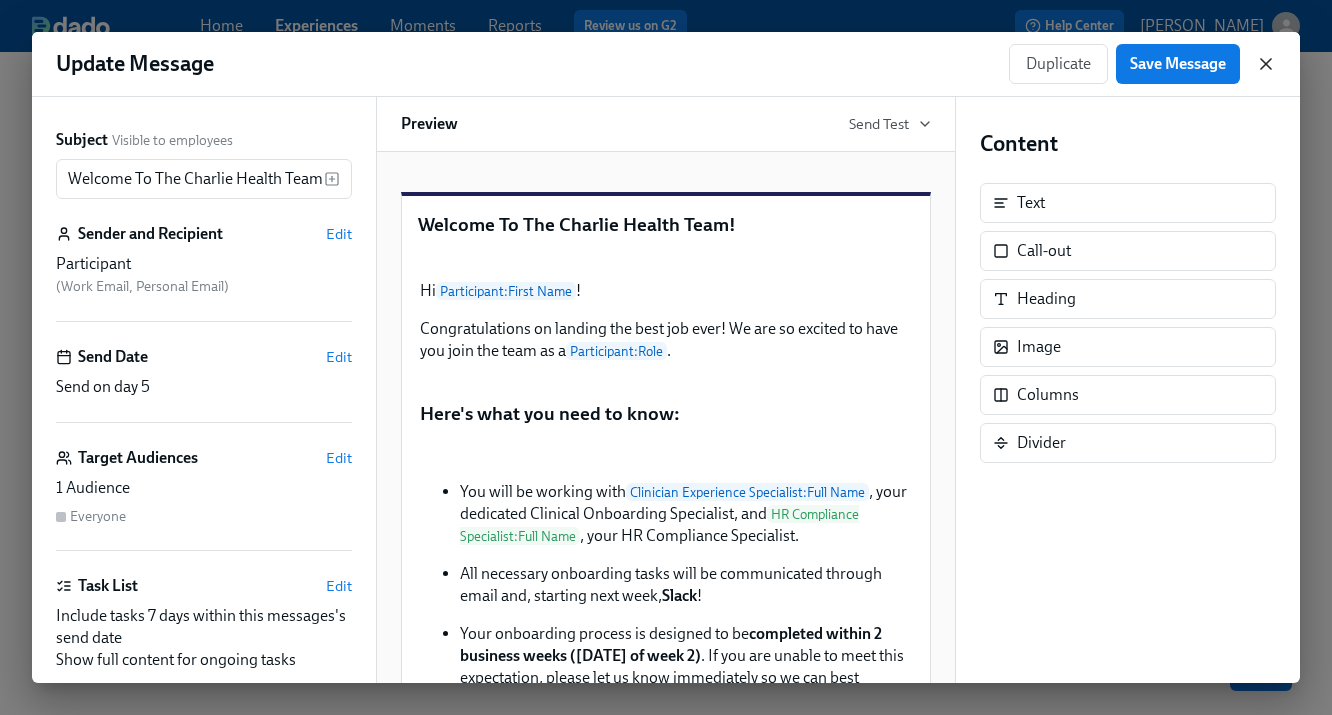 click 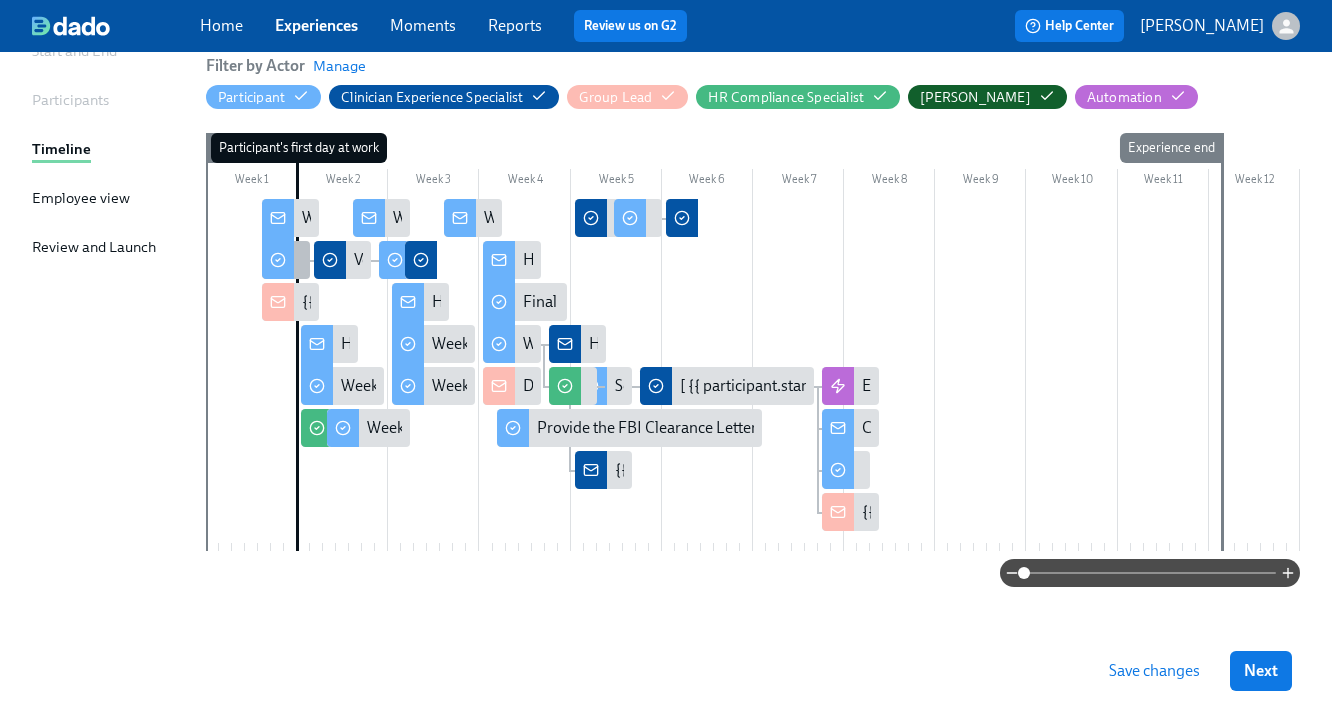 click 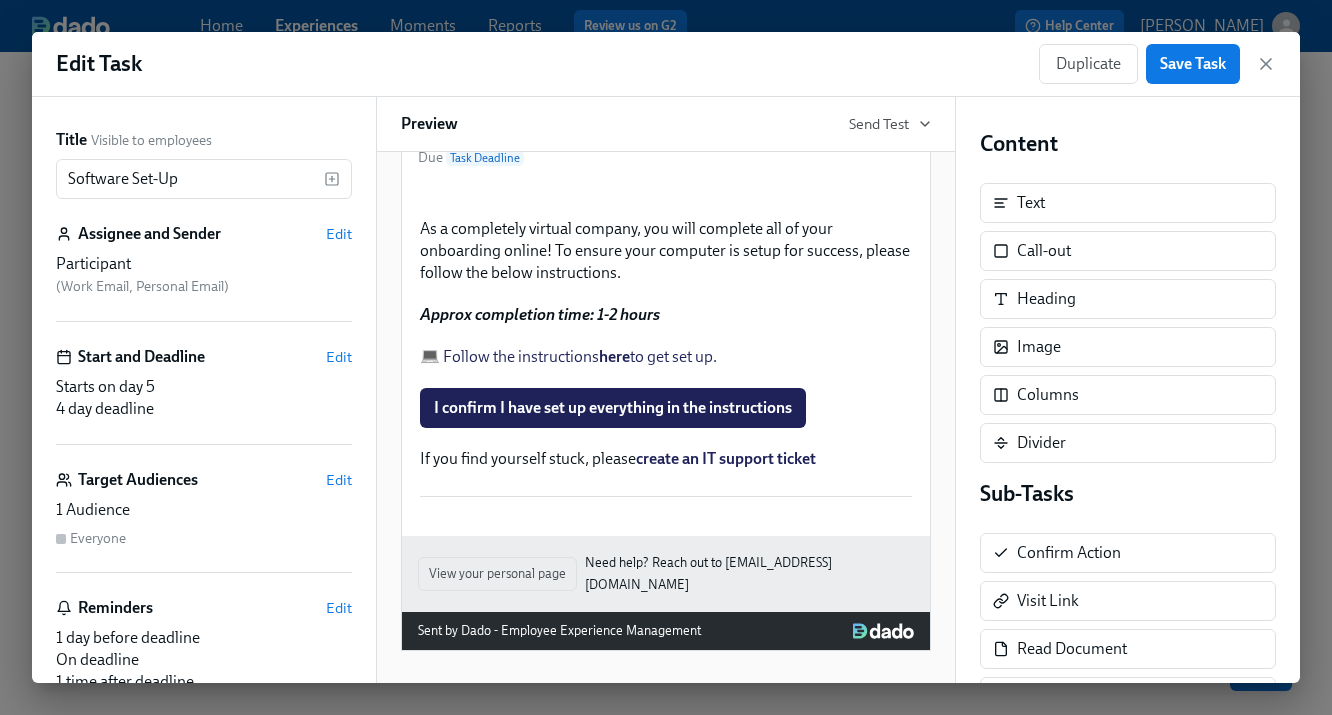 scroll, scrollTop: 537, scrollLeft: 0, axis: vertical 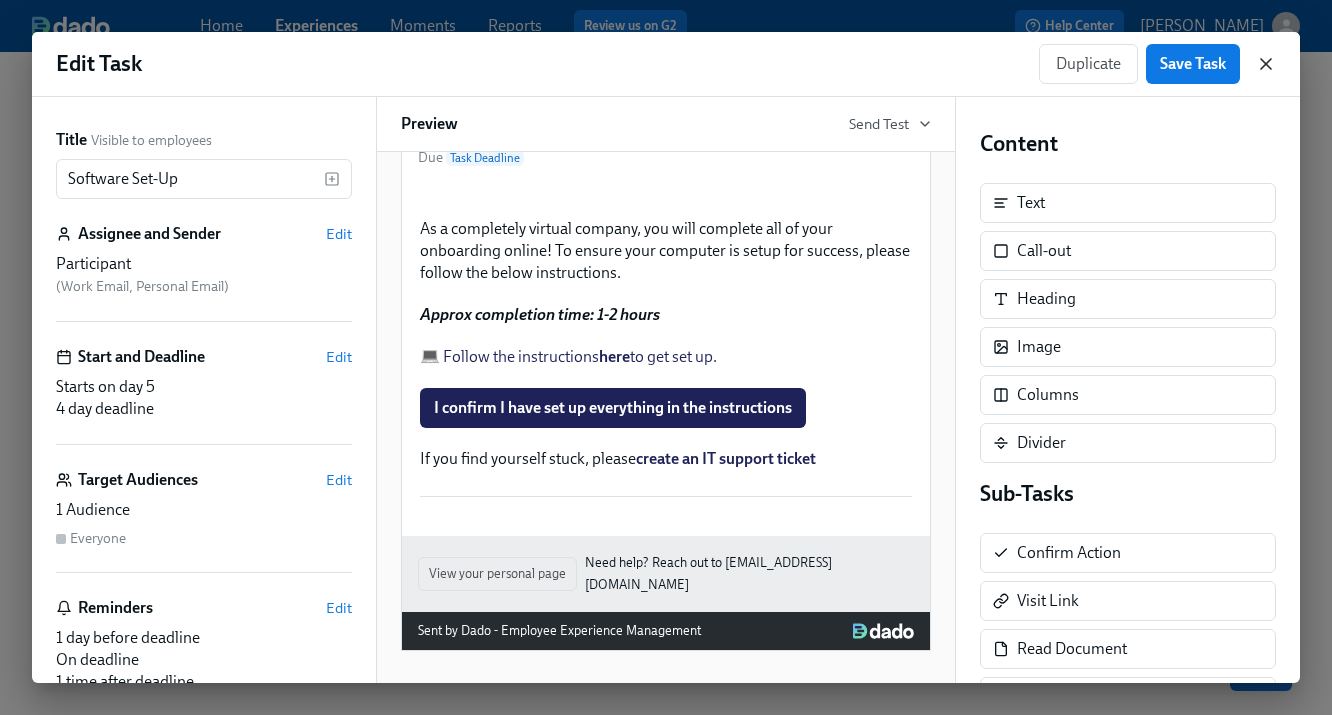click 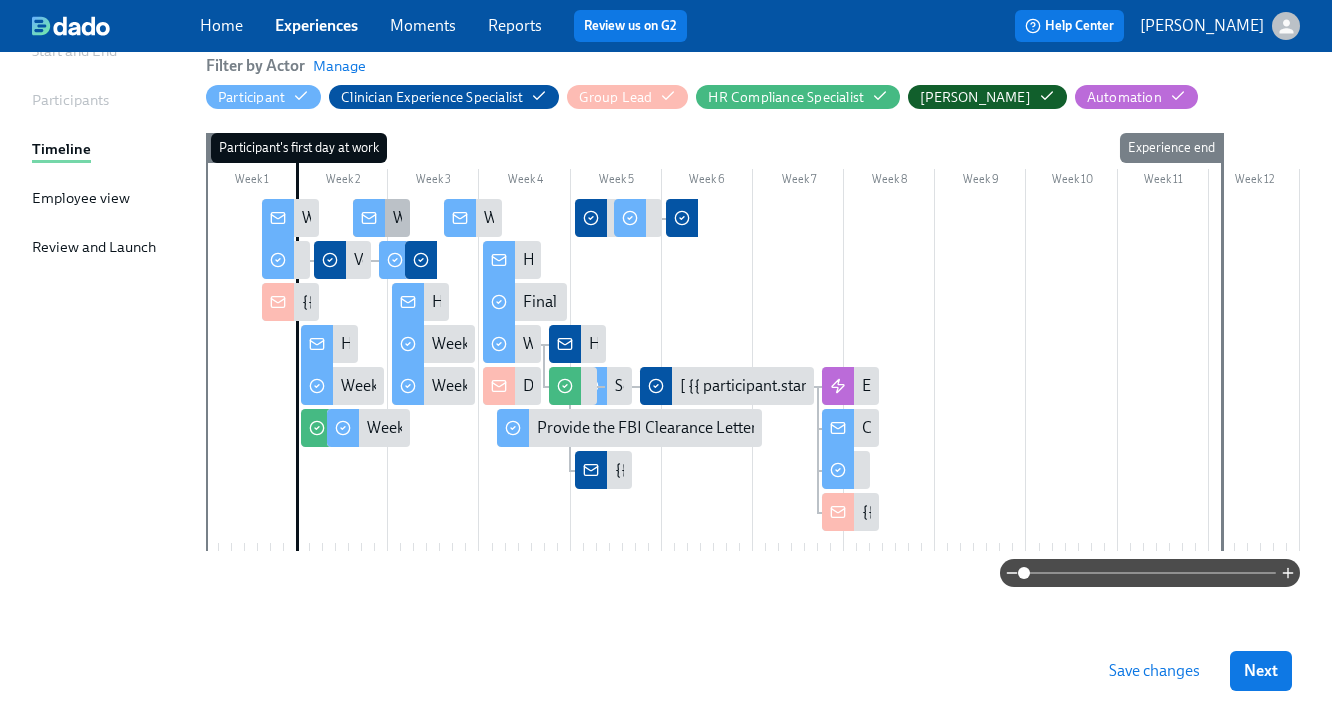 click 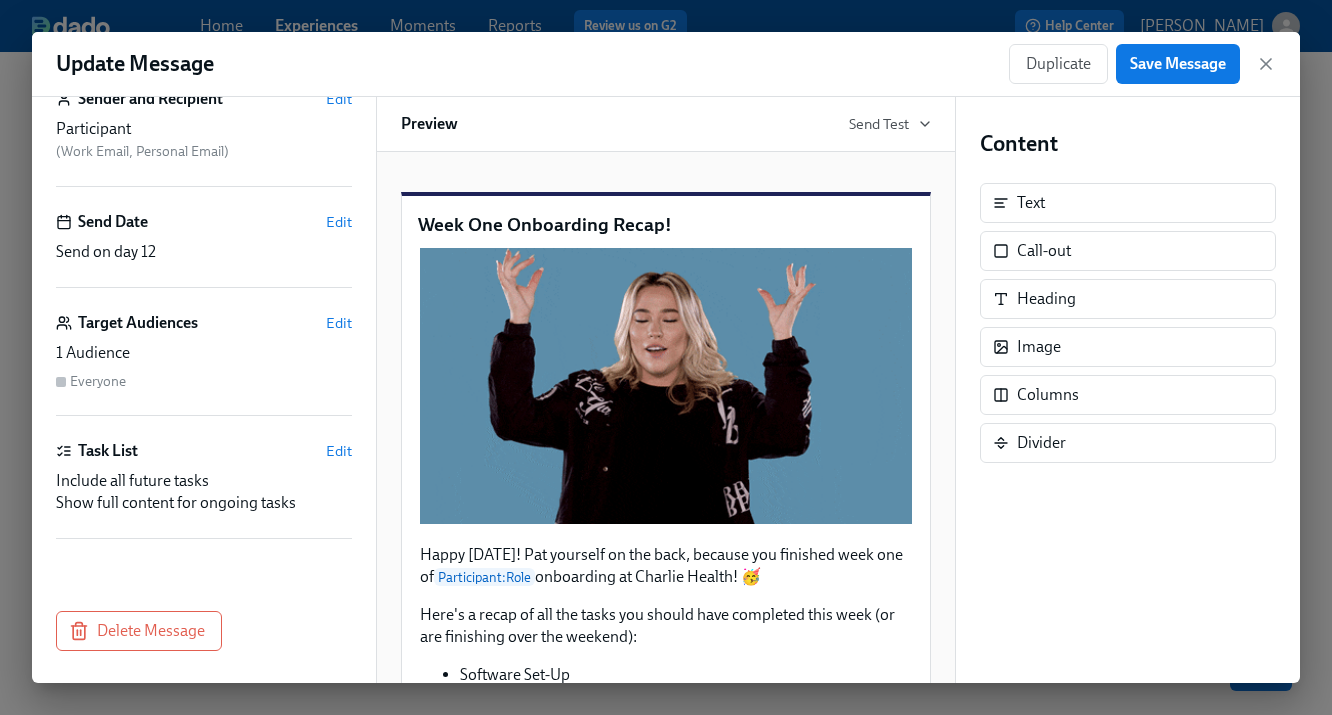 scroll, scrollTop: 0, scrollLeft: 0, axis: both 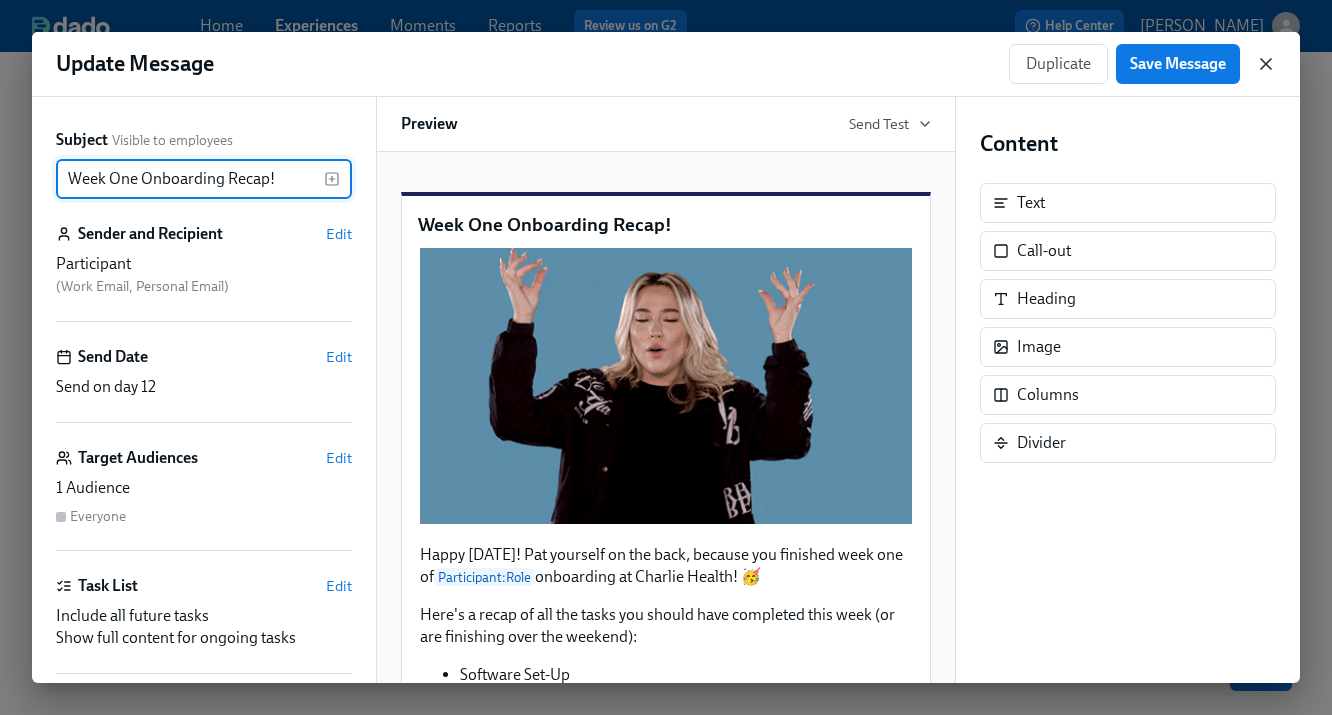 click 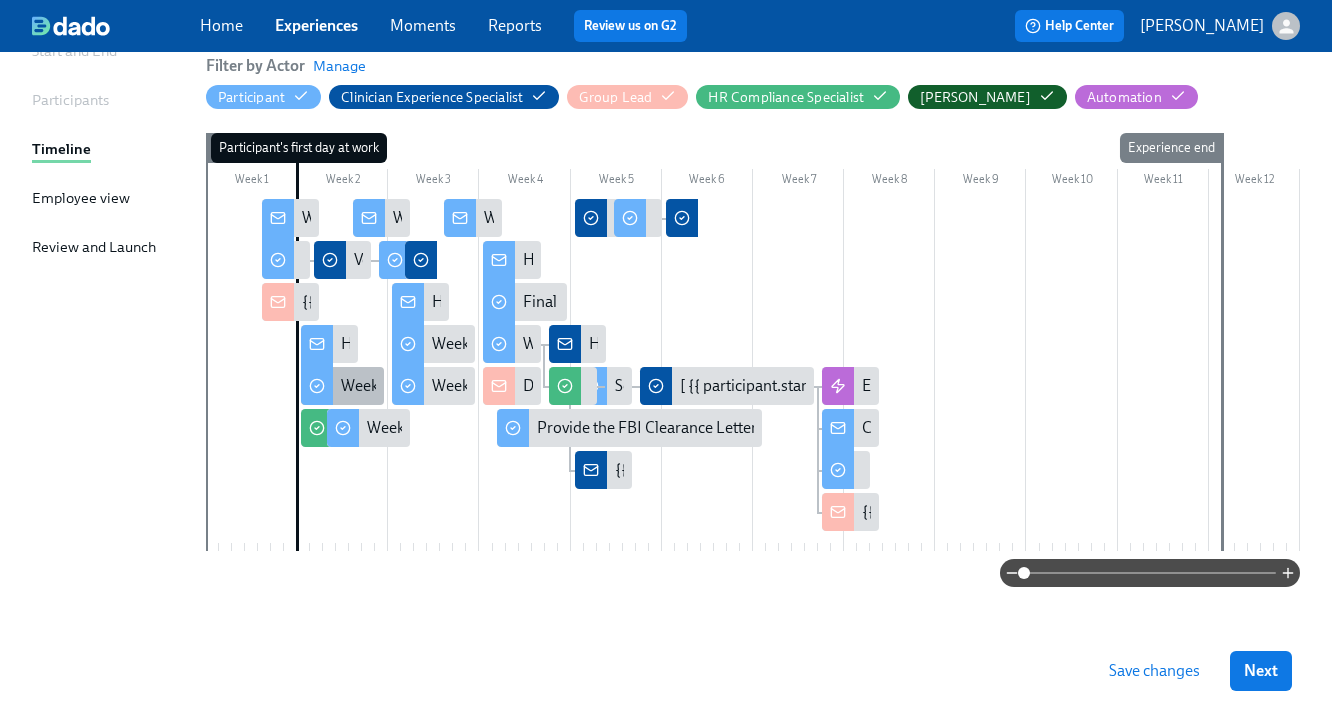 click 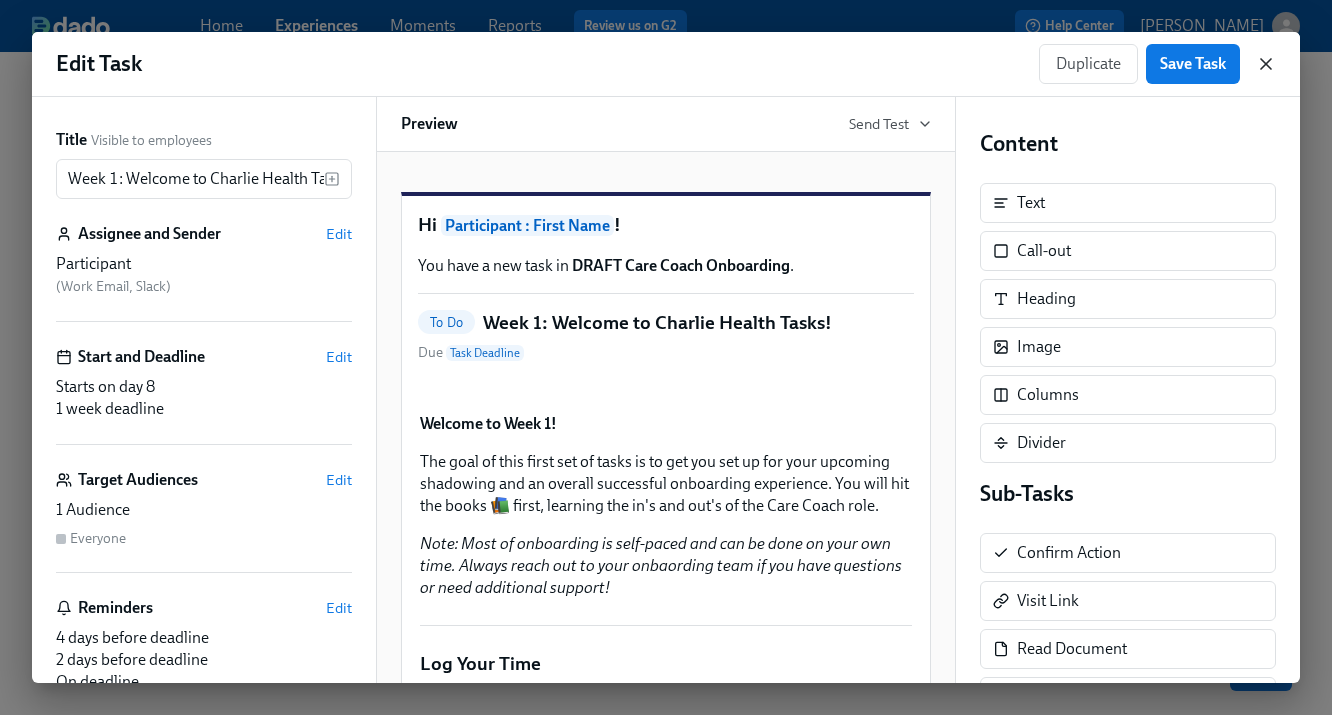 click 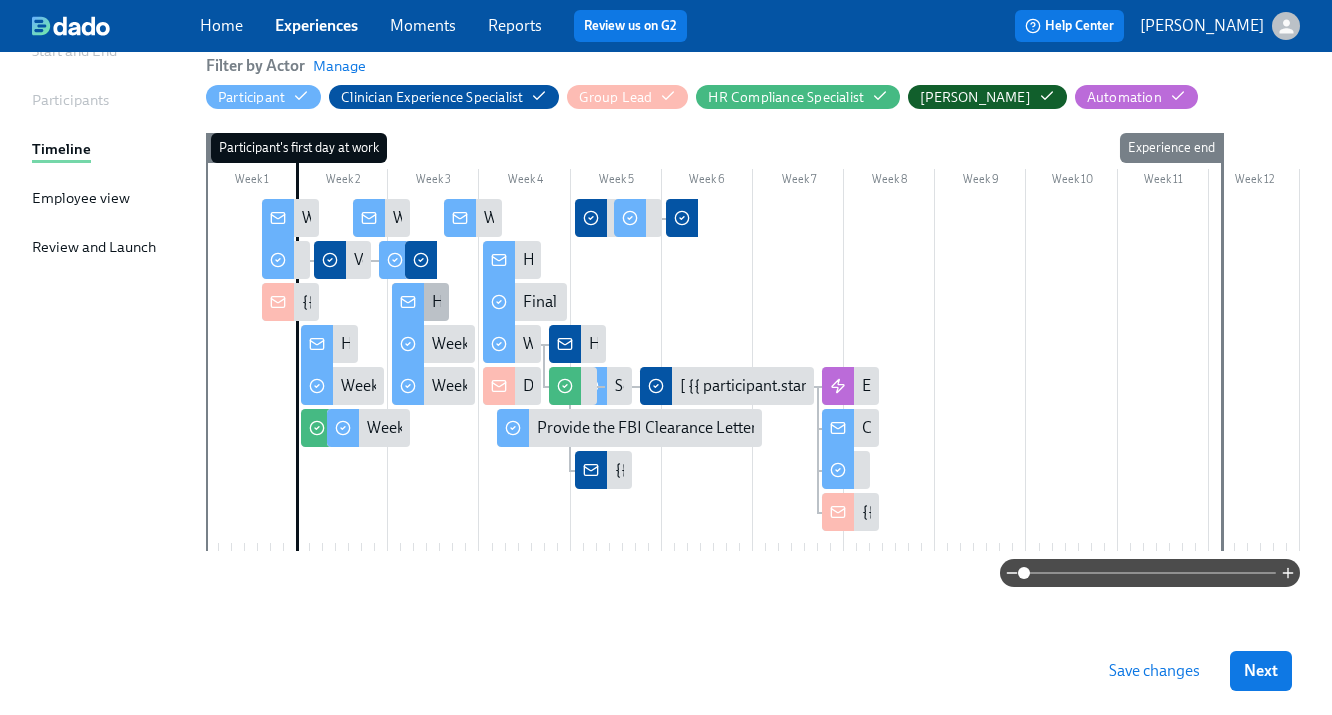 click 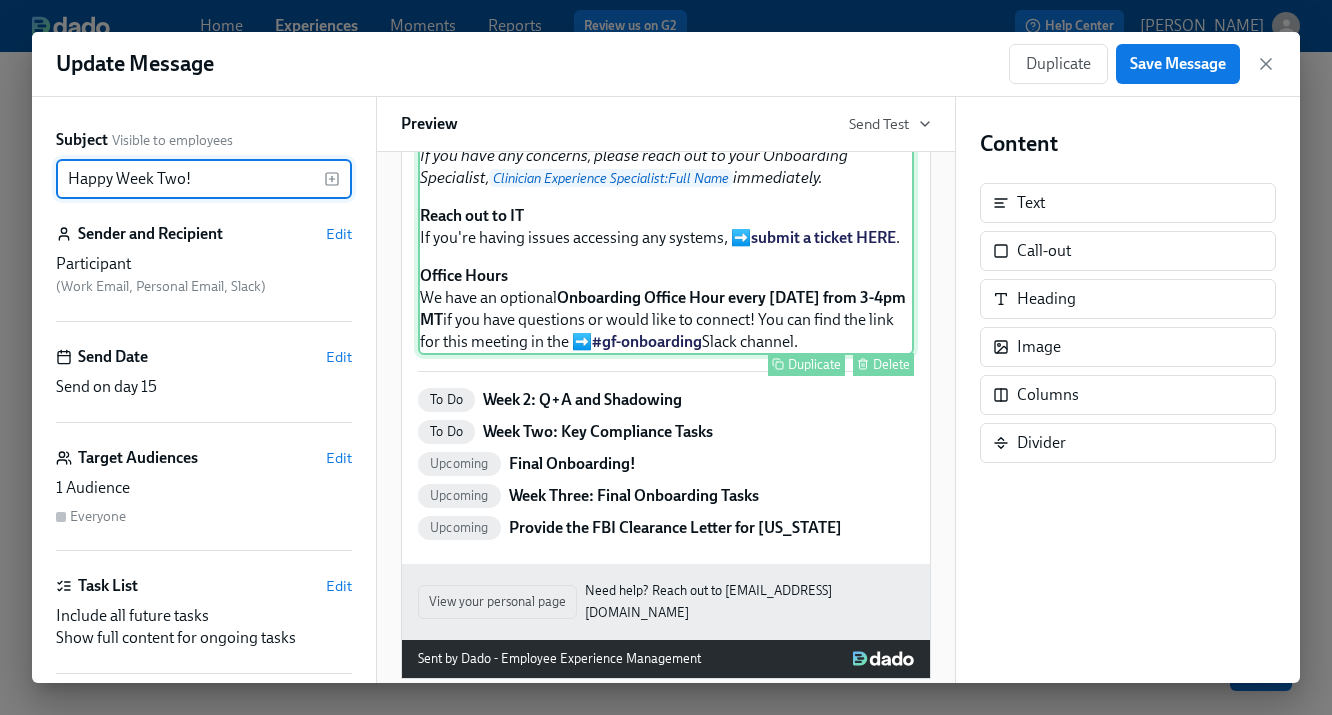 scroll, scrollTop: 339, scrollLeft: 0, axis: vertical 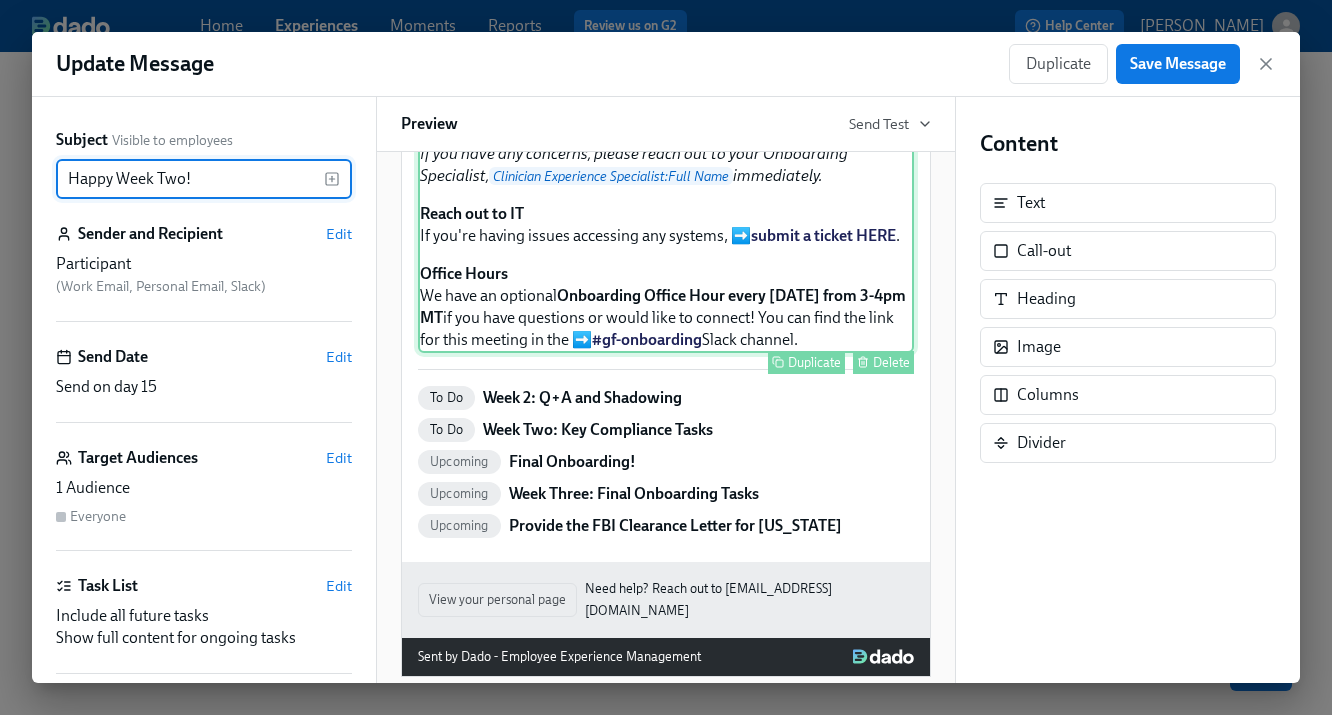 click on "You made it to Week Two of onboarding! Congrats!
If you haven't completed all of your Week One tasks, please do so as soon as you can. The path is designed to keep you on track for your three weeks of onboarding, and falling behind can cause delays in your start with us.
In Week Two you'll focus more on your role-specific responsibilities, meet with your supervisor, and shadow groups! (This is a  fun  week 🥳)
If you have any concerns, please reach out to your Onboarding Specialist,  Clinician Experience Specialist :  Full Name  immediately.
Reach out to IT
If you're having issues accessing any systems, ➡️  submit a ticket HERE .
Office Hours
We have an optional  Onboarding Office Hour every Tuesday from 3-4pm MT  if you have questions or would like to connect! You can find the link for this meeting in the ➡️  #gf-onboarding  Slack channel.   Duplicate   Delete" at bounding box center (666, 146) 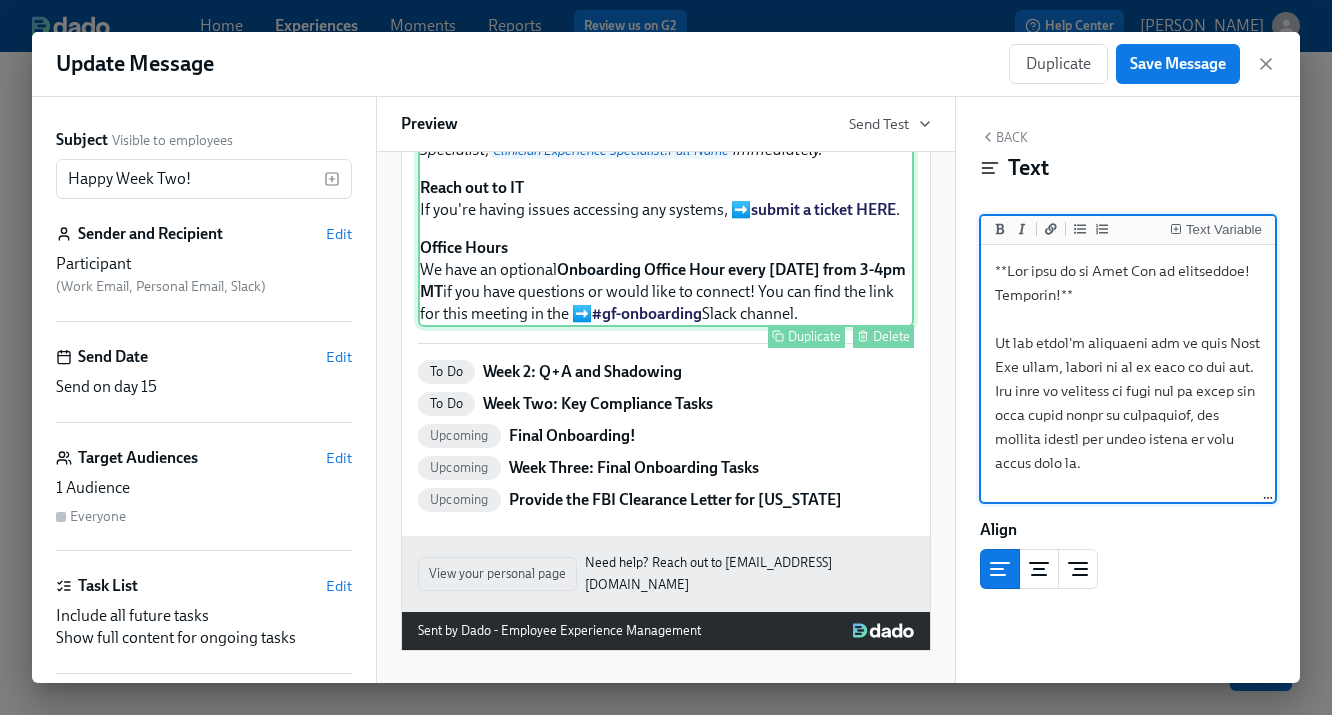 scroll, scrollTop: 525, scrollLeft: 0, axis: vertical 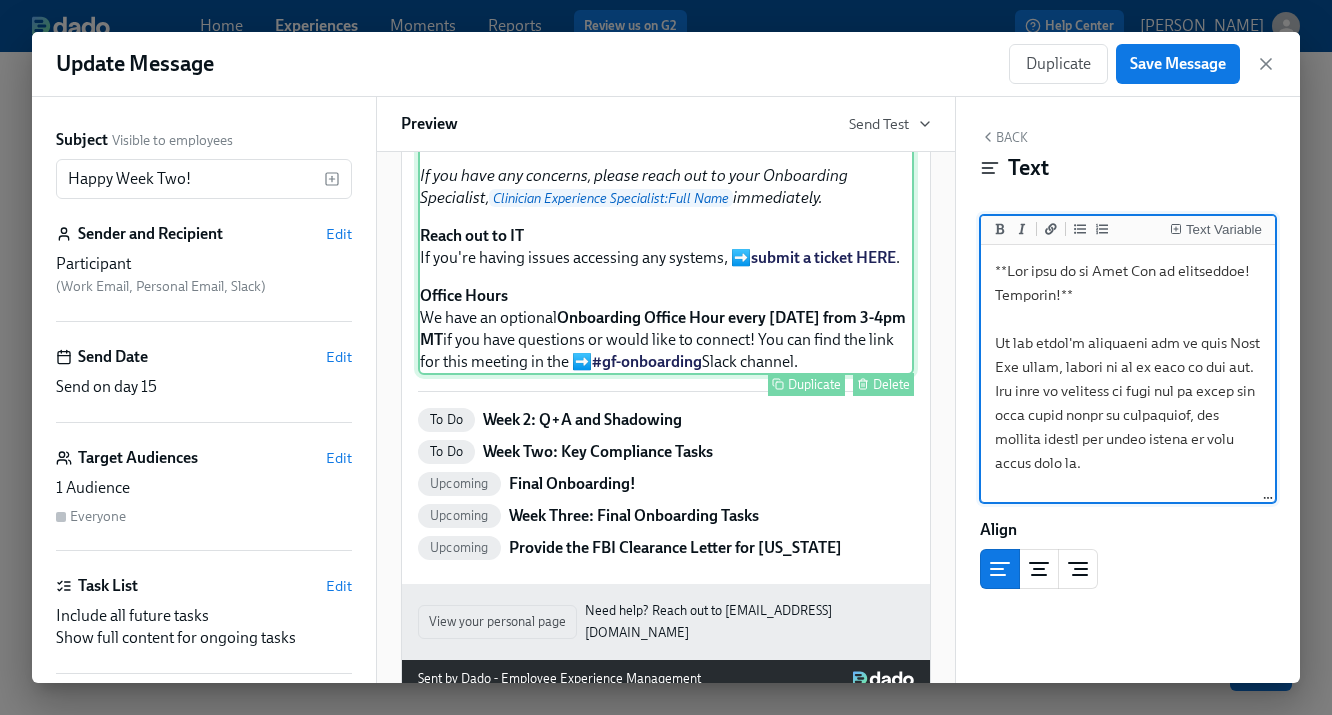 click on "You made it to Week Two of onboarding! Congrats!
If you haven't completed all of your Week One tasks, please do so as soon as you can. The path is designed to keep you on track for your three weeks of onboarding, and falling behind can cause delays in your start with us.
In Week Two you'll focus more on your role-specific responsibilities, meet with your supervisor, and shadow groups! (This is a  fun  week 🥳)
If you have any concerns, please reach out to your Onboarding Specialist,  Clinician Experience Specialist :  Full Name  immediately.
Reach out to IT
If you're having issues accessing any systems, ➡️  submit a ticket HERE .
Office Hours
We have an optional  Onboarding Office Hour every Tuesday from 3-4pm MT  if you have questions or would like to connect! You can find the link for this meeting in the ➡️  #gf-onboarding  Slack channel.   Duplicate   Delete" at bounding box center (666, 168) 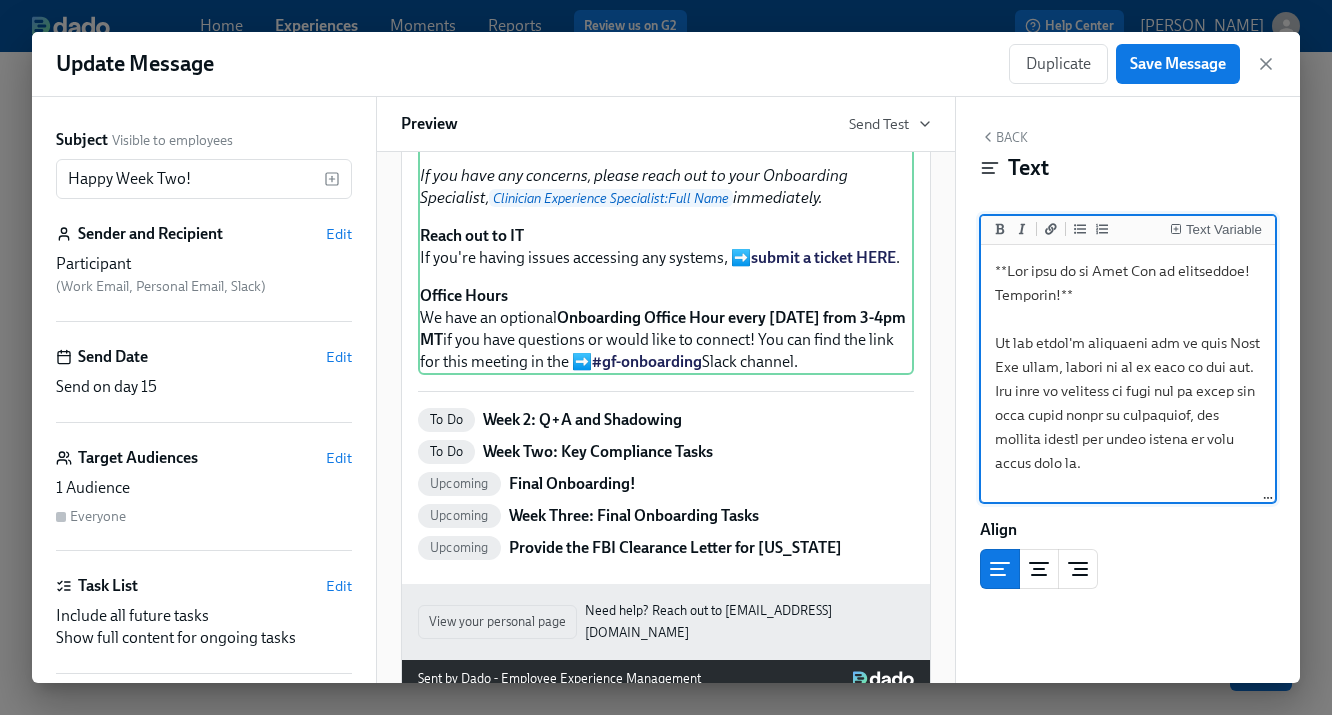 scroll, scrollTop: 227, scrollLeft: 0, axis: vertical 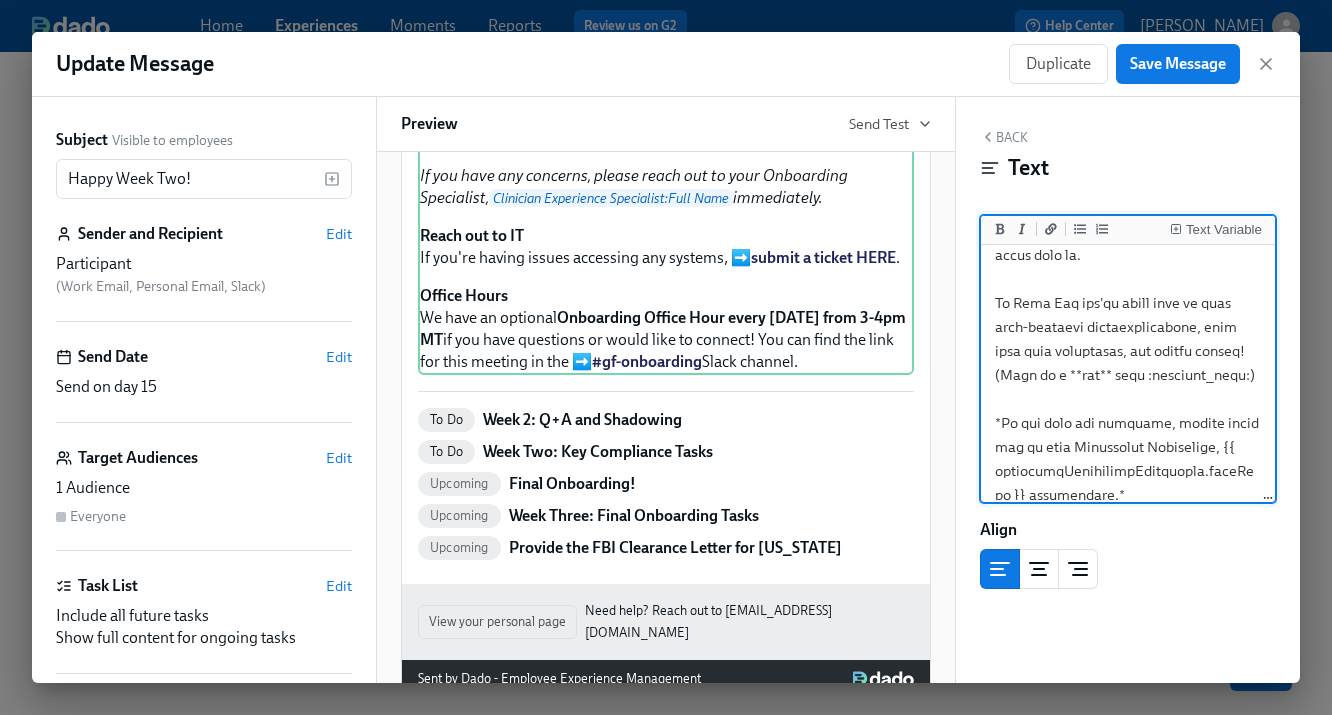 drag, startPoint x: 1242, startPoint y: 377, endPoint x: 1215, endPoint y: 332, distance: 52.478565 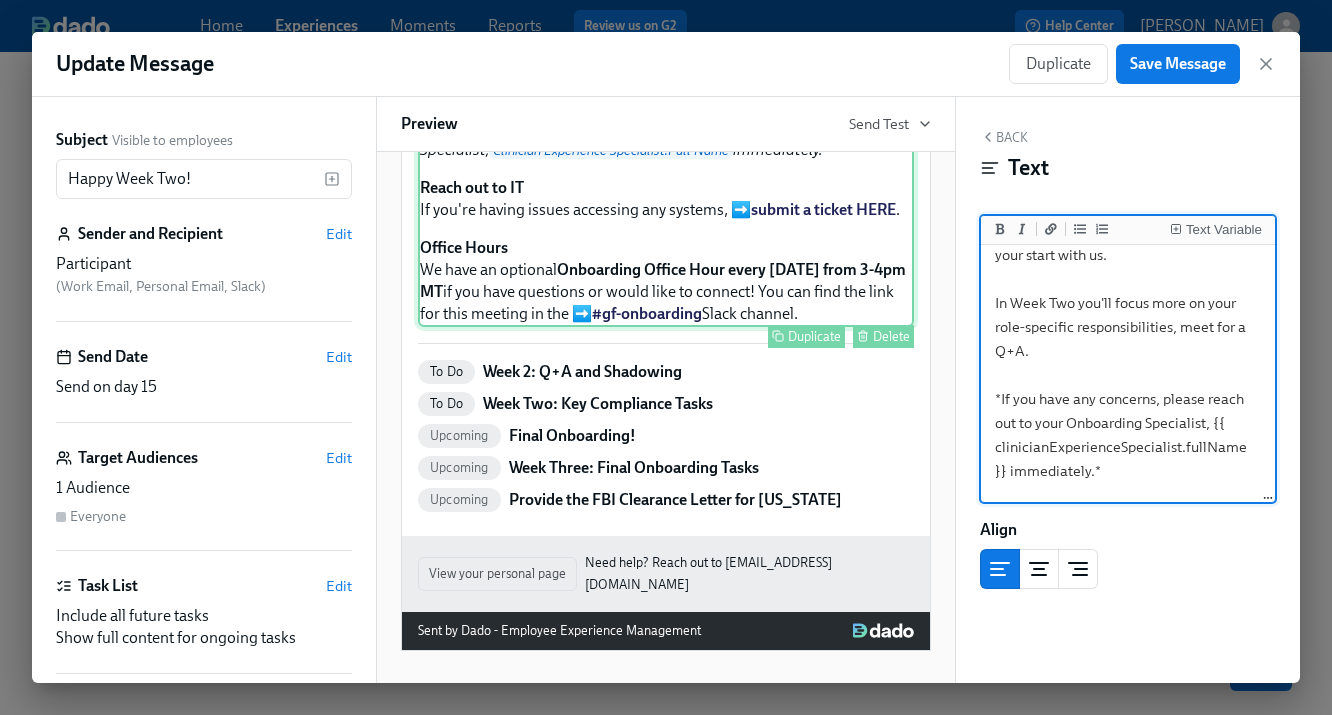 scroll, scrollTop: 576, scrollLeft: 0, axis: vertical 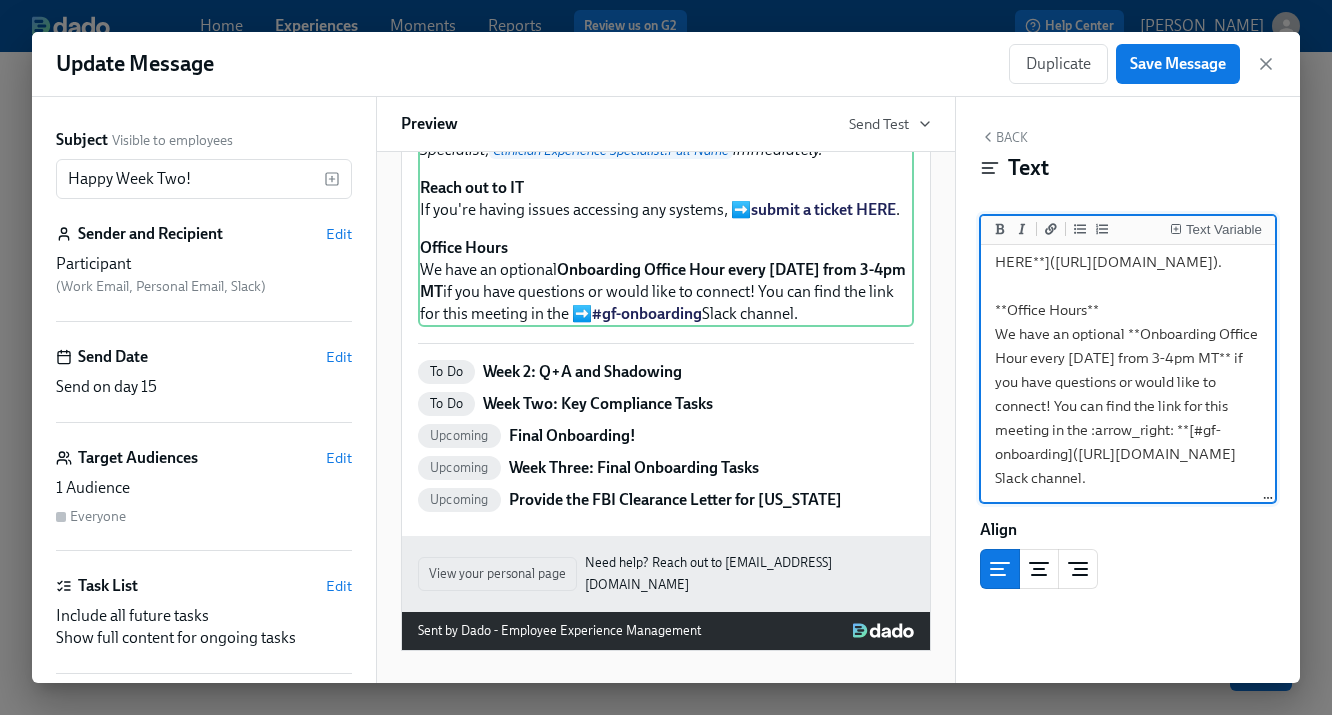 drag, startPoint x: 1004, startPoint y: 350, endPoint x: 1130, endPoint y: 504, distance: 198.97739 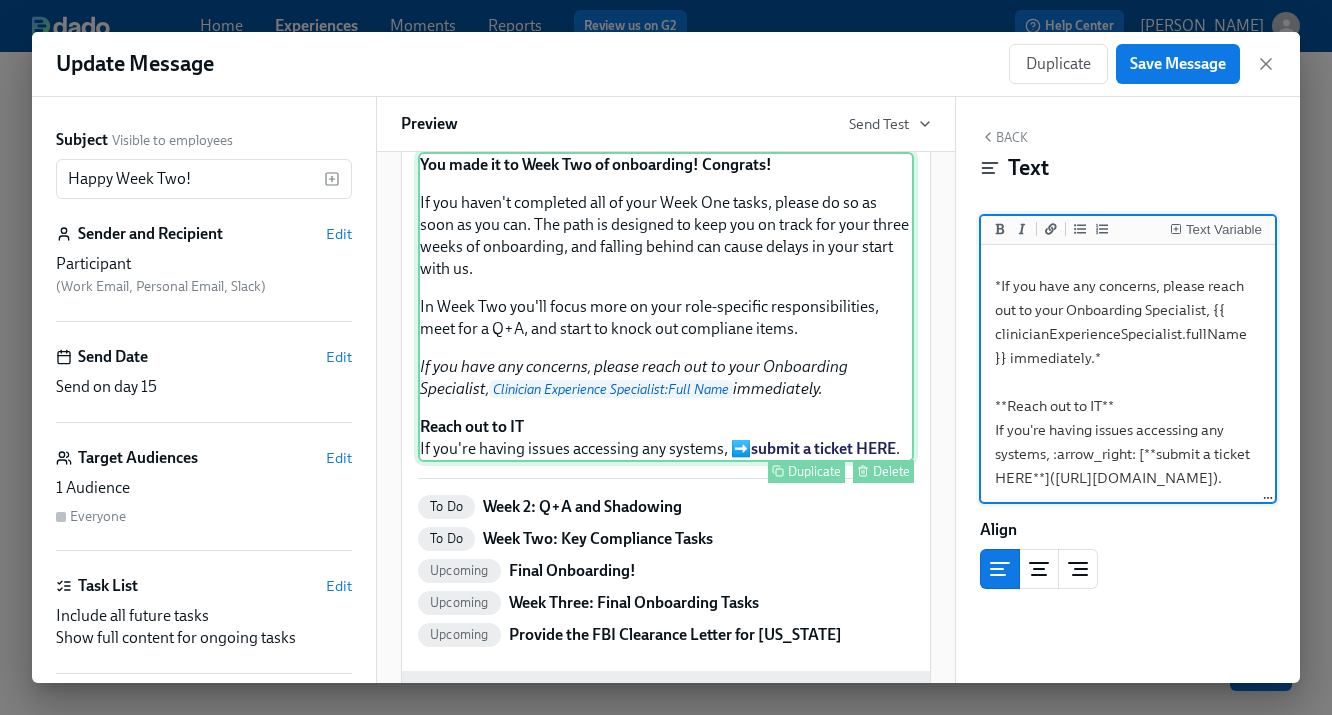 scroll, scrollTop: 121, scrollLeft: 0, axis: vertical 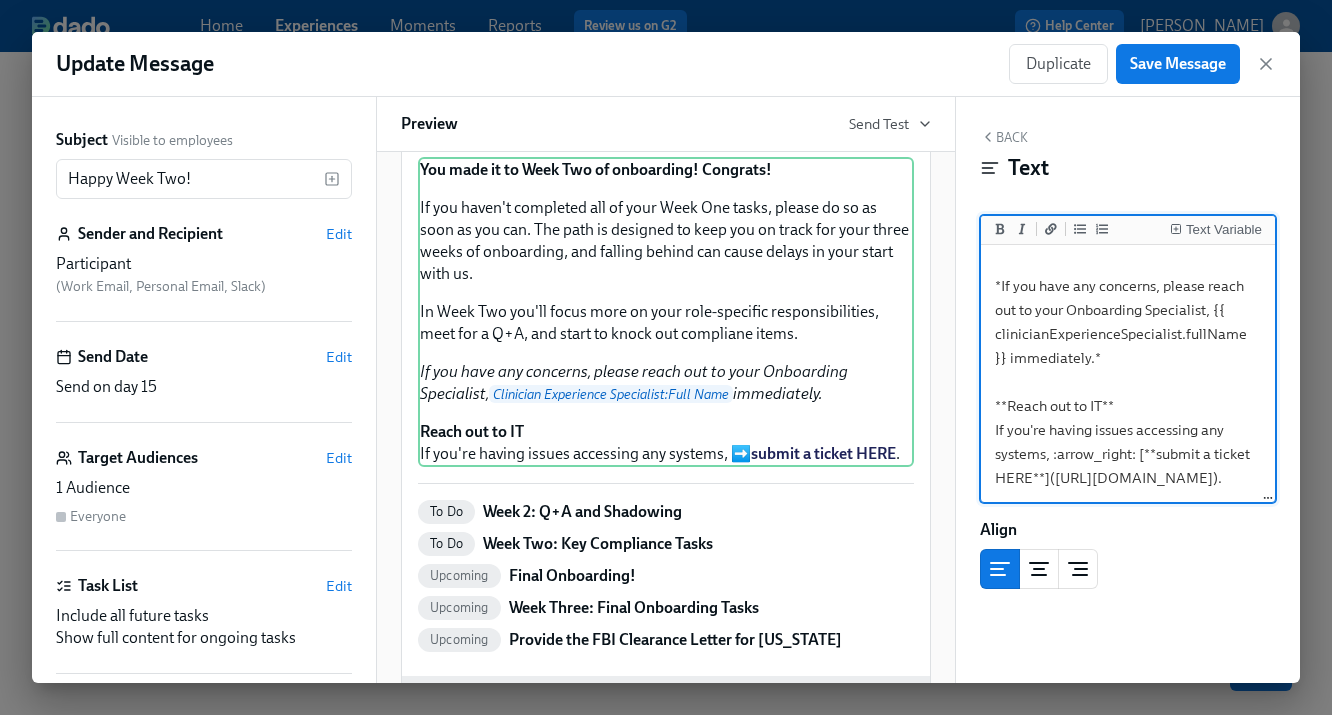 type on "**You made it to Week Two of onboarding! Congrats!**
If you haven't completed all of your Week One tasks, please do so as soon as you can. The path is designed to keep you on track for your three weeks of onboarding, and falling behind can cause delays in your start with us.
In Week Two you'll focus more on your role-specific responsibilities, meet for a Q+A, and start to knock out compliane items.
*If you have any concerns, please reach out to your Onboarding Specialist, {{ clinicianExperienceSpecialist.fullName }} immediately.*
**Reach out to IT**
If you're having issues accessing any systems, :arrow_right: [**submit a ticket HERE**](https://charliehealth.atlassian.net/servicedesk/customer/portal/2)." 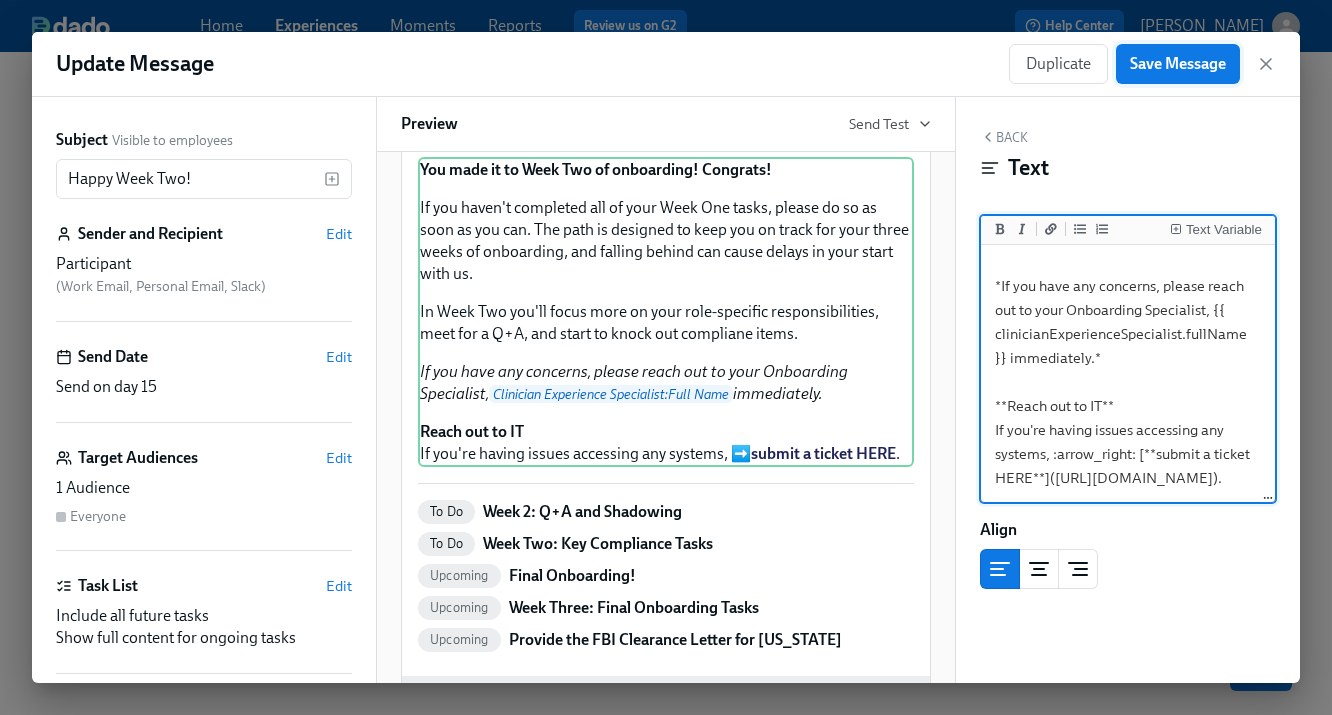 click on "Save Message" at bounding box center (1178, 64) 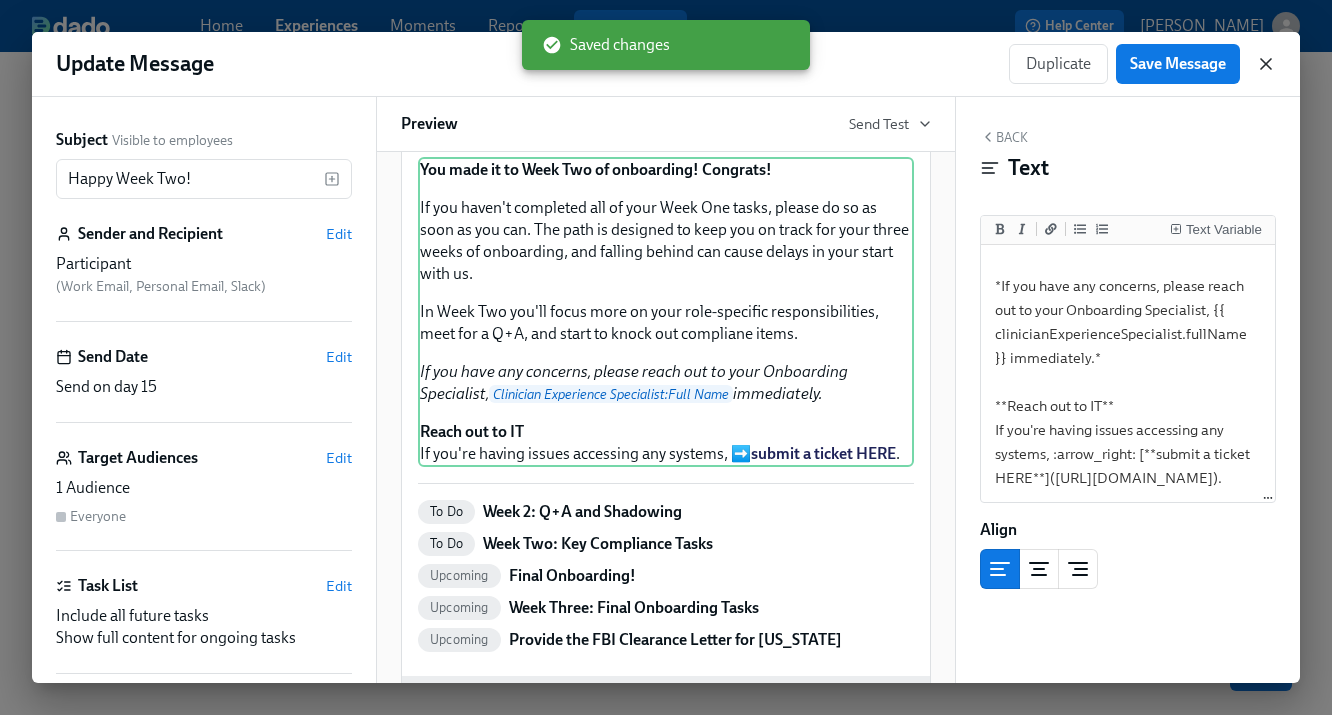 click 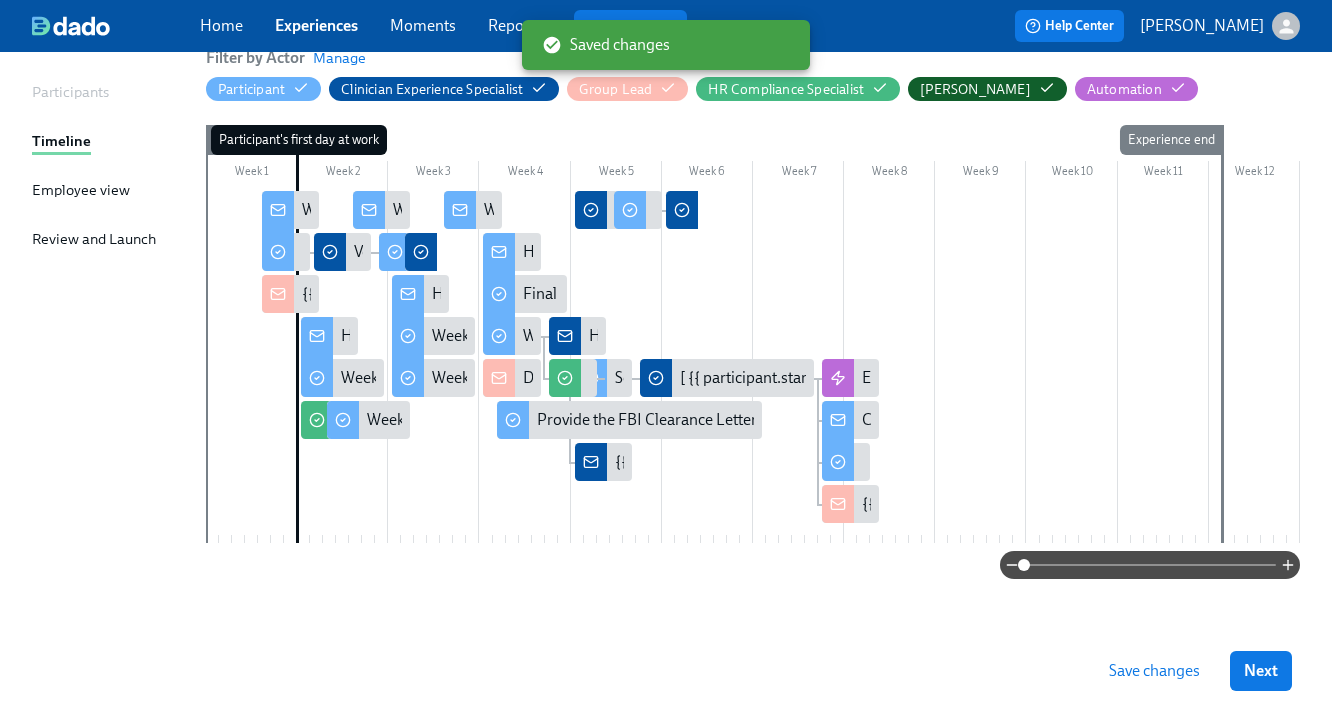click on "Save changes" at bounding box center (1154, 671) 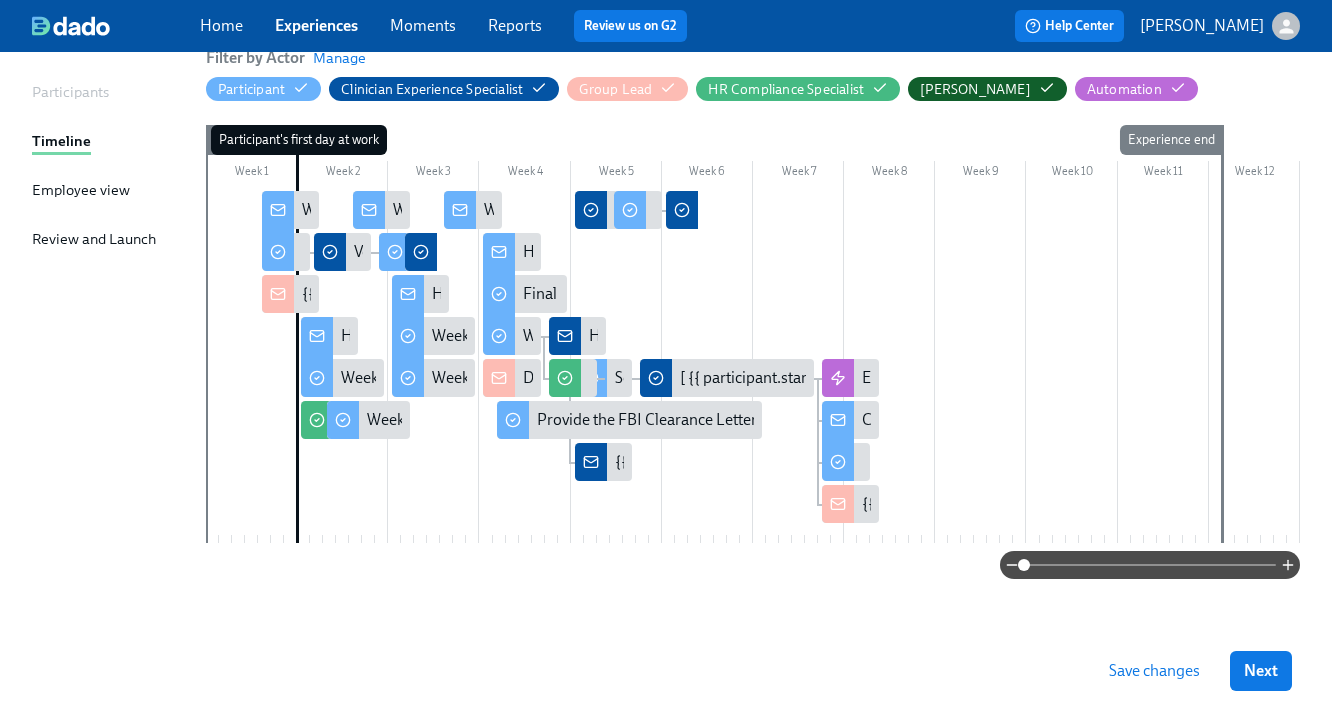 scroll, scrollTop: 0, scrollLeft: 0, axis: both 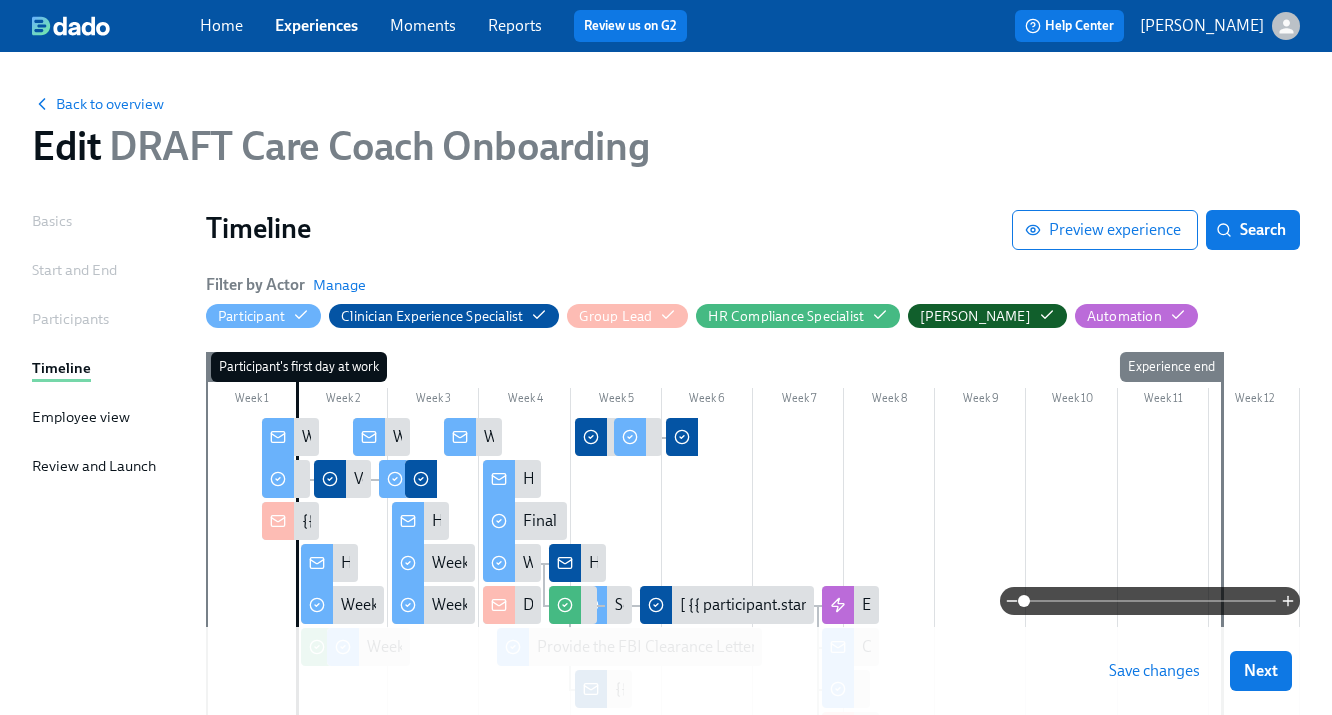 click on "Experiences" at bounding box center (316, 26) 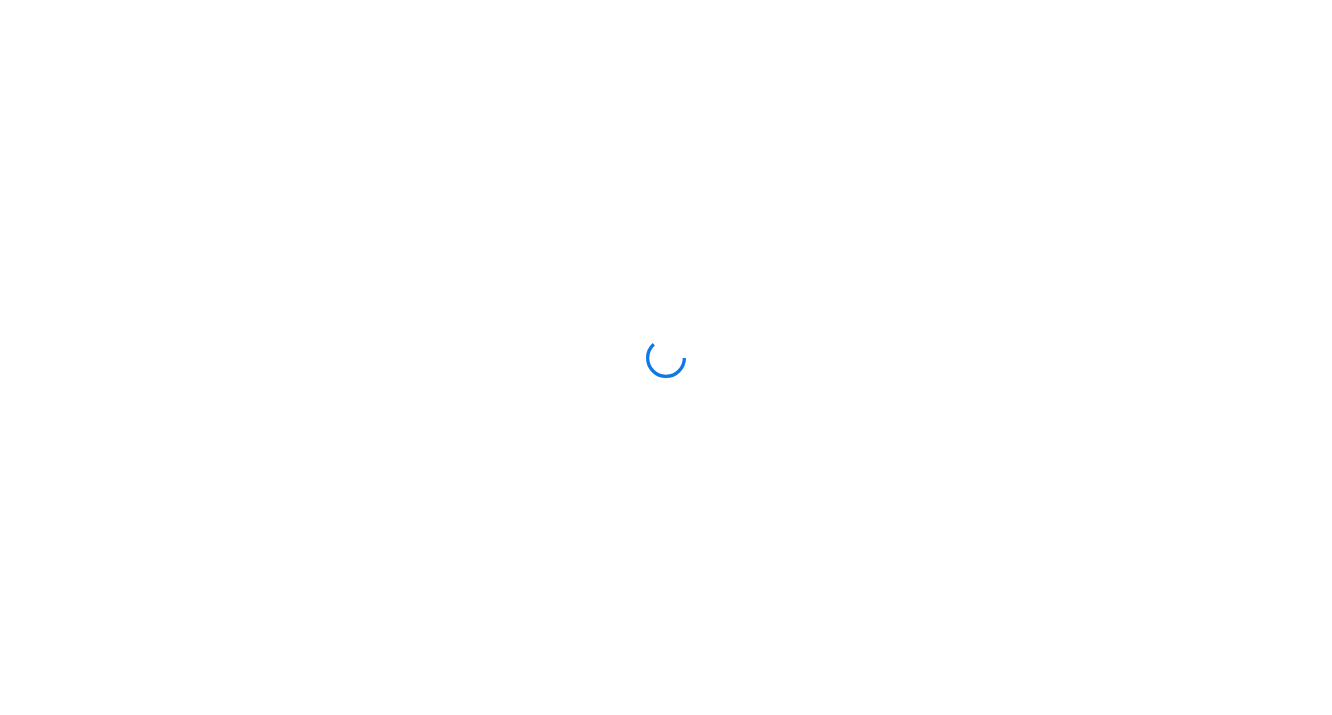 scroll, scrollTop: 0, scrollLeft: 0, axis: both 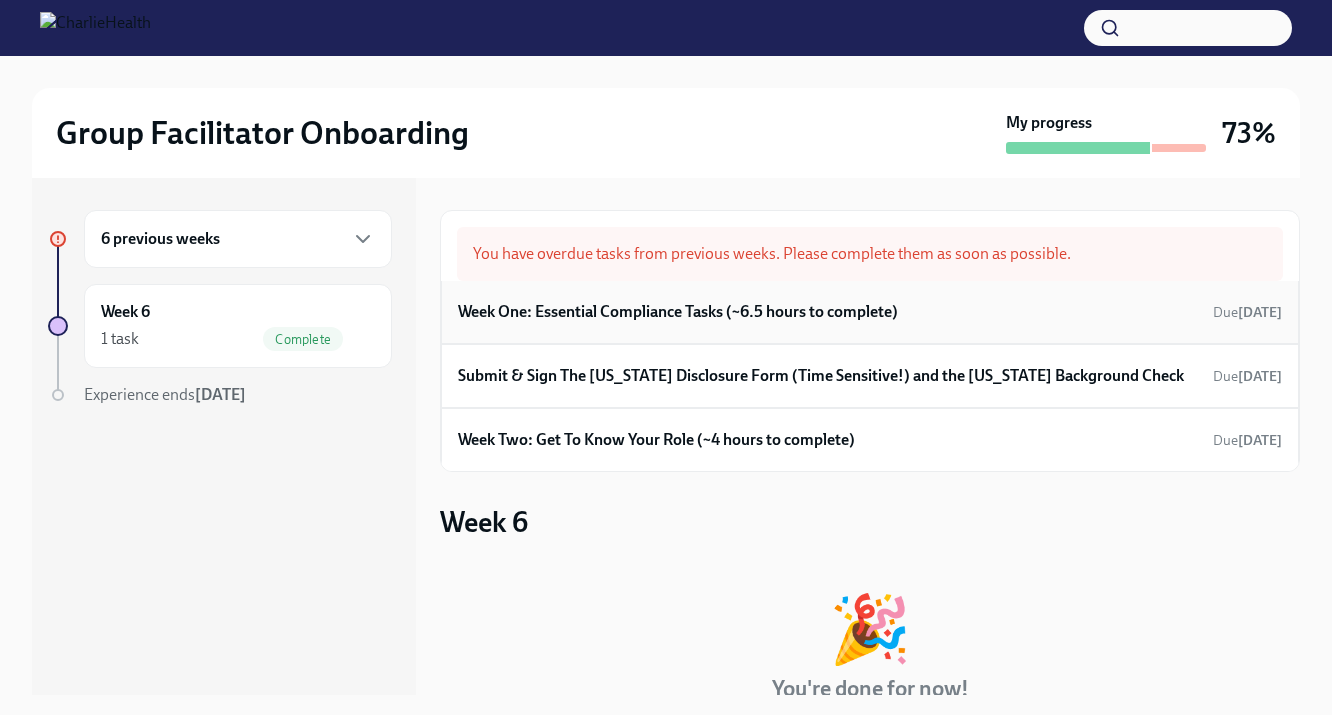 click on "Week One: Essential Compliance Tasks (~6.5 hours to complete)" at bounding box center [678, 312] 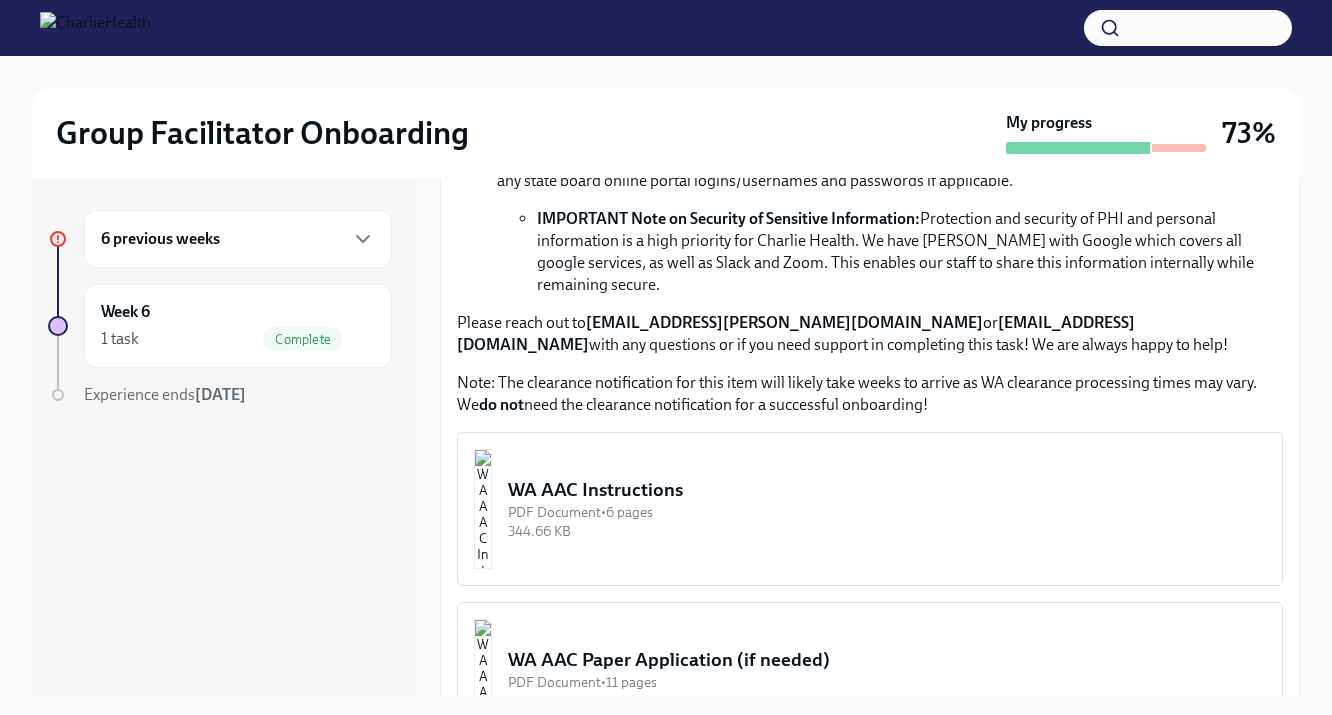 scroll, scrollTop: 1633, scrollLeft: 0, axis: vertical 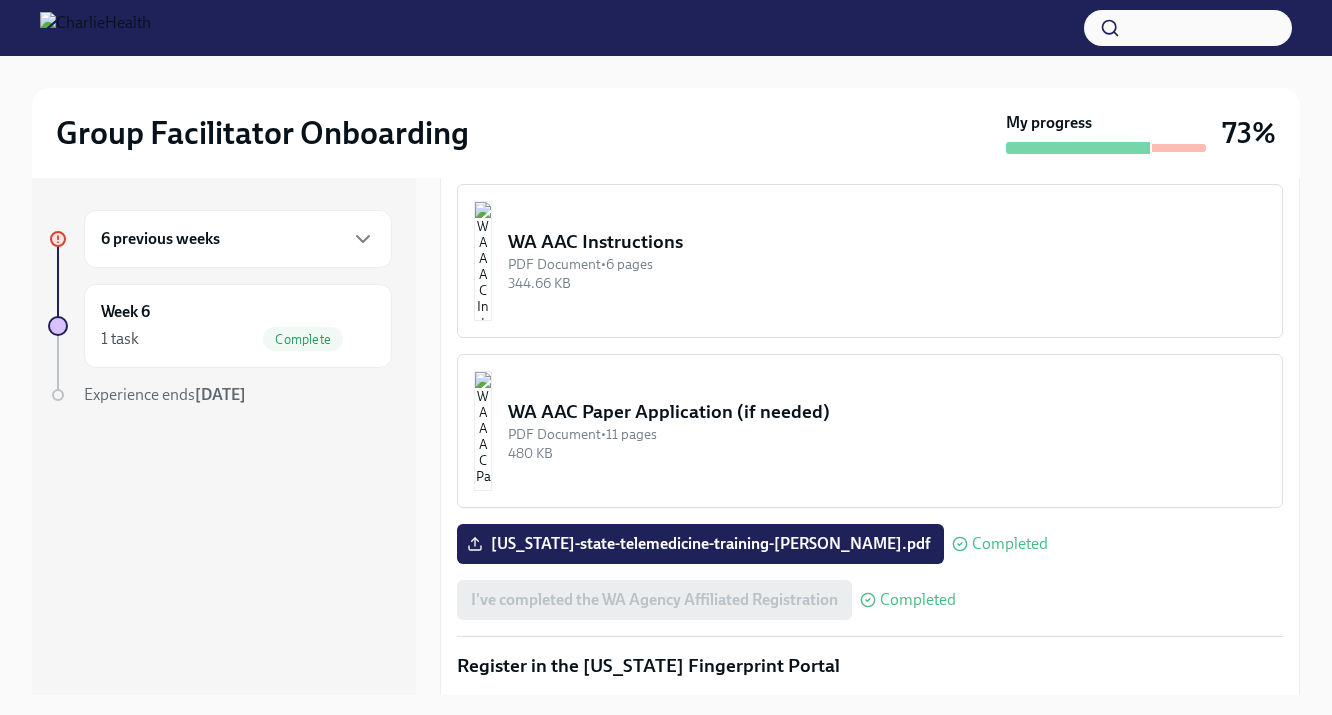 click on "WA AAC Instructions PDF Document  •  6 pages 344.66 KB" at bounding box center (870, 261) 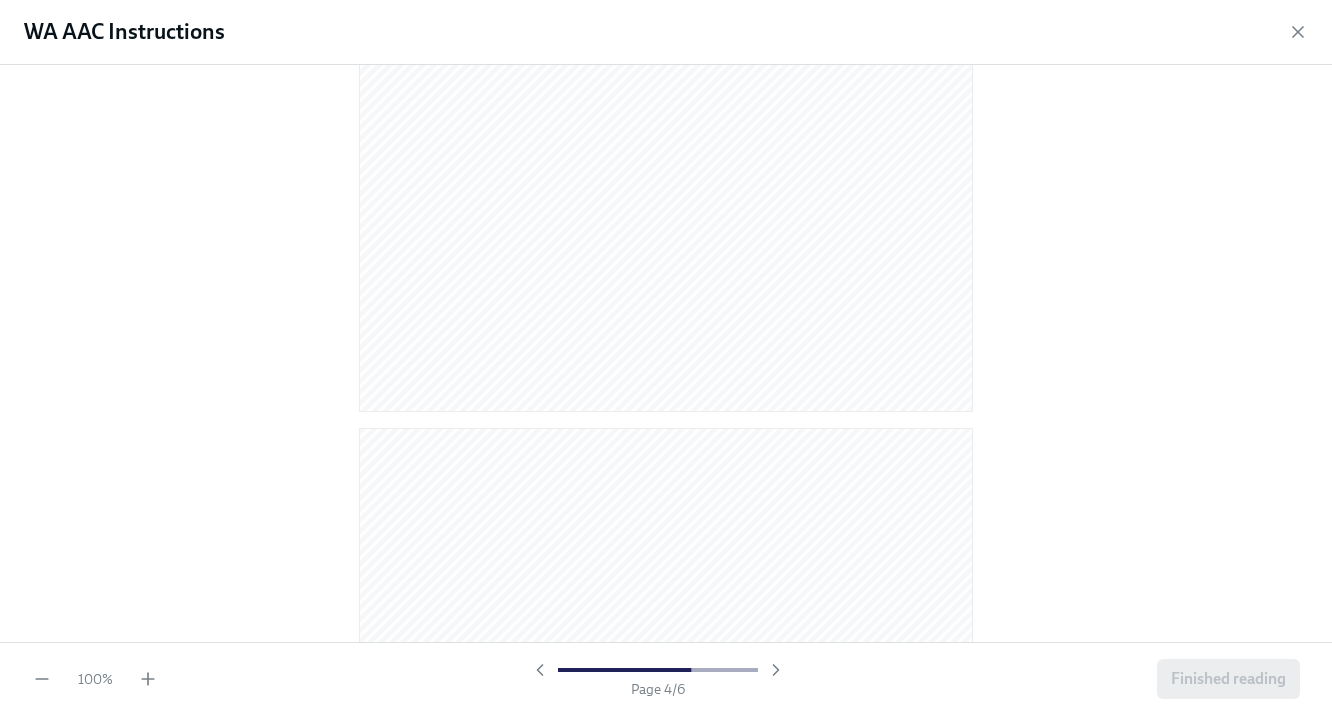scroll, scrollTop: 4299, scrollLeft: 0, axis: vertical 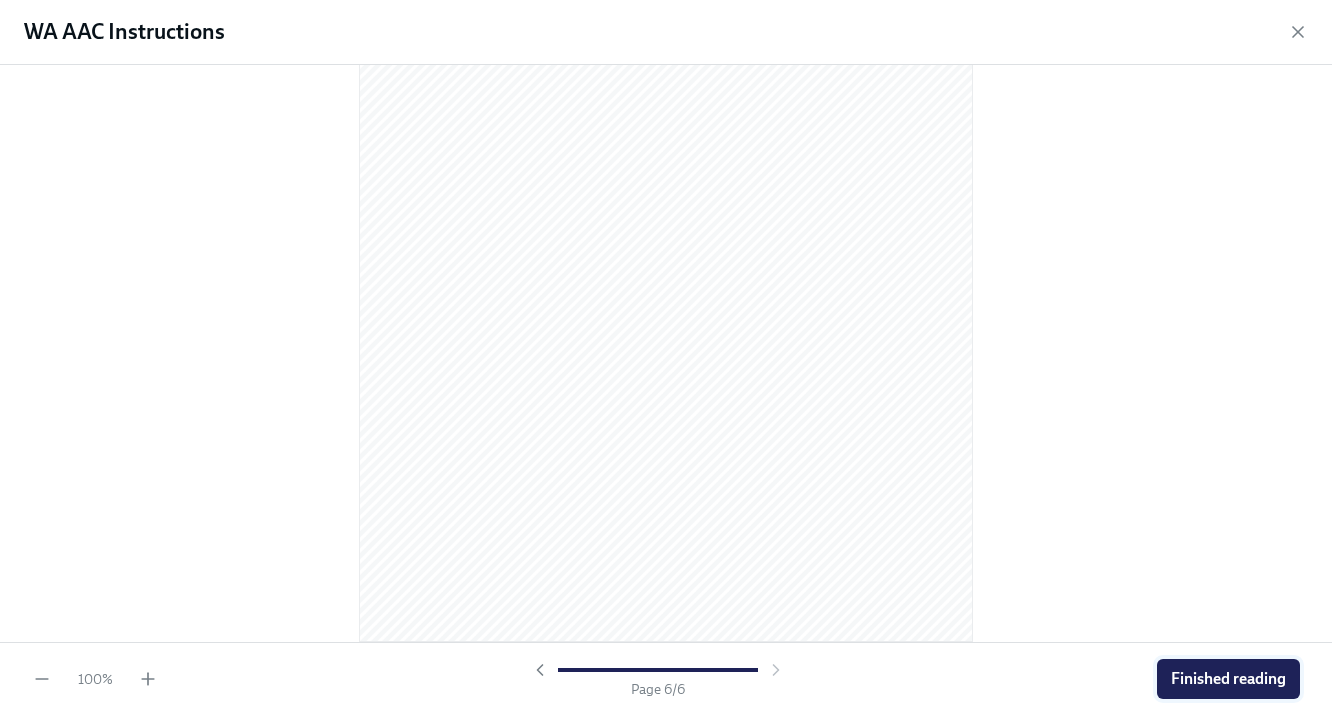 click on "Finished reading" at bounding box center (1228, 679) 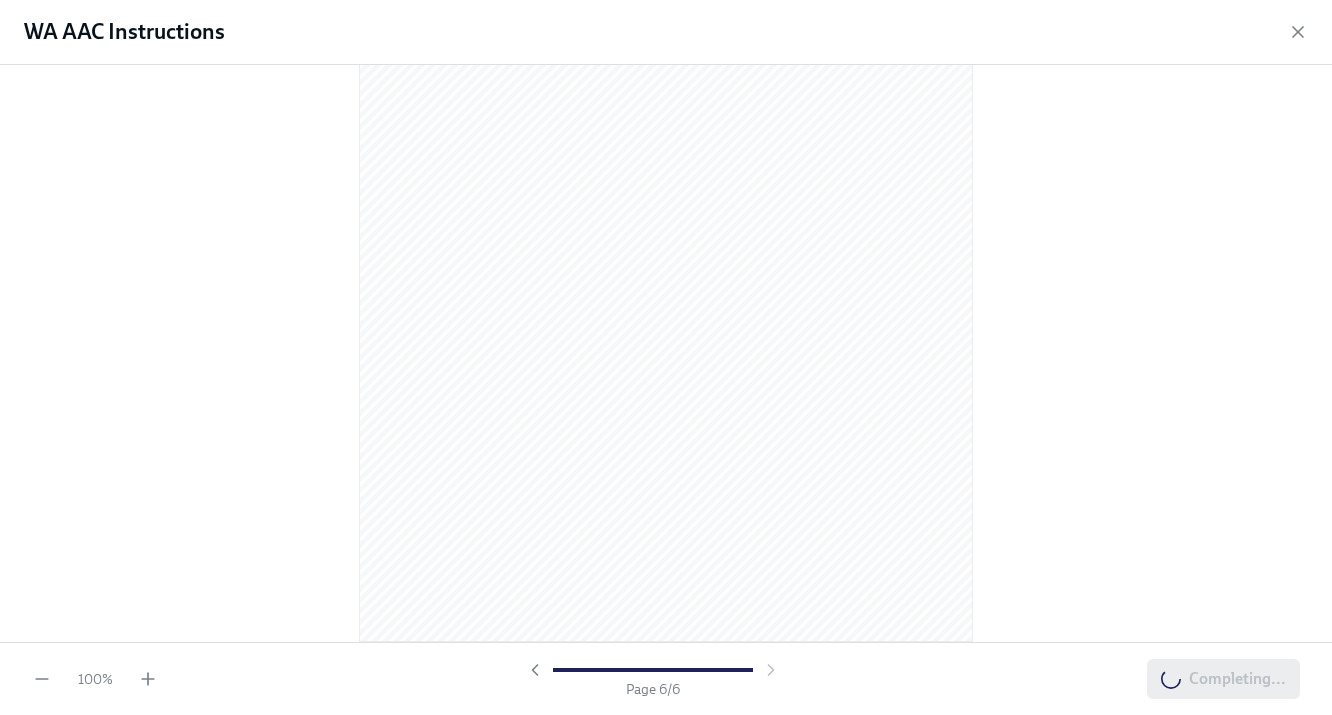 scroll, scrollTop: 1617, scrollLeft: 0, axis: vertical 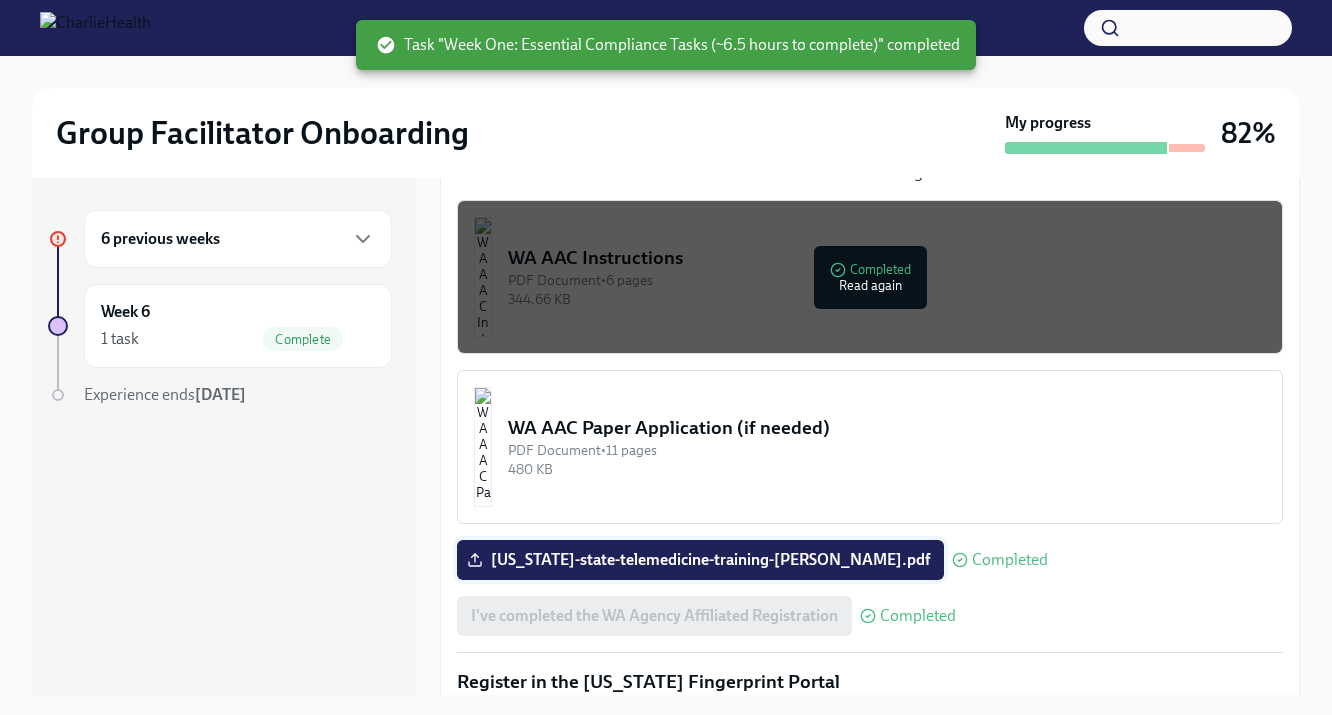 click on "washington-state-telemedicine-training-amy-mclaughlin.pdf" at bounding box center (700, 560) 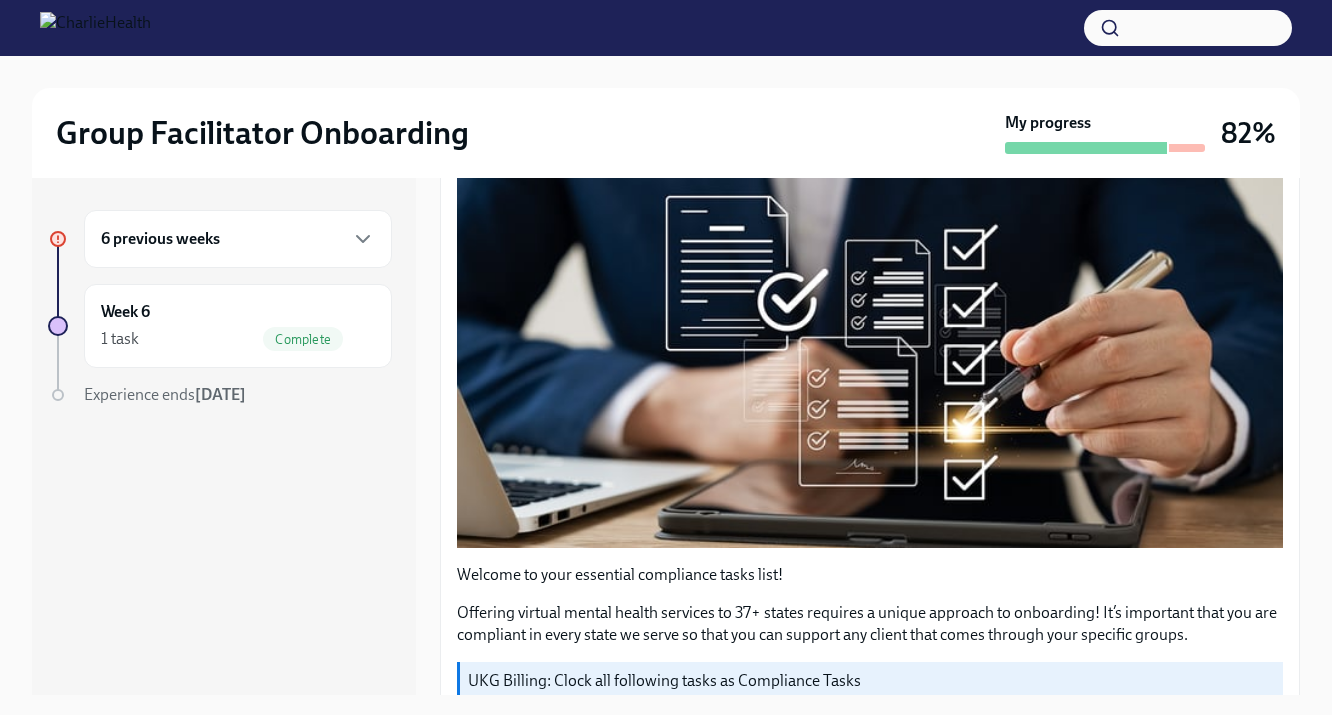 scroll, scrollTop: 0, scrollLeft: 0, axis: both 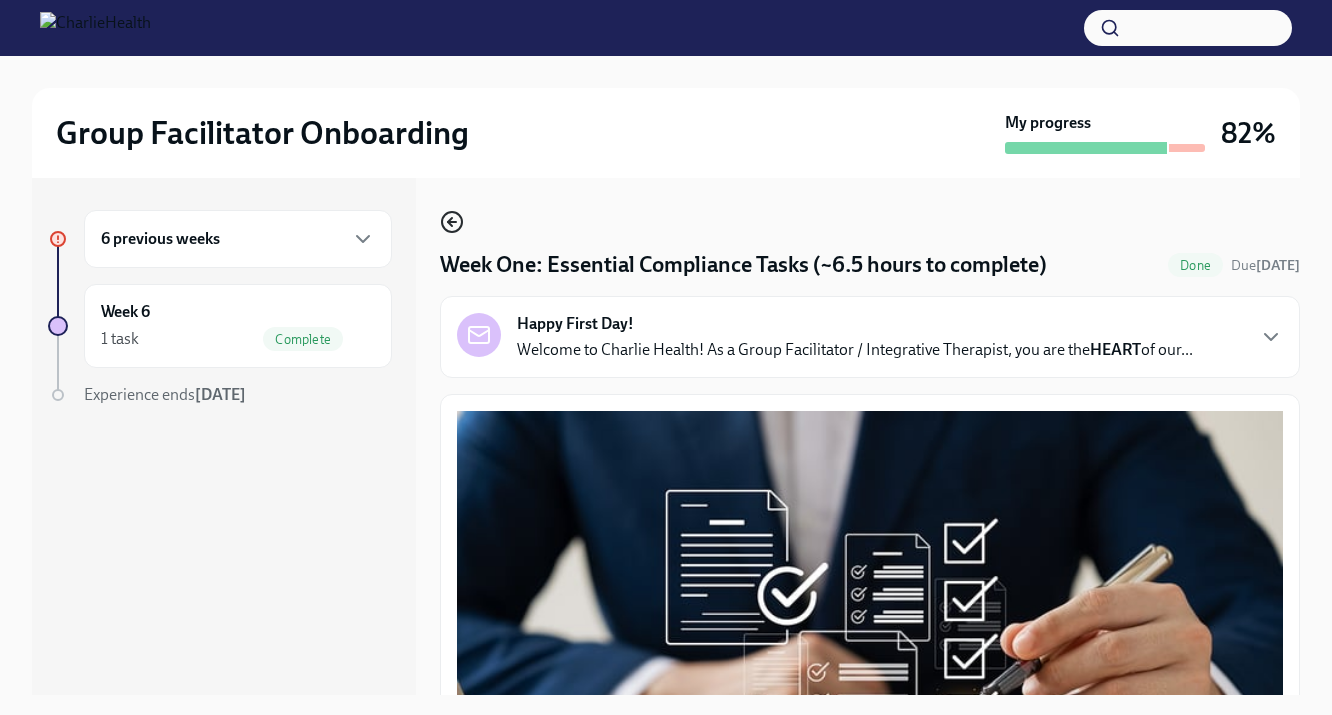 click 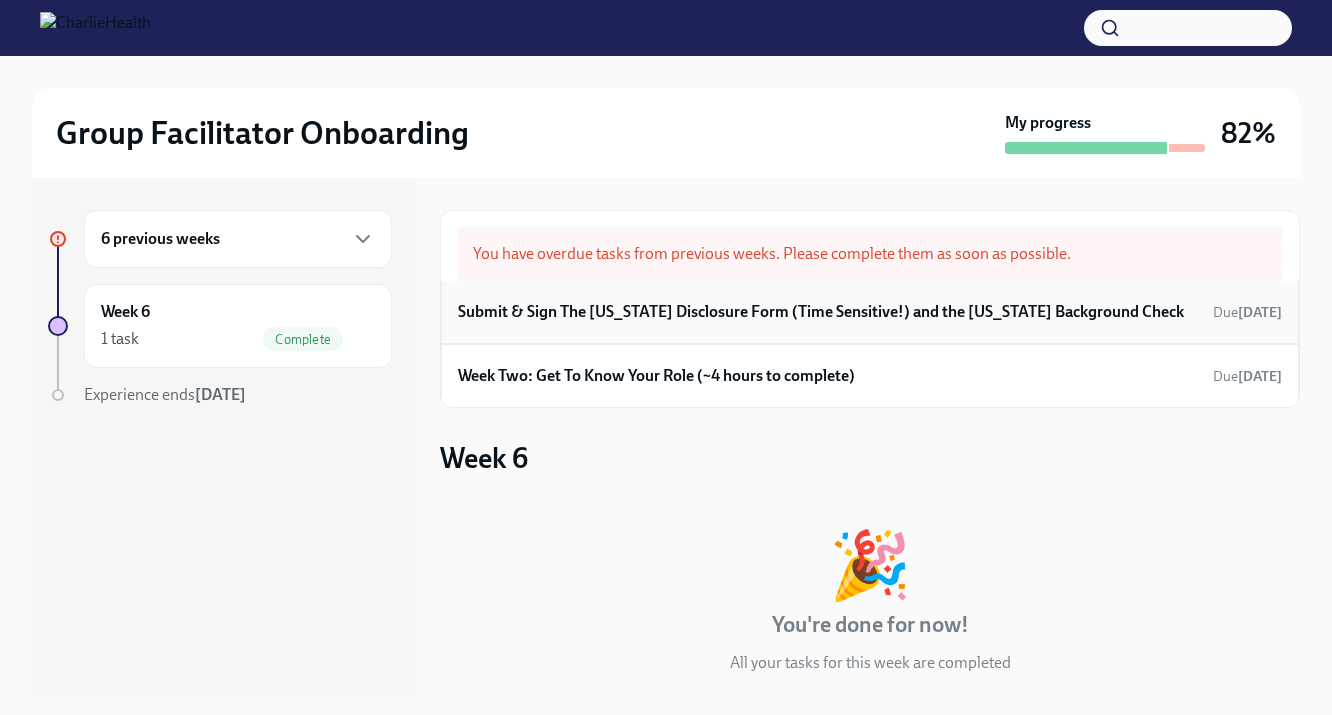 click on "Submit & Sign The Utah Disclosure Form (Time Sensitive!) and the Louisiana Background Check" at bounding box center (821, 312) 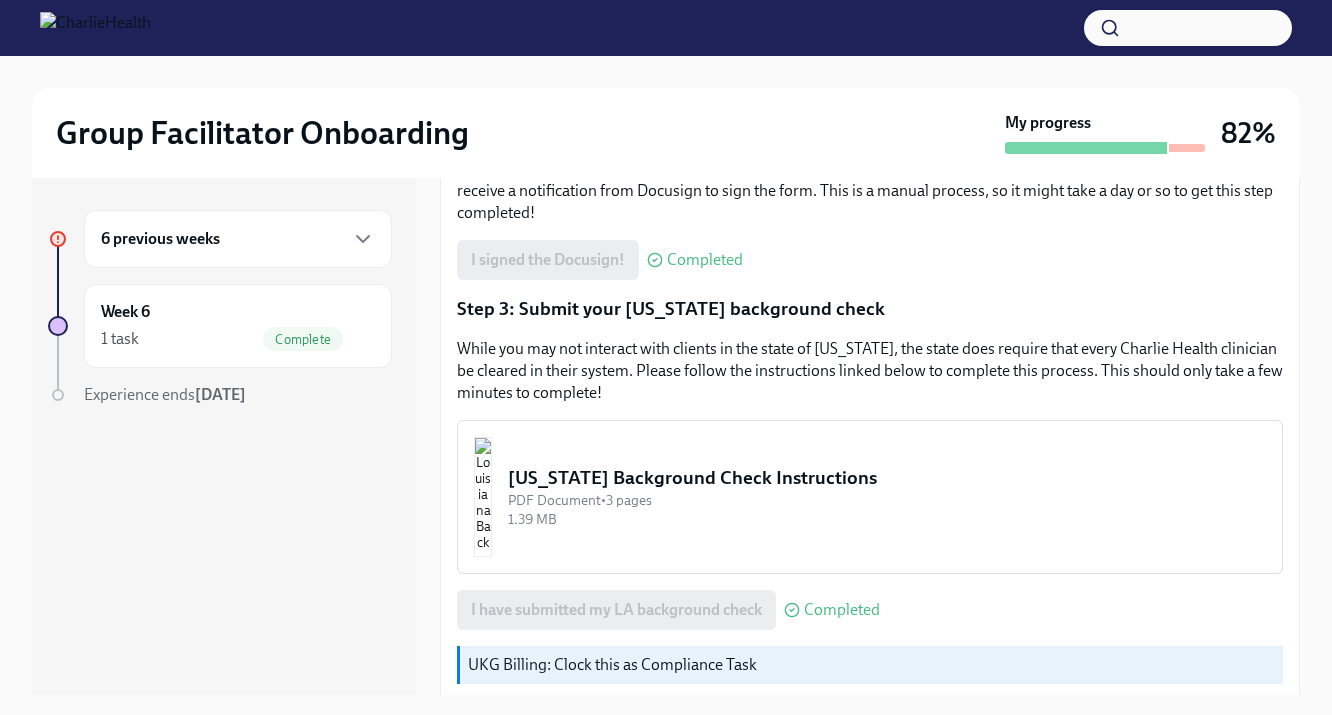 scroll, scrollTop: 619, scrollLeft: 0, axis: vertical 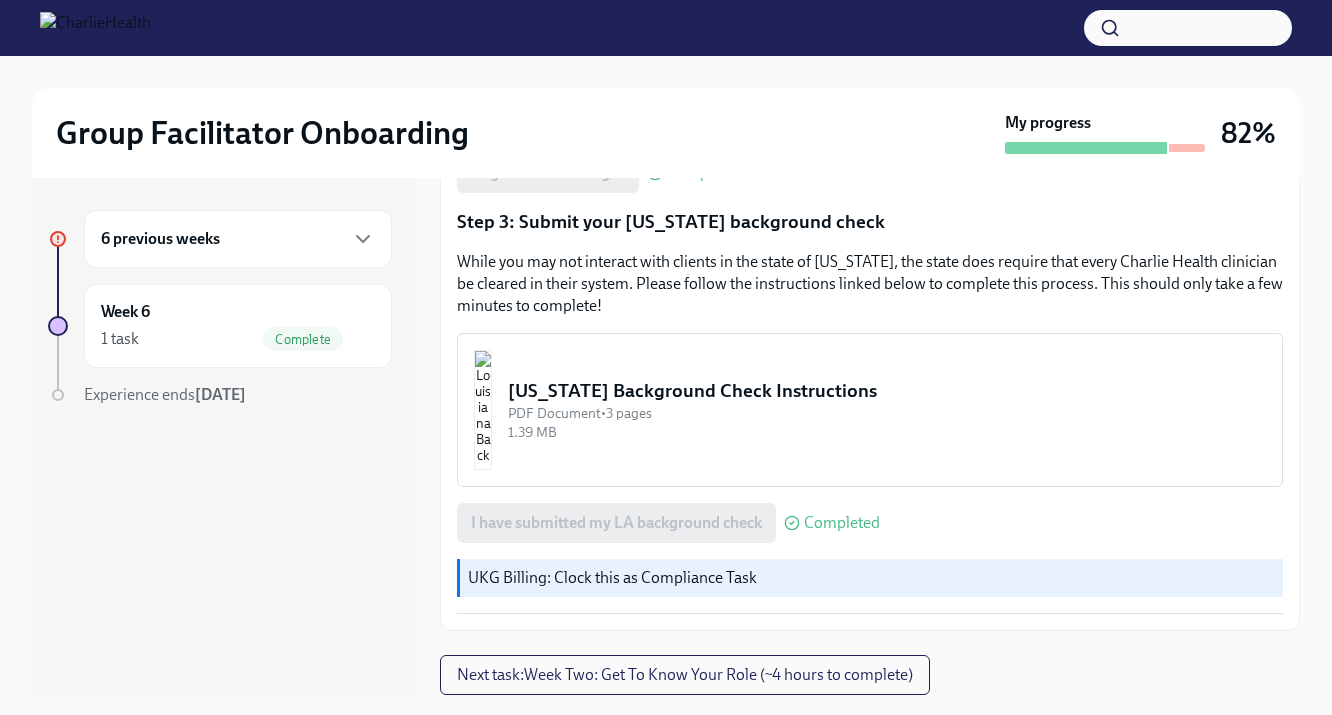 click on "PDF Document  •  3 pages" at bounding box center [887, 413] 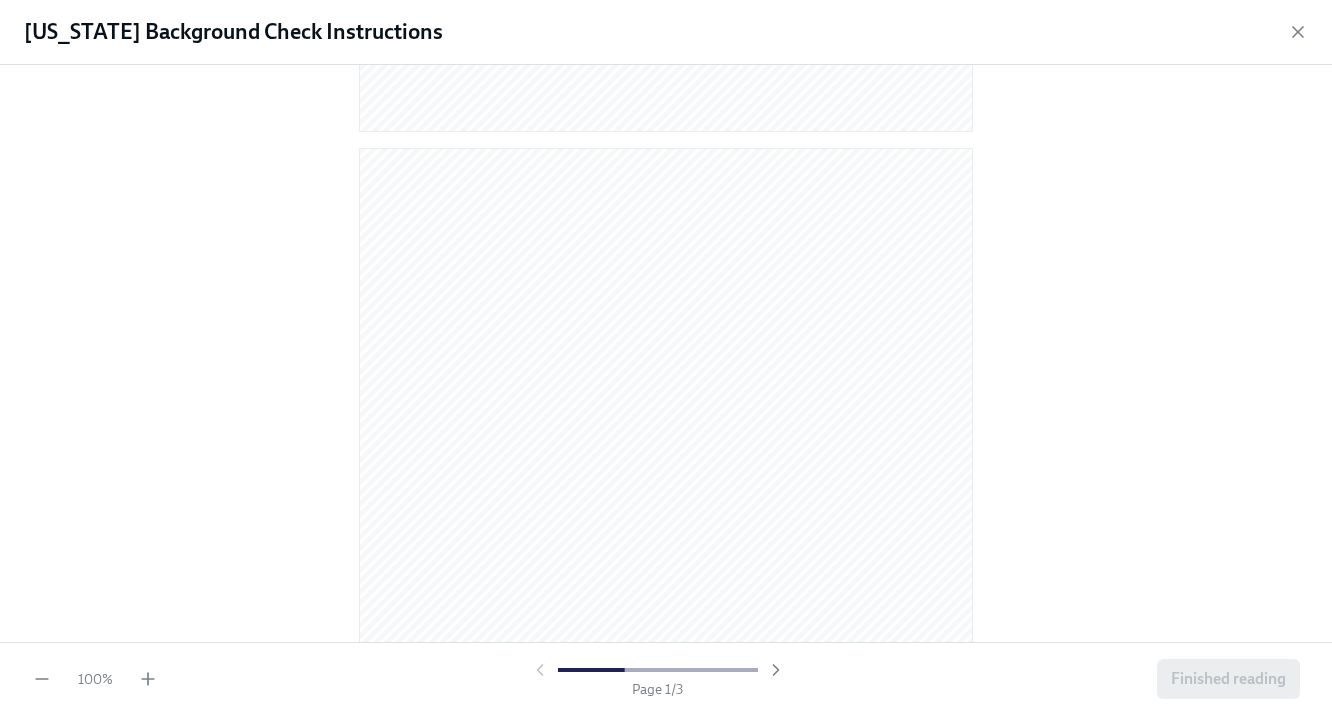scroll, scrollTop: 1869, scrollLeft: 0, axis: vertical 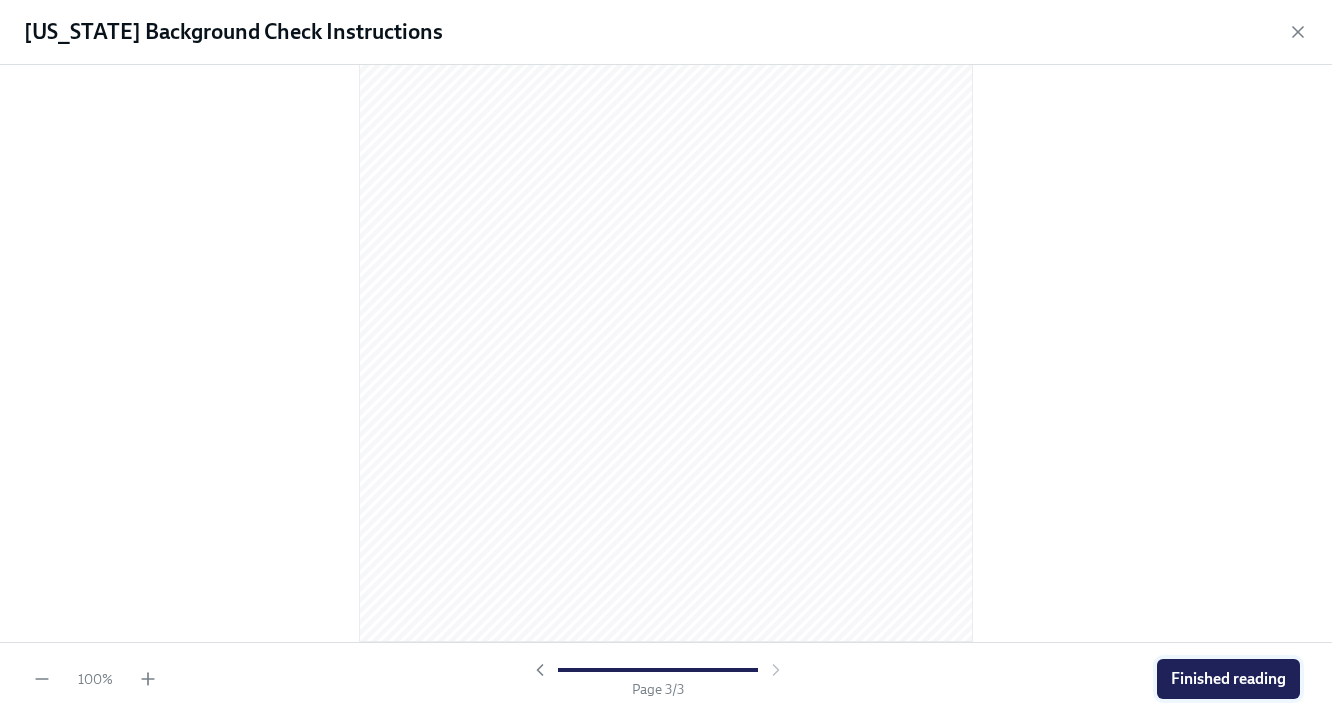 click on "Finished reading" at bounding box center (1228, 679) 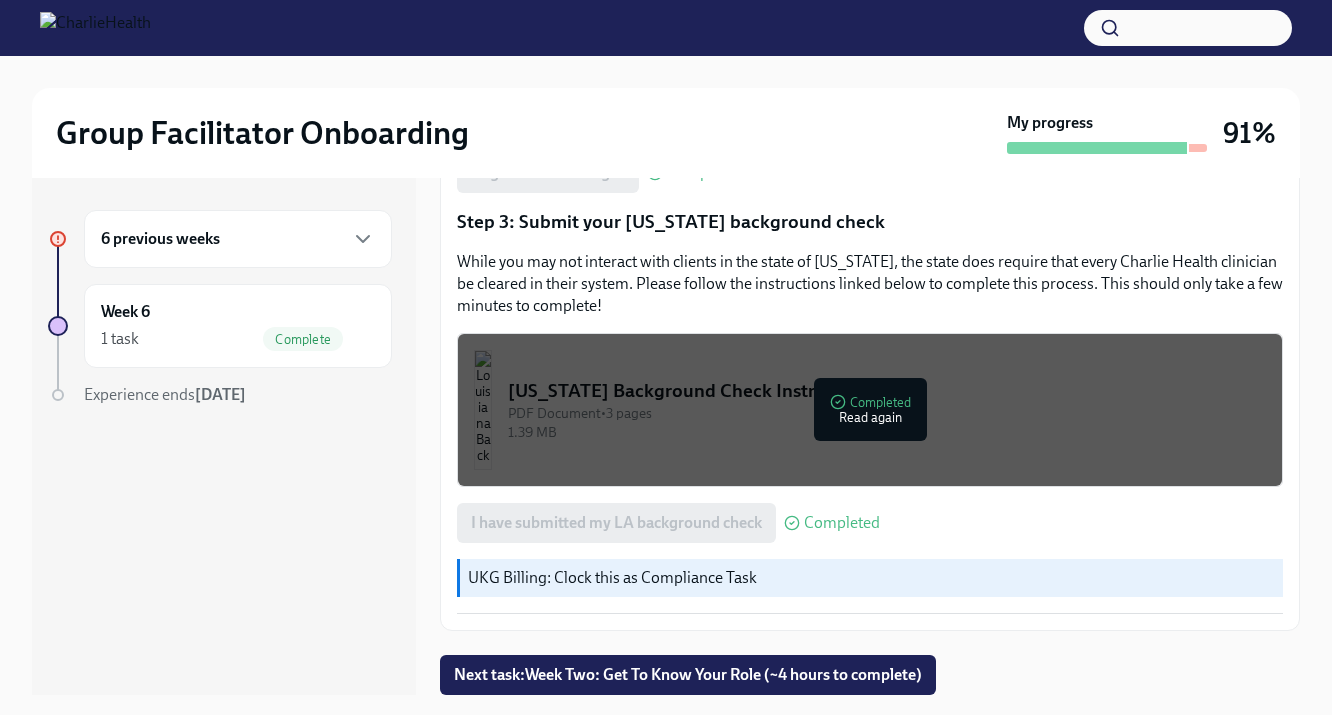 scroll, scrollTop: 36, scrollLeft: 0, axis: vertical 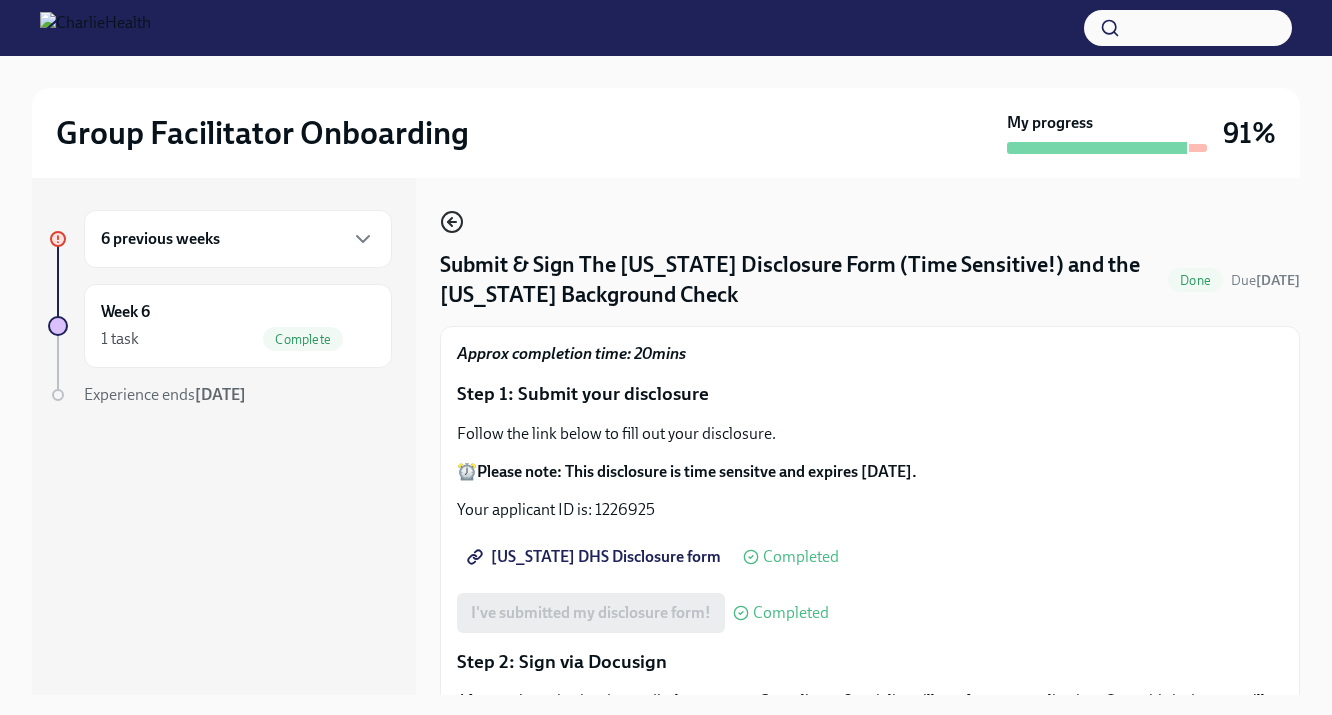click 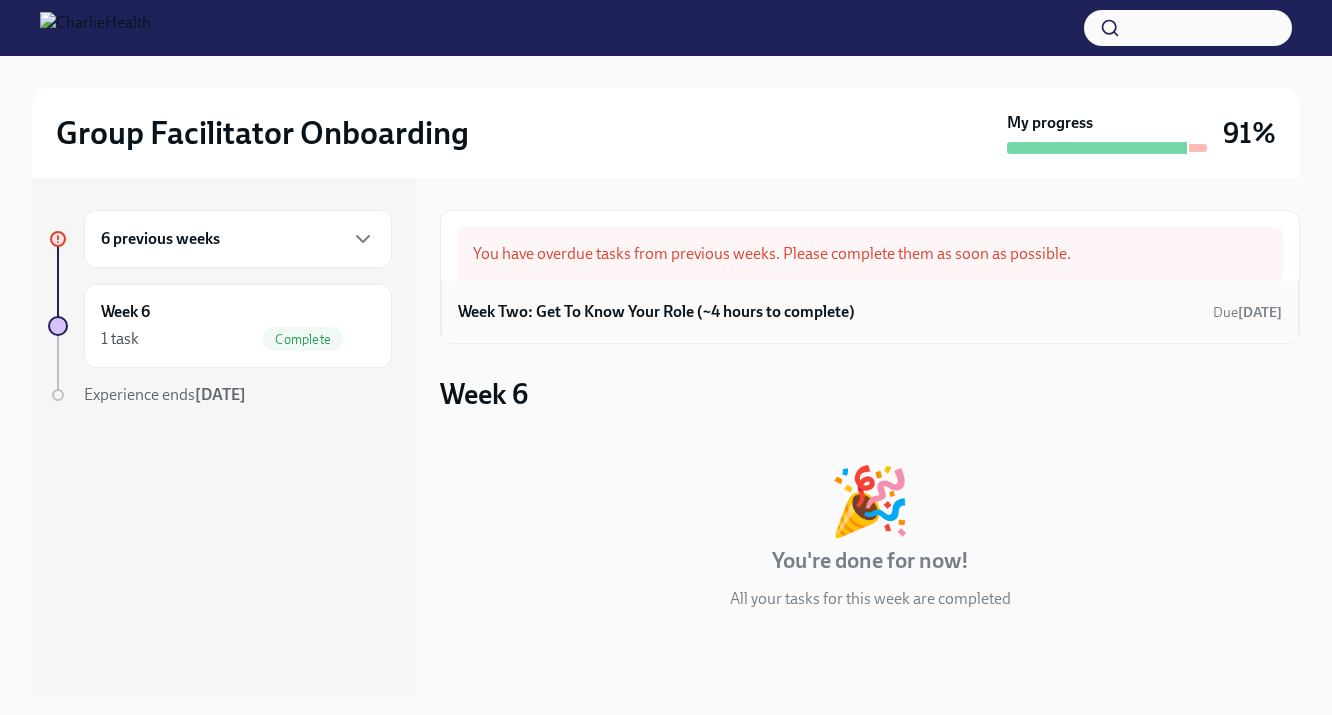 click on "Week Two: Get To Know Your Role (~4 hours to complete)" at bounding box center (656, 312) 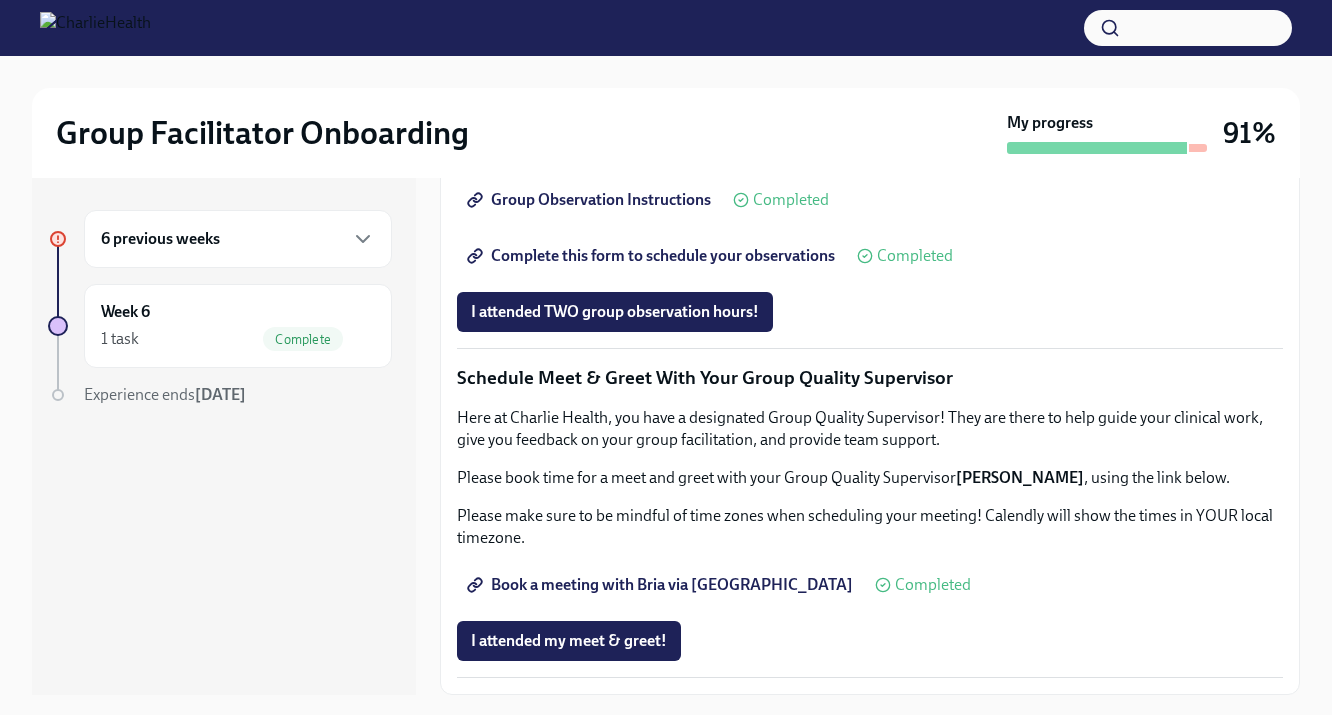 scroll, scrollTop: 1882, scrollLeft: 0, axis: vertical 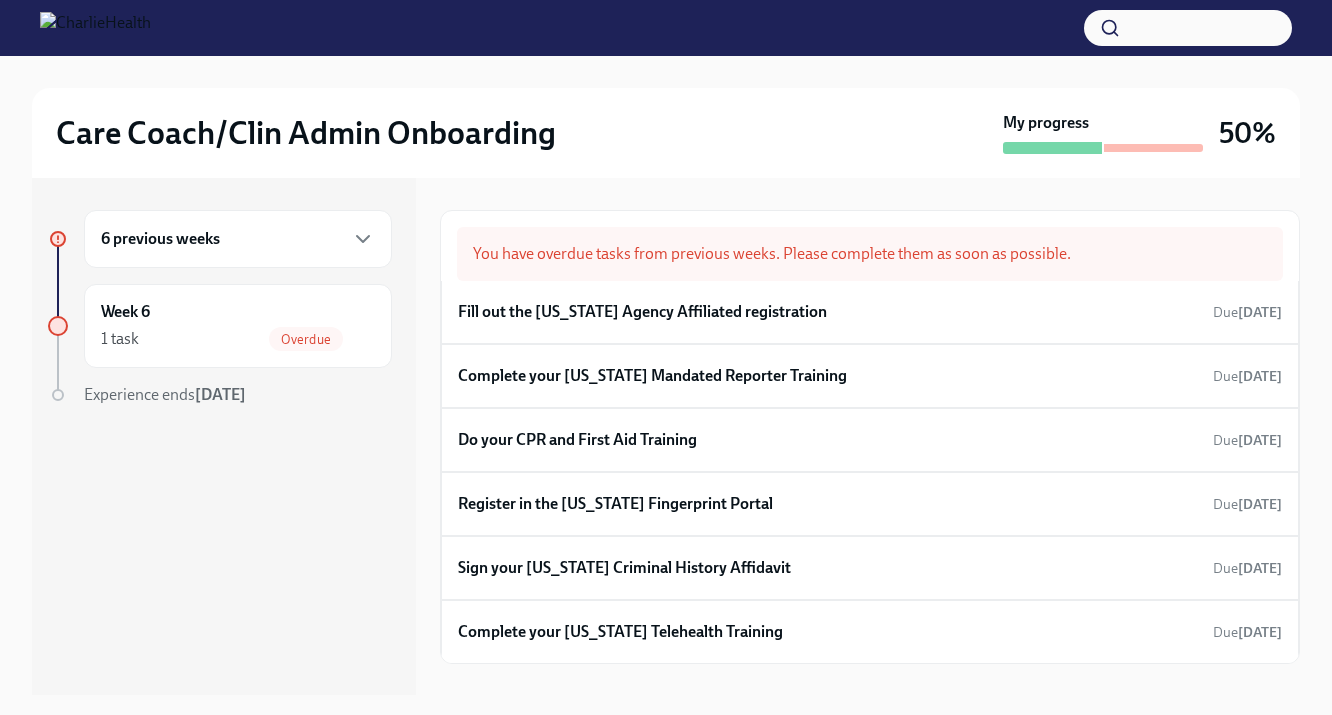 click on "6 previous weeks" at bounding box center (238, 239) 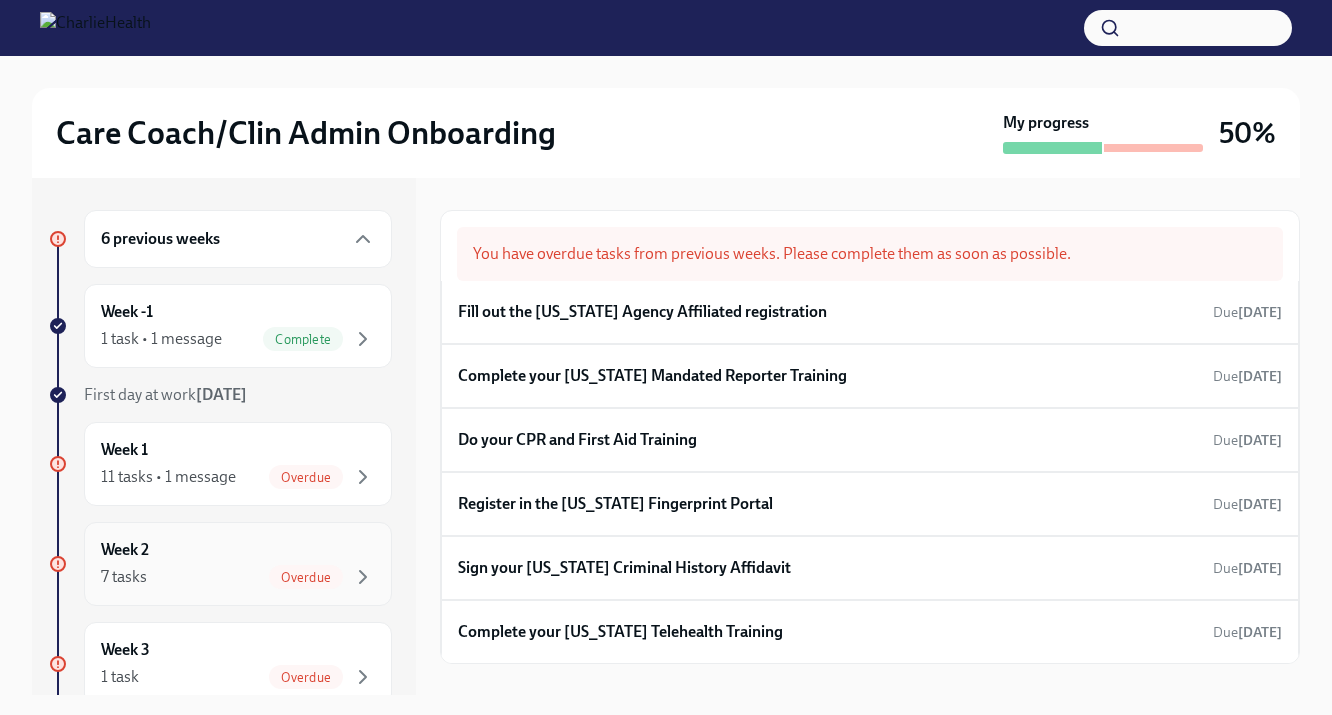 click on "Week 2 7 tasks Overdue" at bounding box center (238, 564) 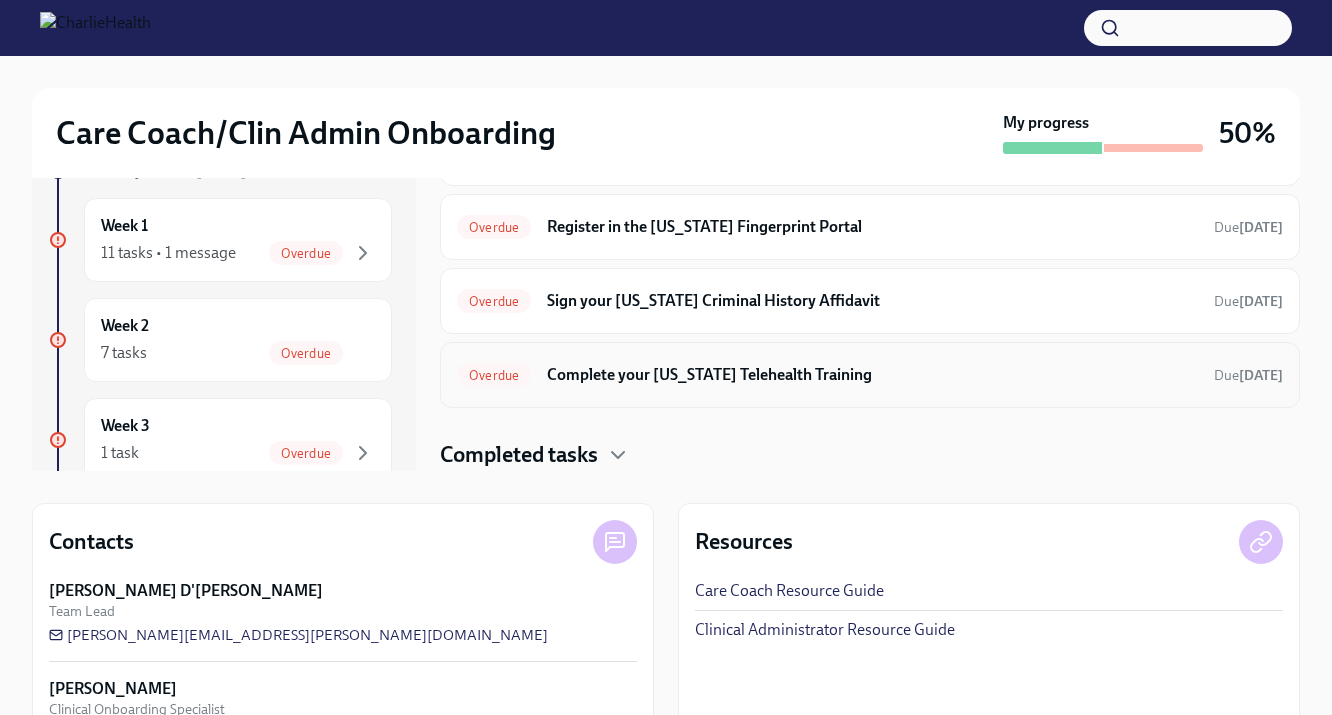 scroll, scrollTop: 249, scrollLeft: 0, axis: vertical 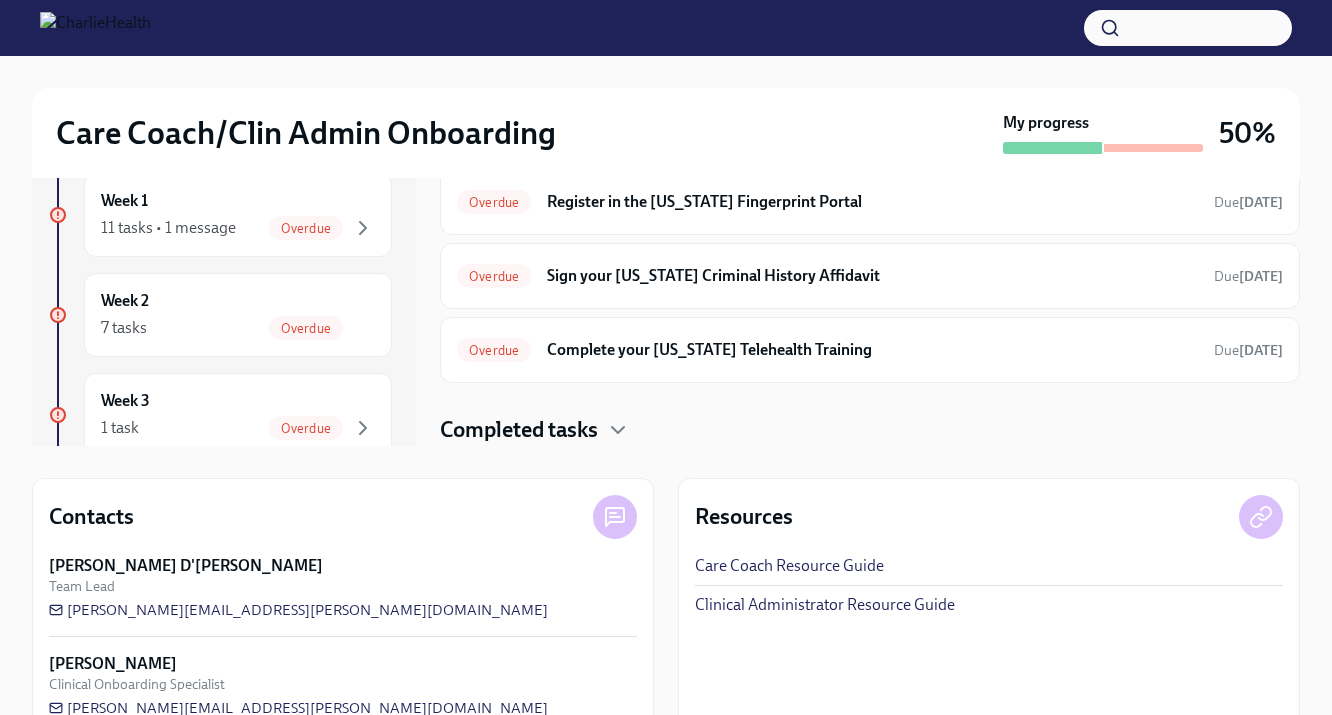 click on "Completed tasks" at bounding box center (519, 430) 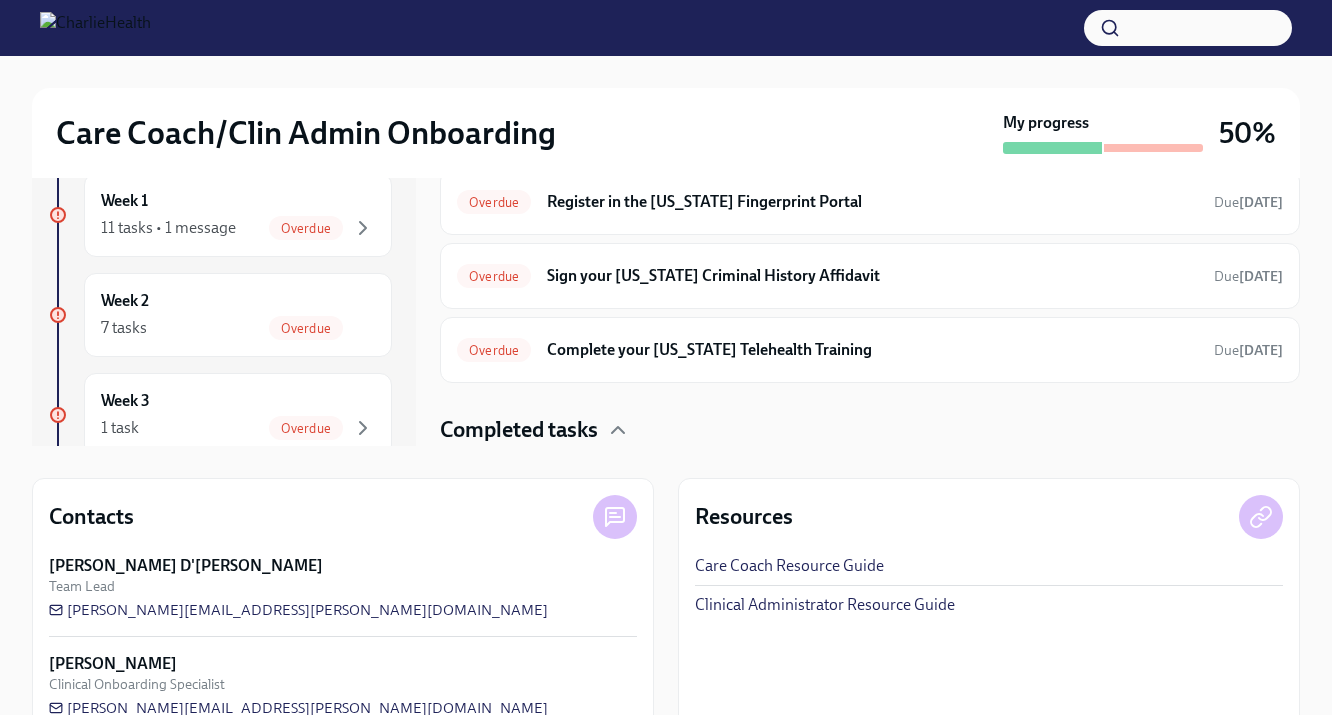 scroll, scrollTop: 163, scrollLeft: 0, axis: vertical 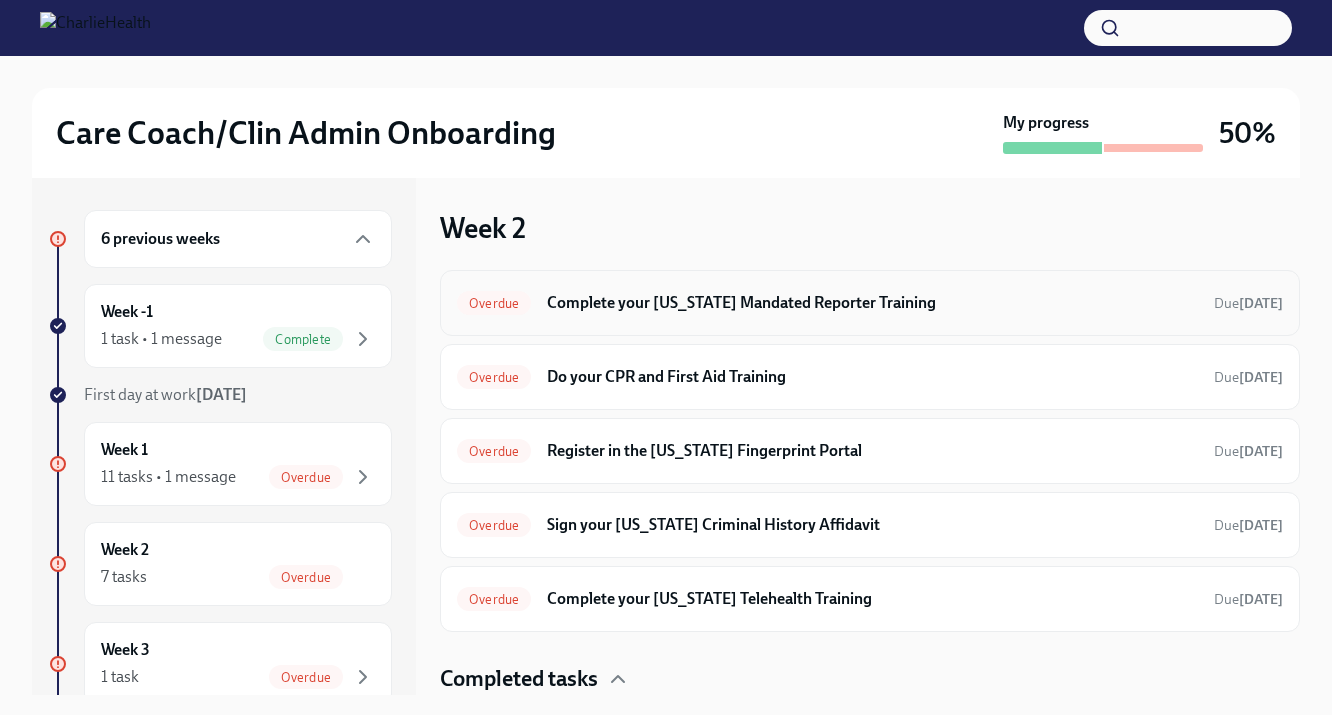 click on "Complete your [US_STATE] Mandated Reporter Training" at bounding box center [872, 303] 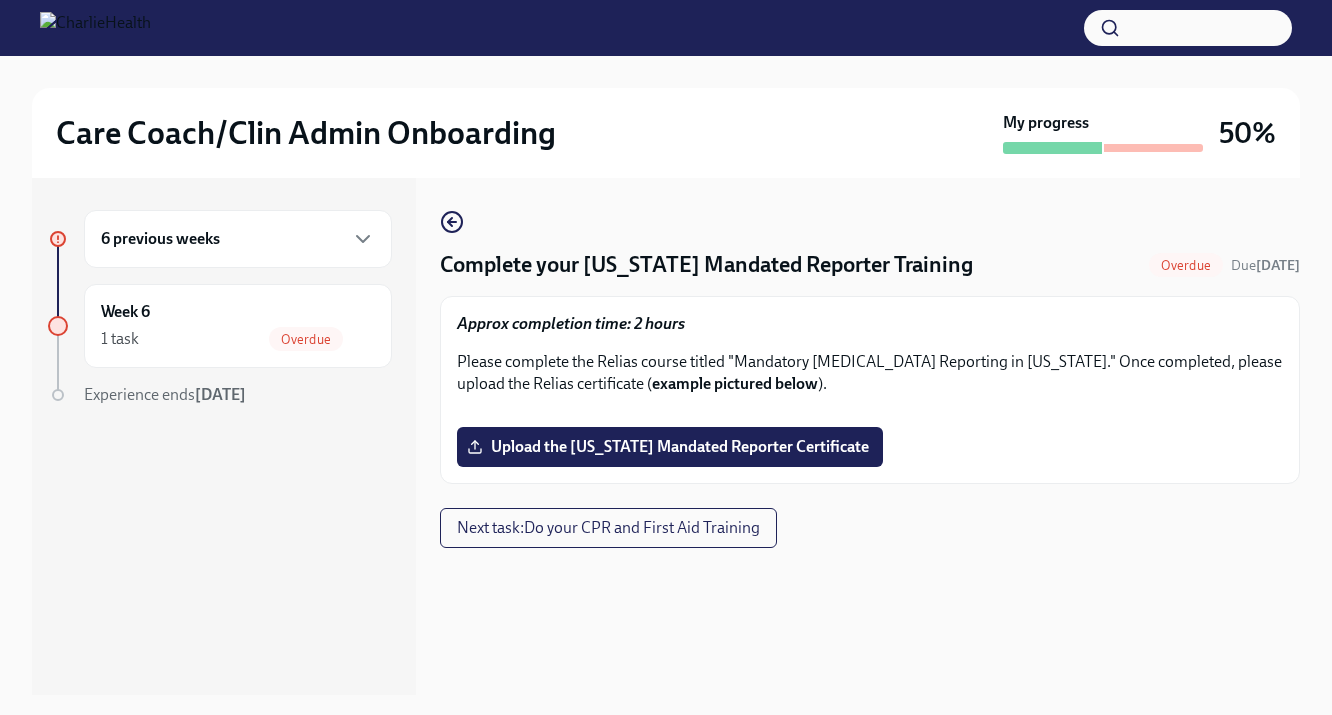 drag, startPoint x: 583, startPoint y: 268, endPoint x: 1023, endPoint y: 287, distance: 440.41003 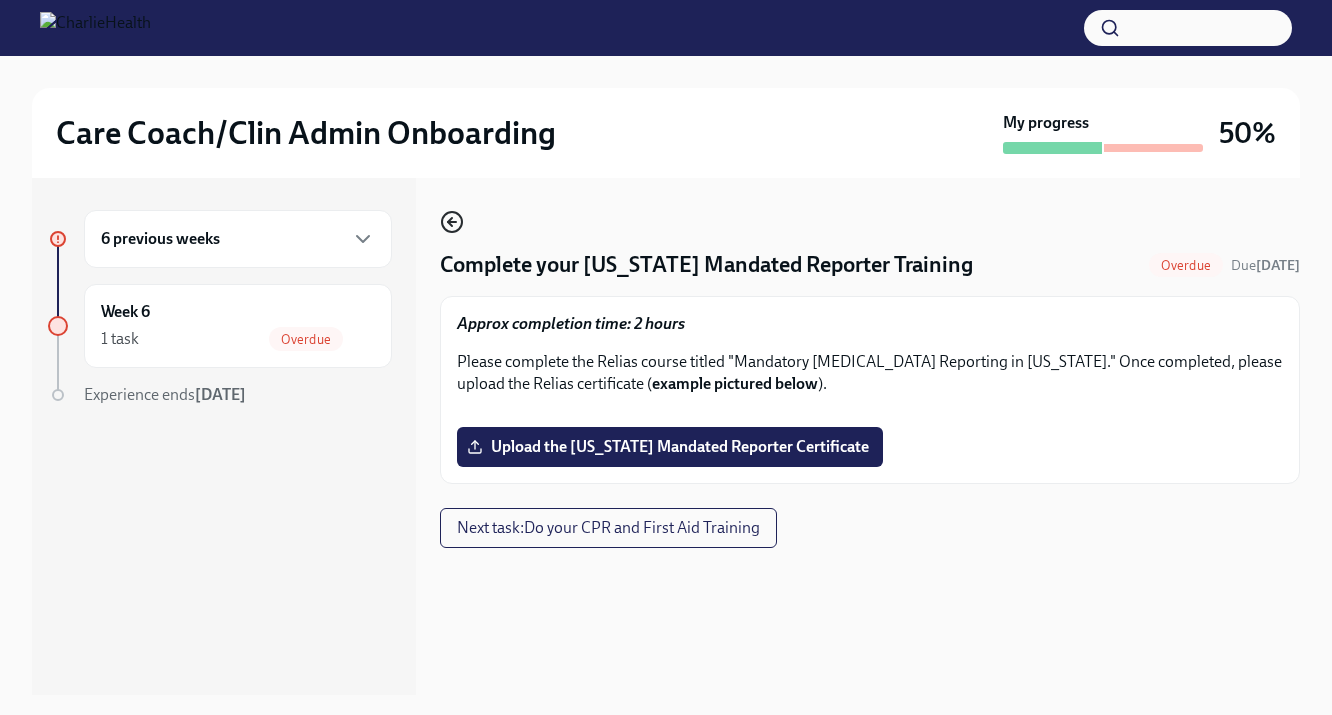 click 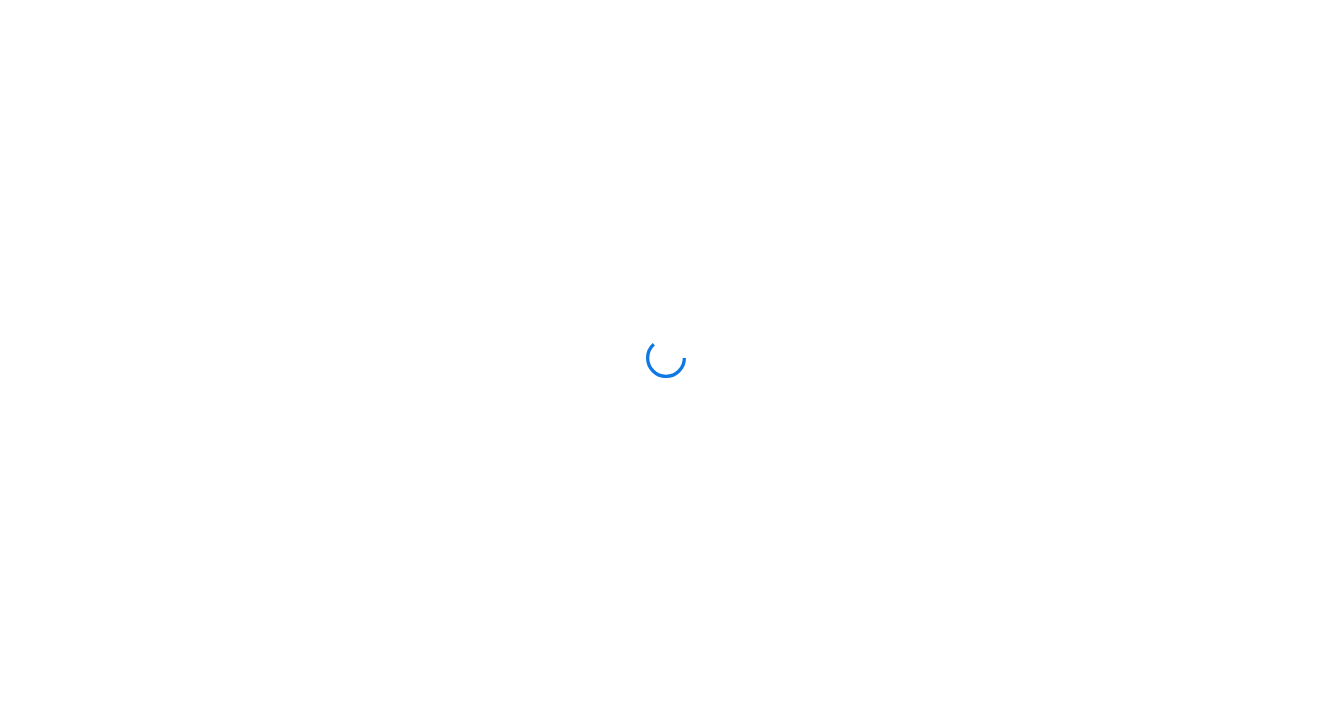 scroll, scrollTop: 0, scrollLeft: 0, axis: both 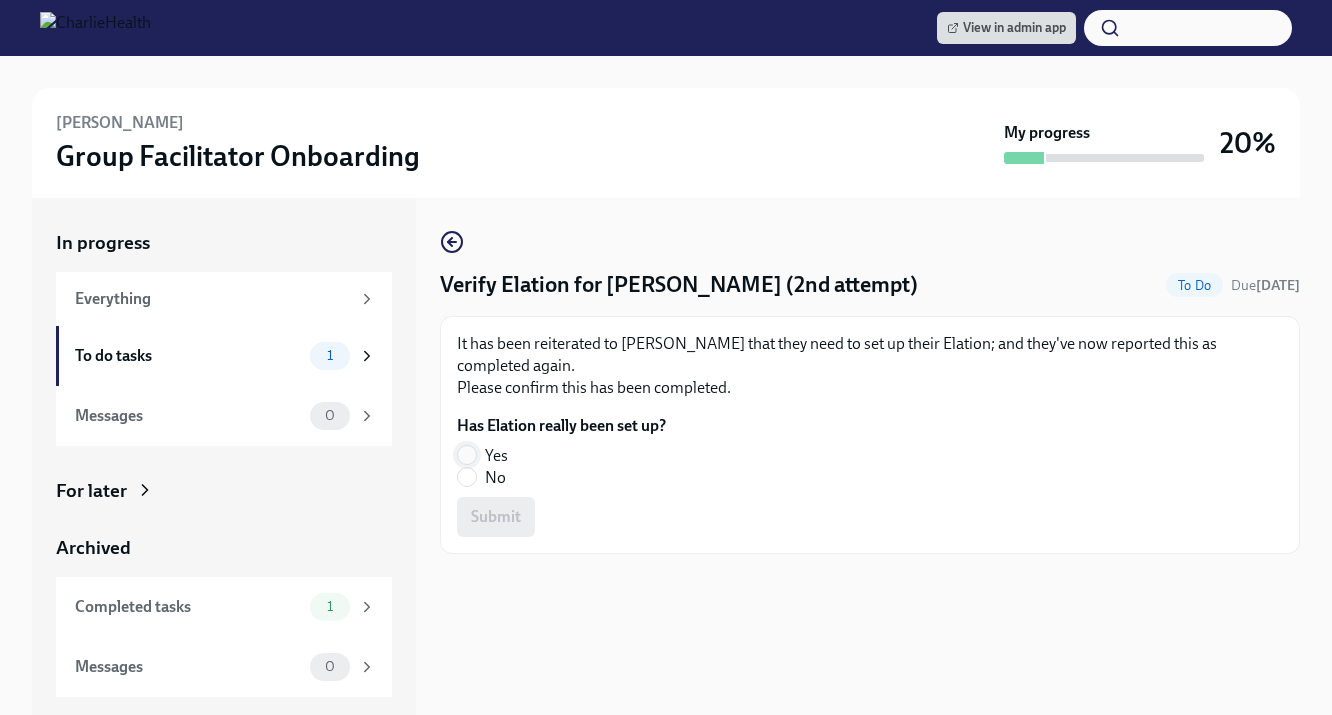 click on "Yes" at bounding box center (467, 455) 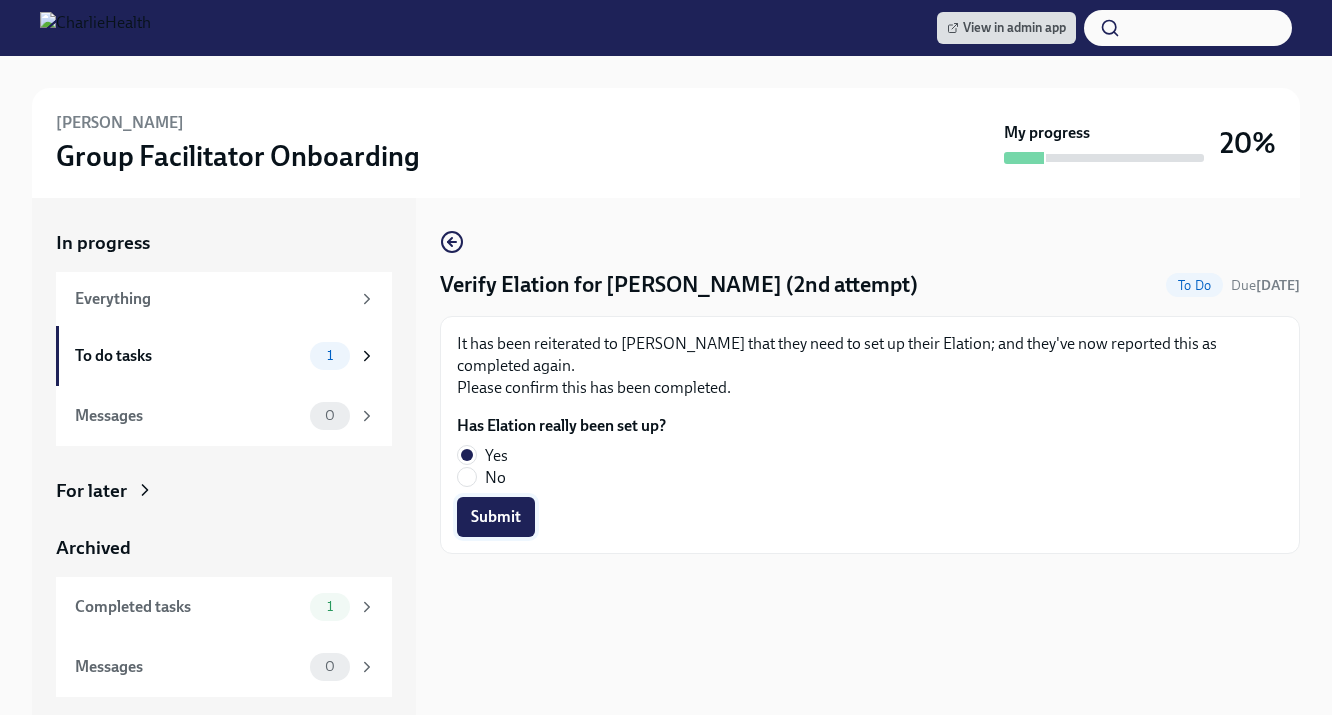 click on "Submit" at bounding box center [496, 517] 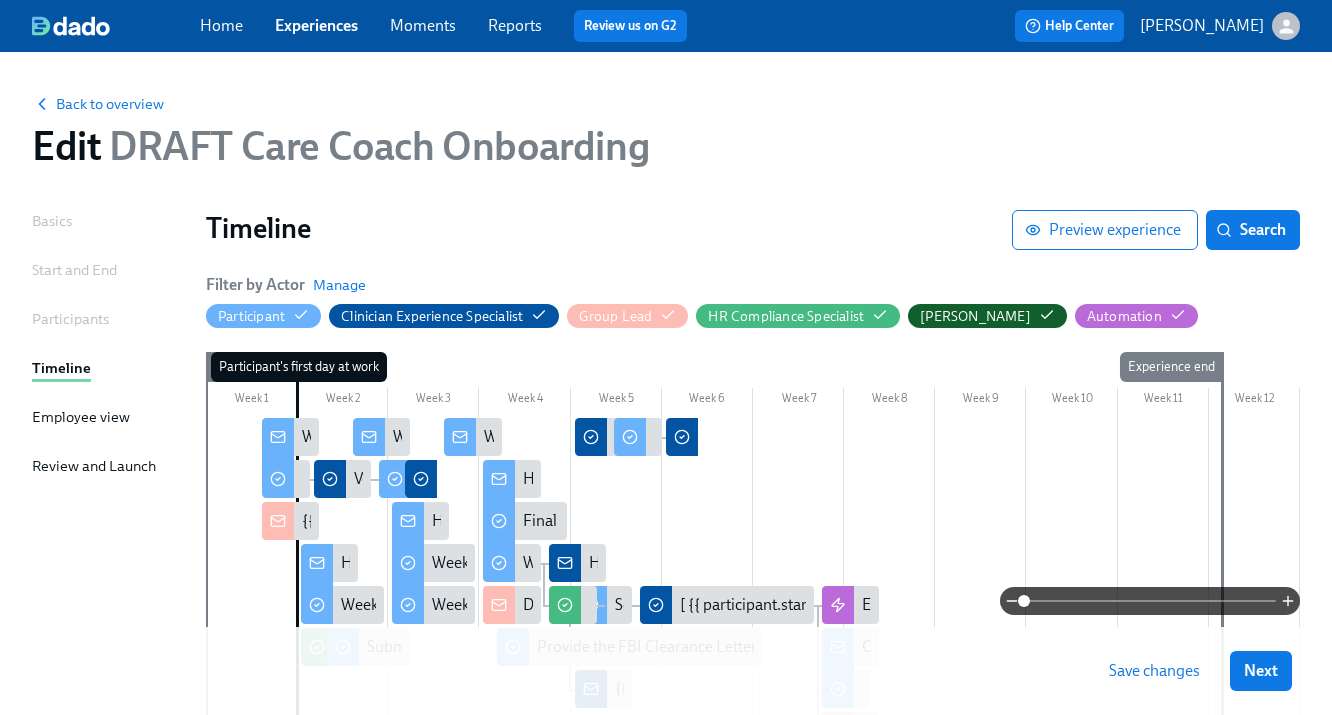 scroll, scrollTop: 227, scrollLeft: 0, axis: vertical 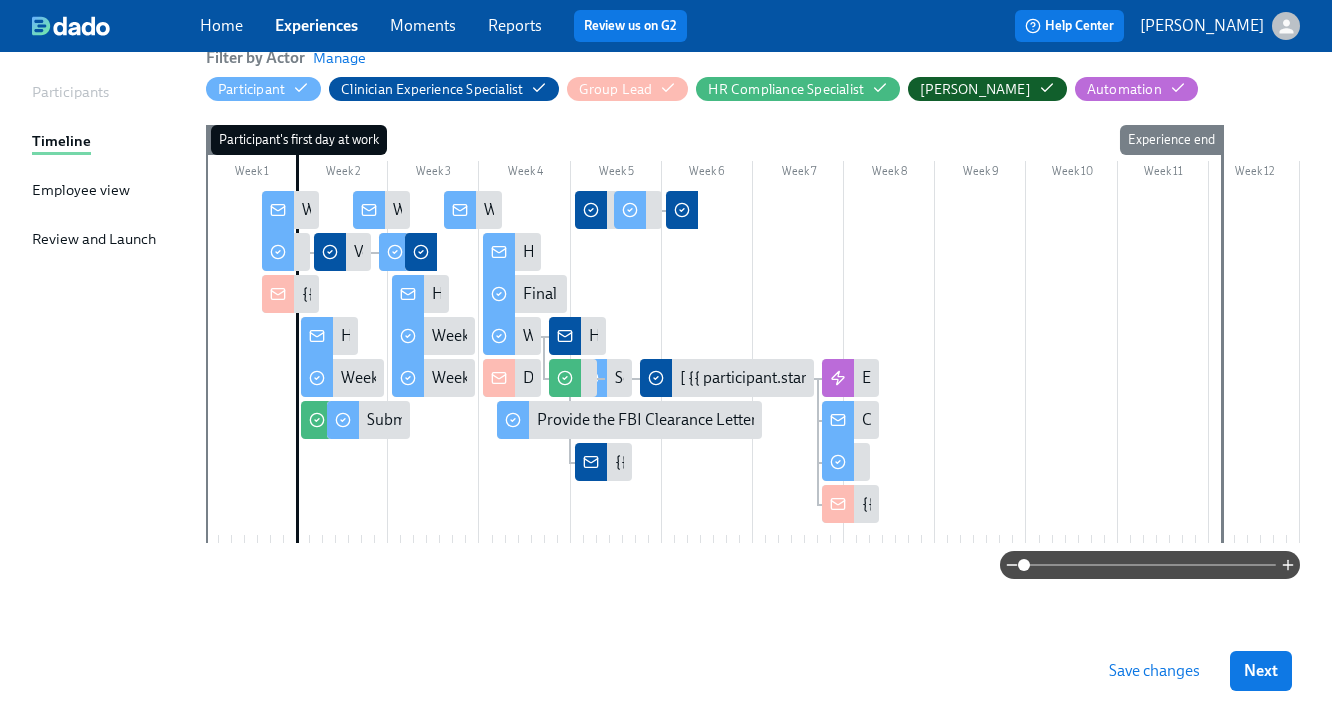 click on "Save changes" at bounding box center (1154, 671) 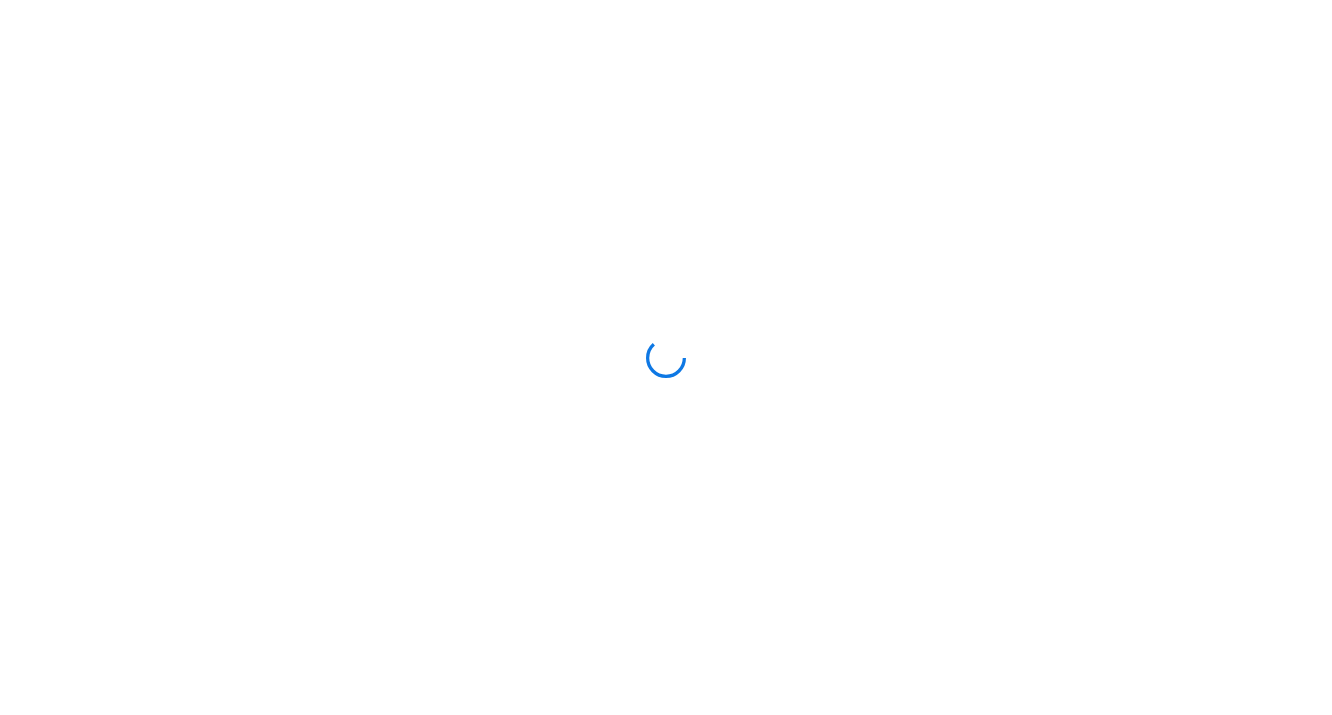 scroll, scrollTop: 0, scrollLeft: 0, axis: both 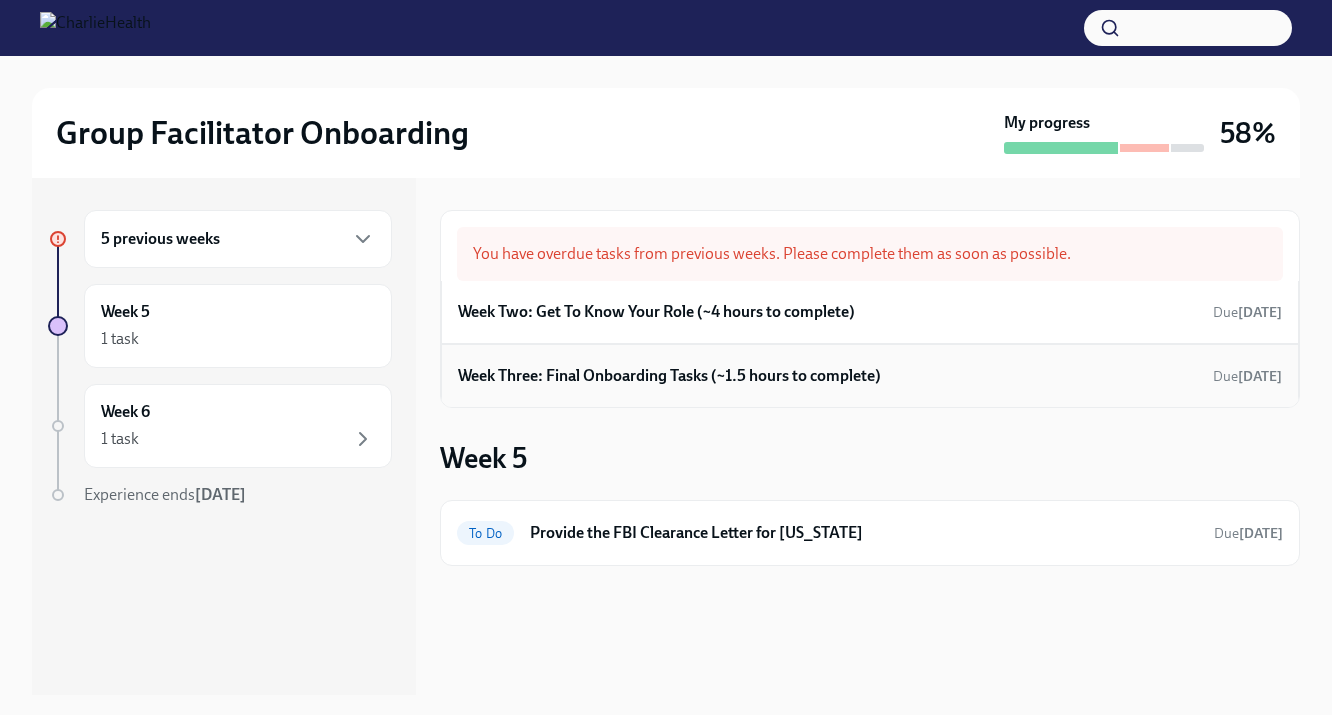 click on "Week Three: Final Onboarding Tasks (~1.5 hours to complete)" at bounding box center (669, 376) 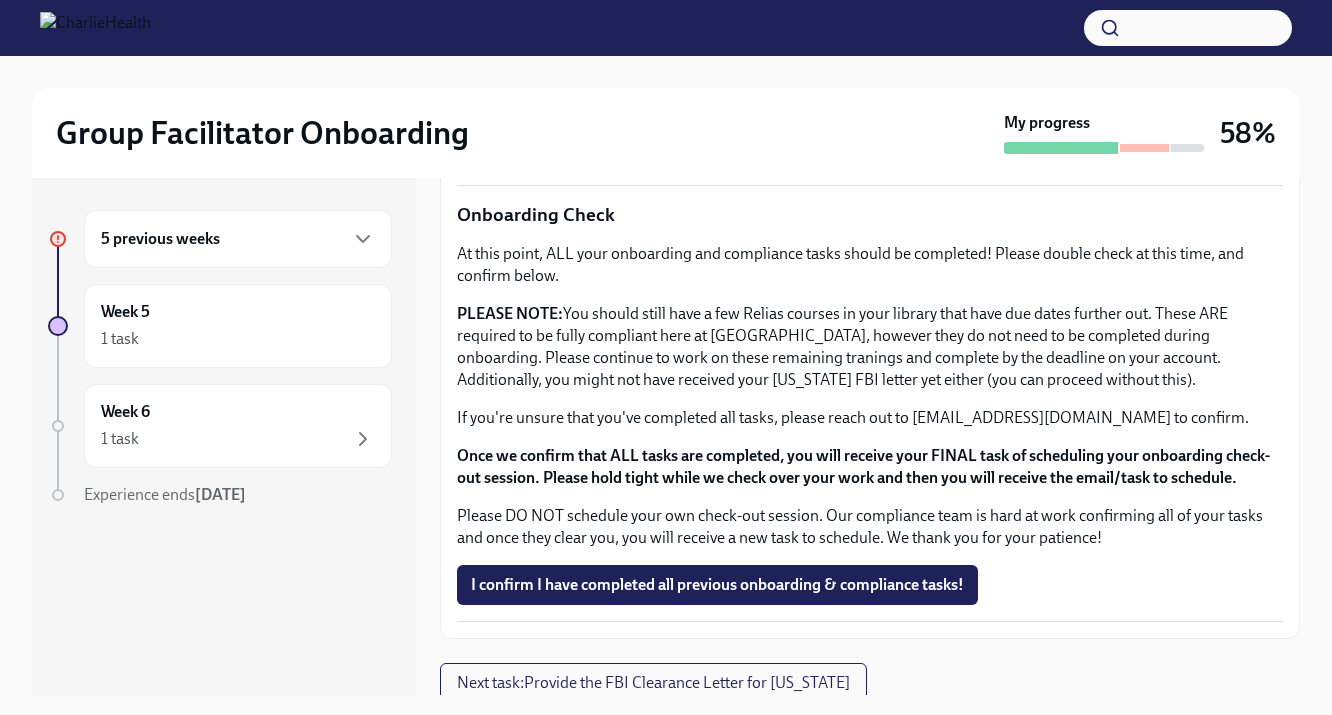 scroll, scrollTop: 1642, scrollLeft: 0, axis: vertical 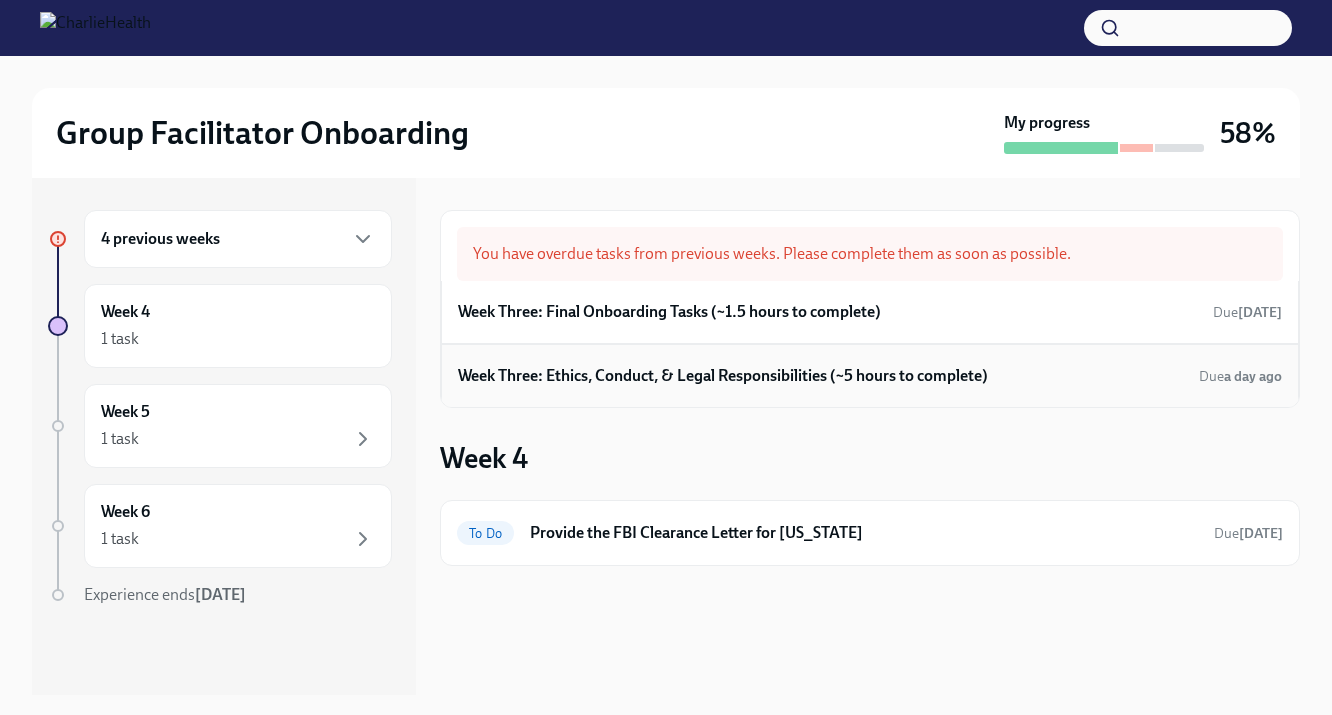 click on "Week Three: Ethics, Conduct, & Legal Responsibilities (~5 hours to complete)" at bounding box center (723, 376) 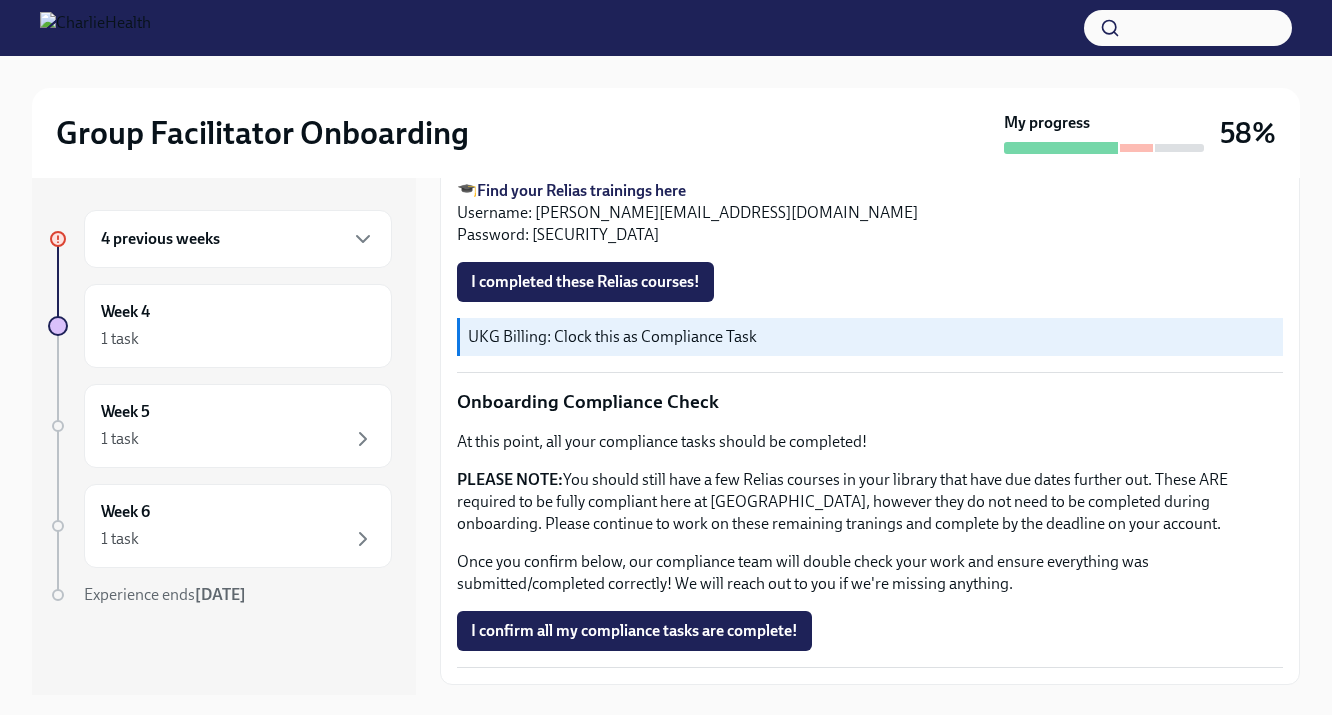 scroll, scrollTop: 1214, scrollLeft: 0, axis: vertical 